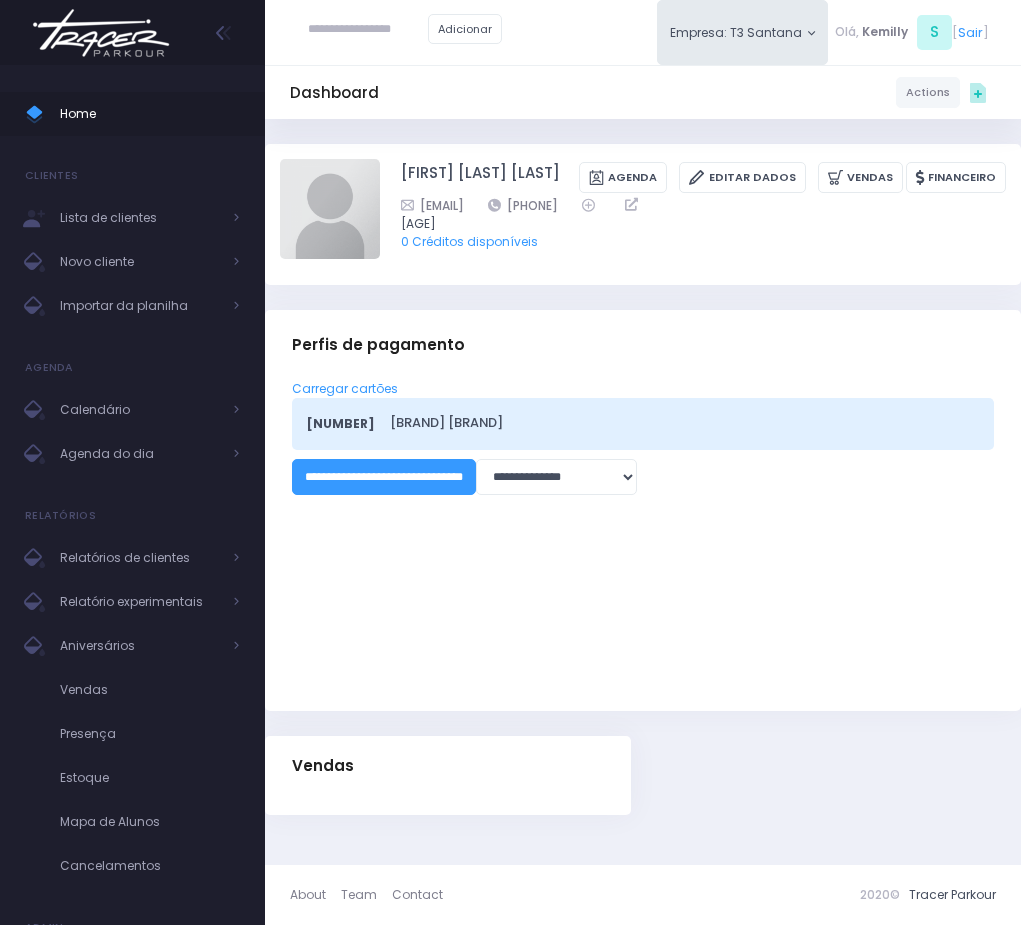 scroll, scrollTop: 0, scrollLeft: 0, axis: both 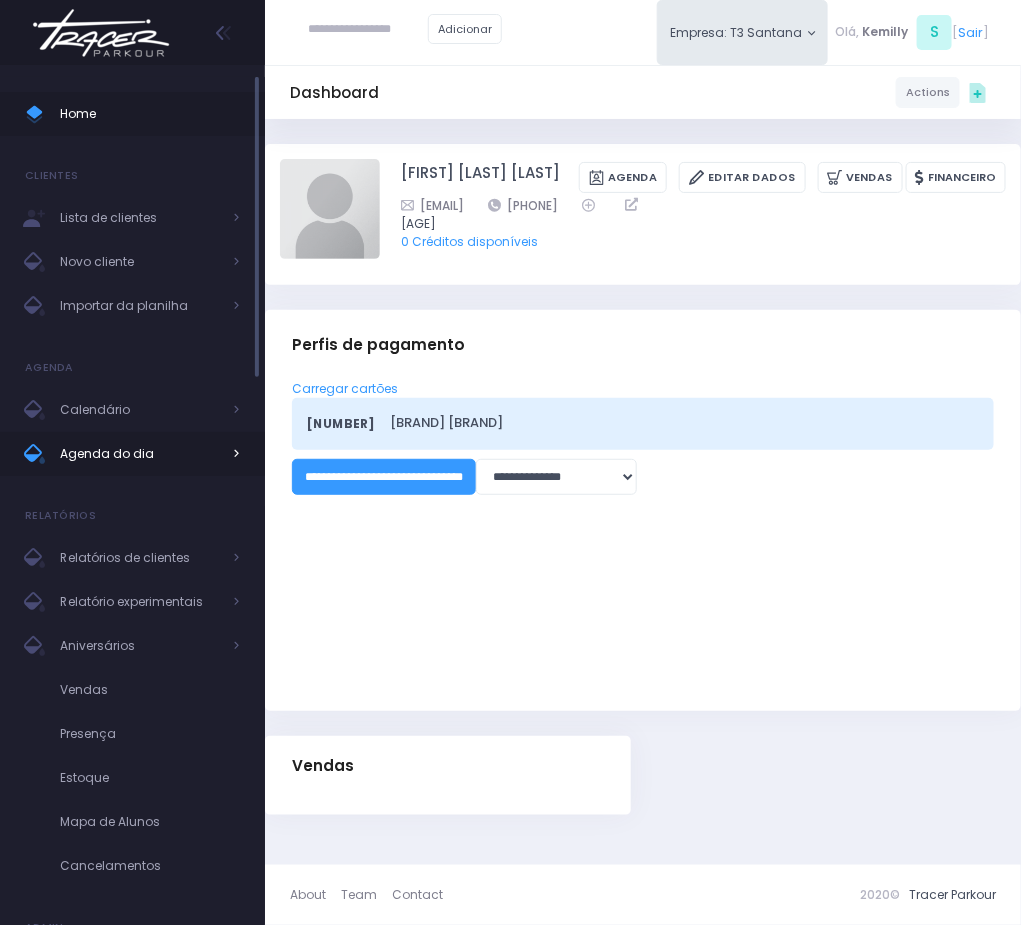 click on "Agenda do dia" at bounding box center (140, 454) 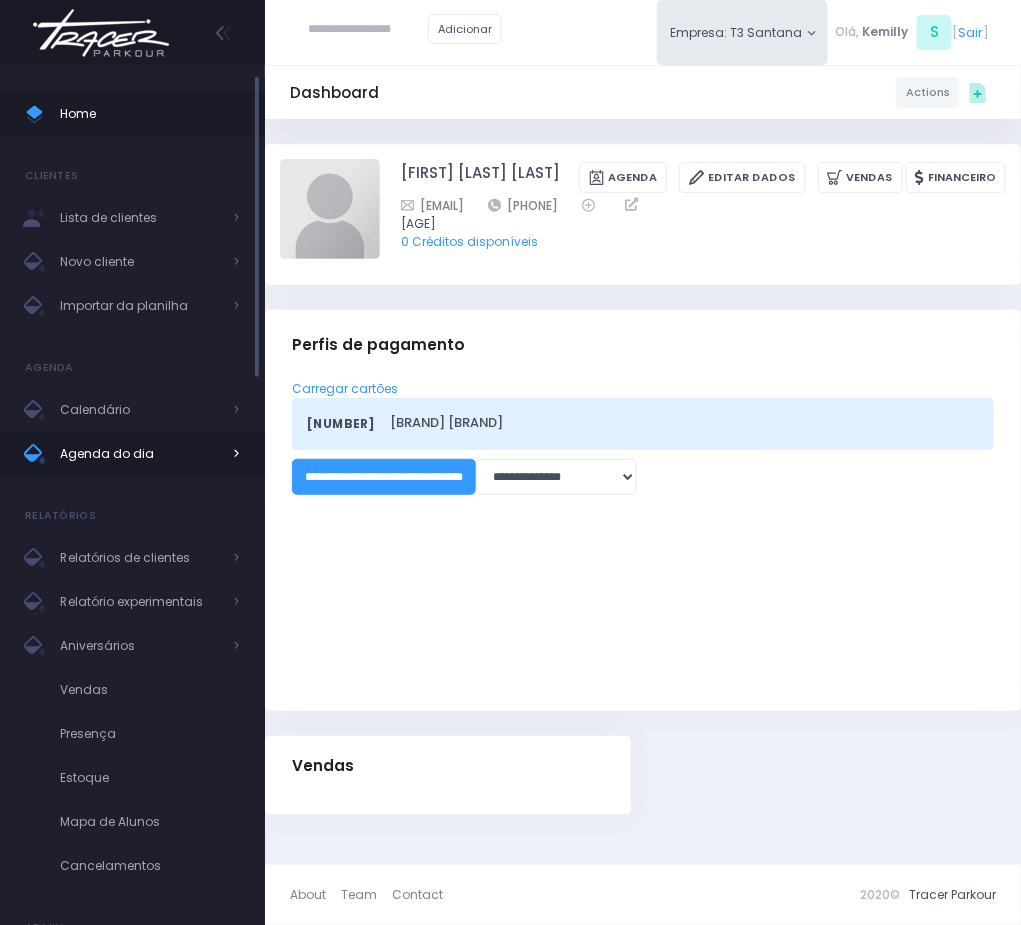 click on "Agenda do dia" at bounding box center [140, 454] 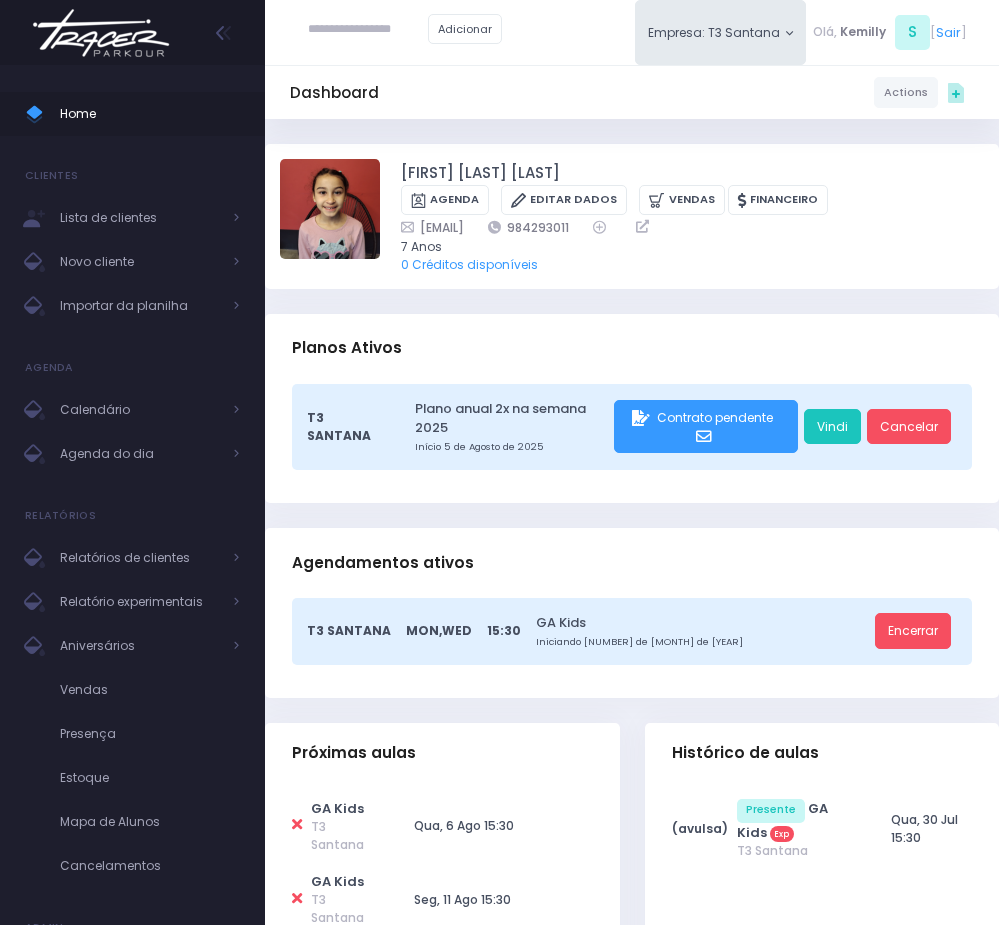 scroll, scrollTop: 0, scrollLeft: 0, axis: both 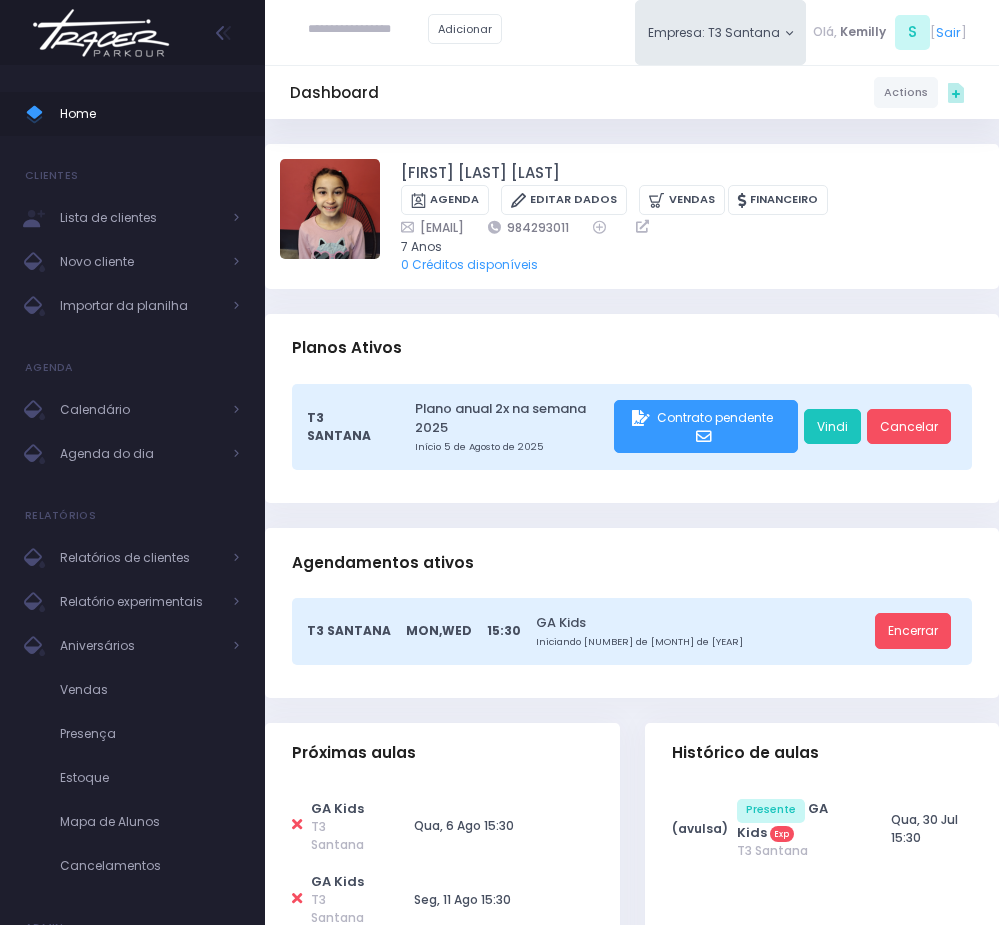 click at bounding box center [368, 30] 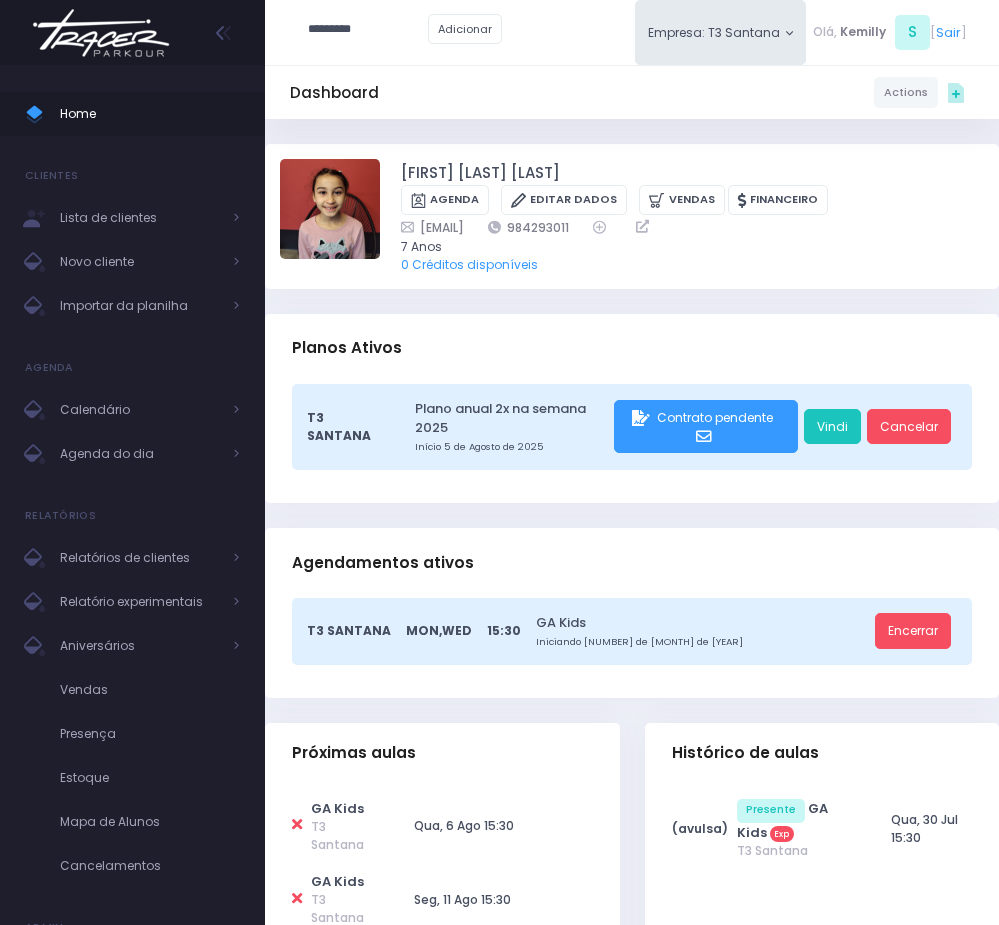 click on "*********" at bounding box center [368, 30] 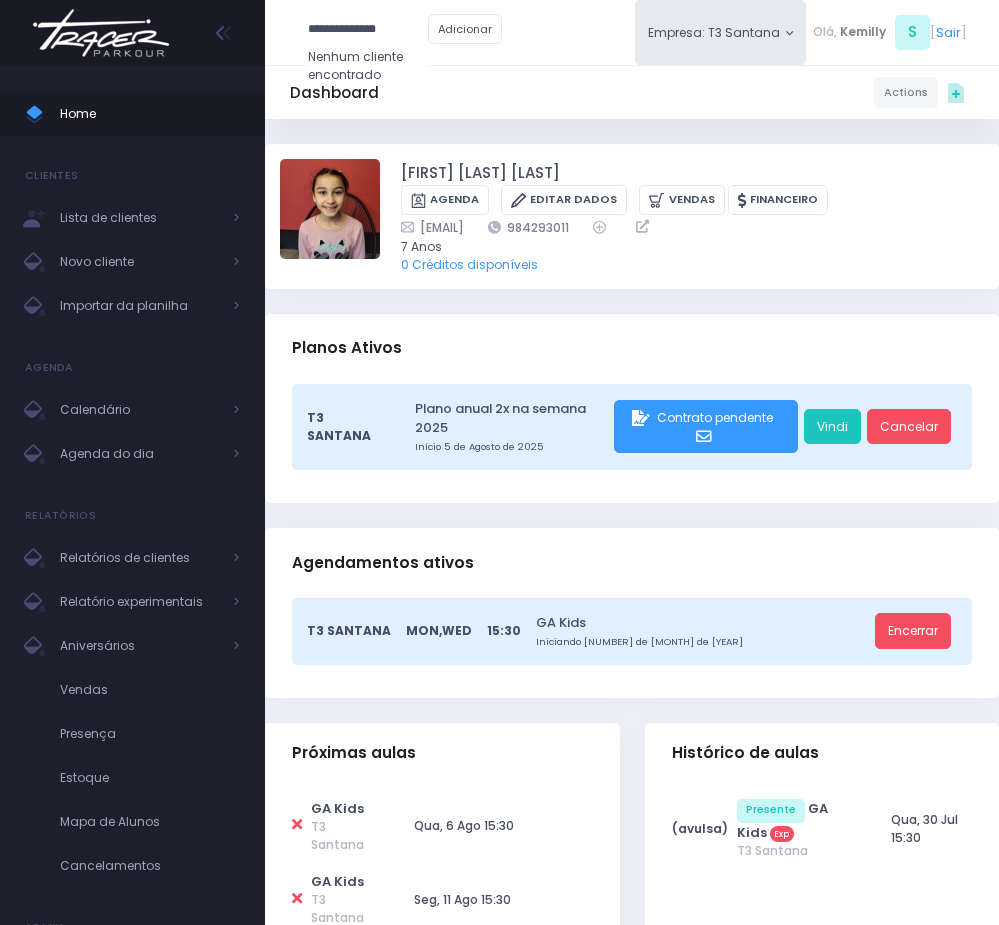 click on "**********" at bounding box center (368, 30) 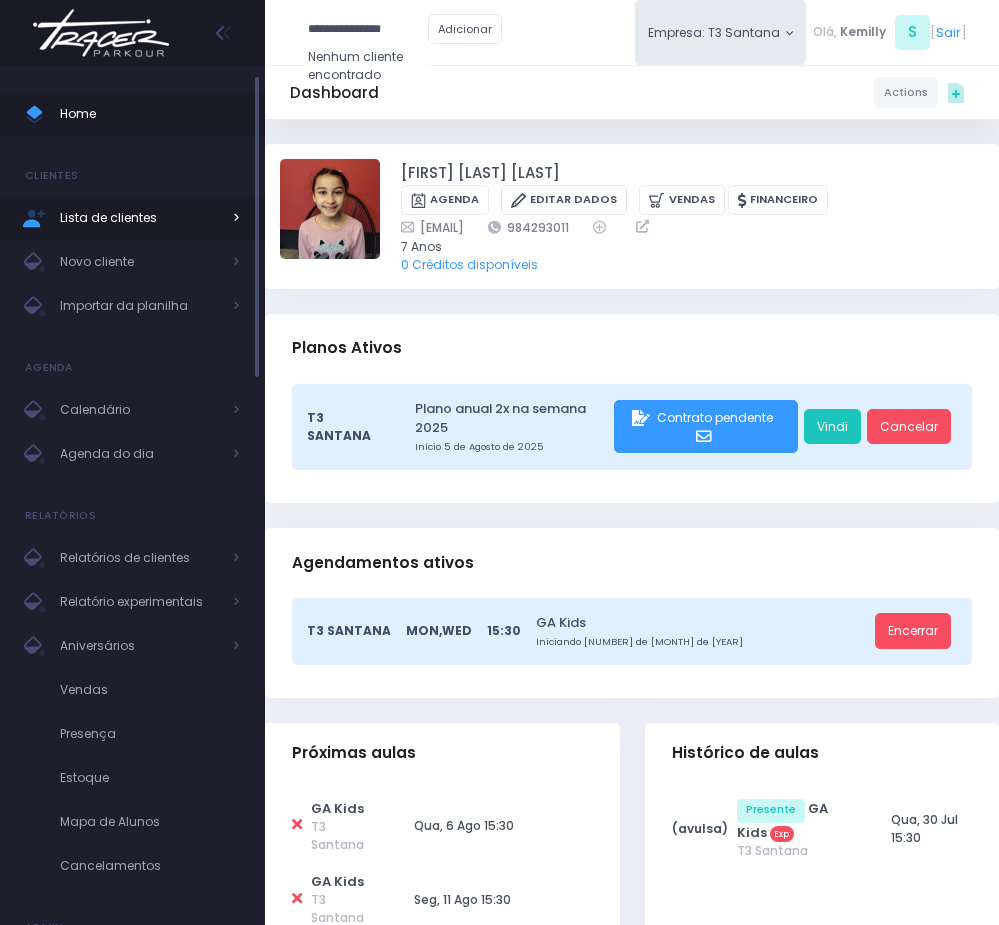 type on "**********" 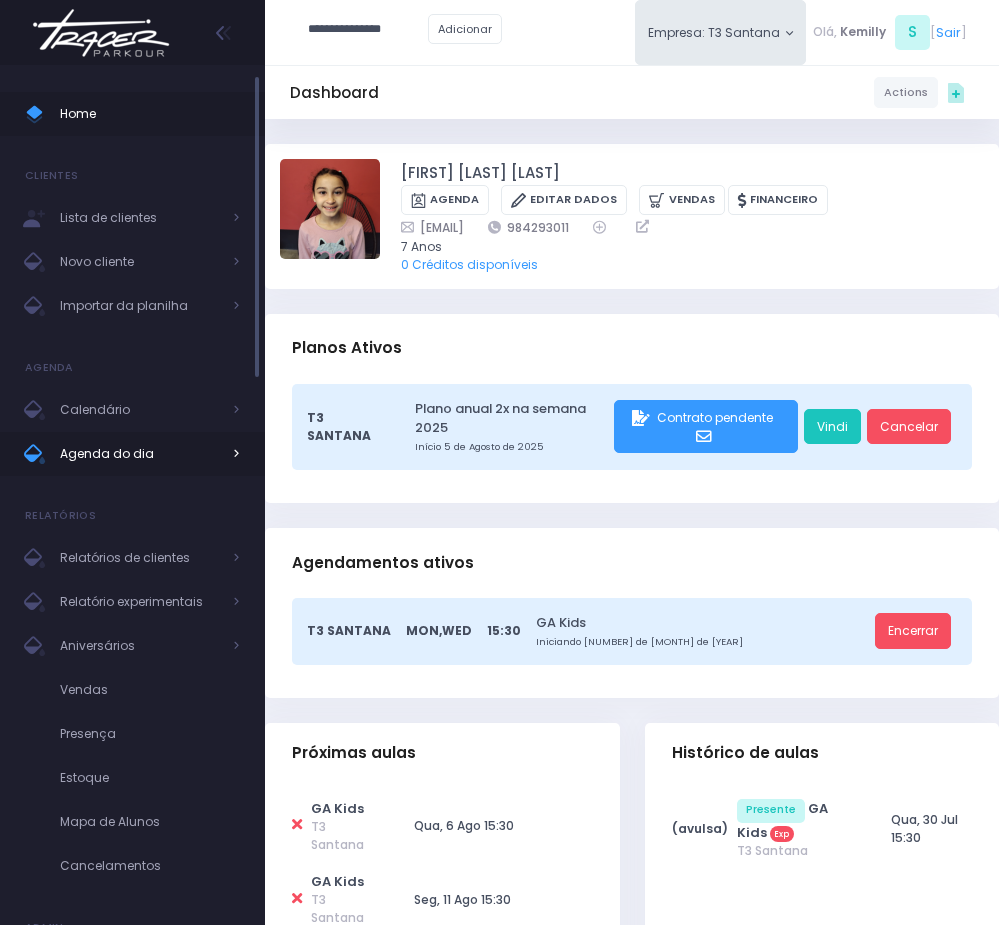 click at bounding box center (230, 454) 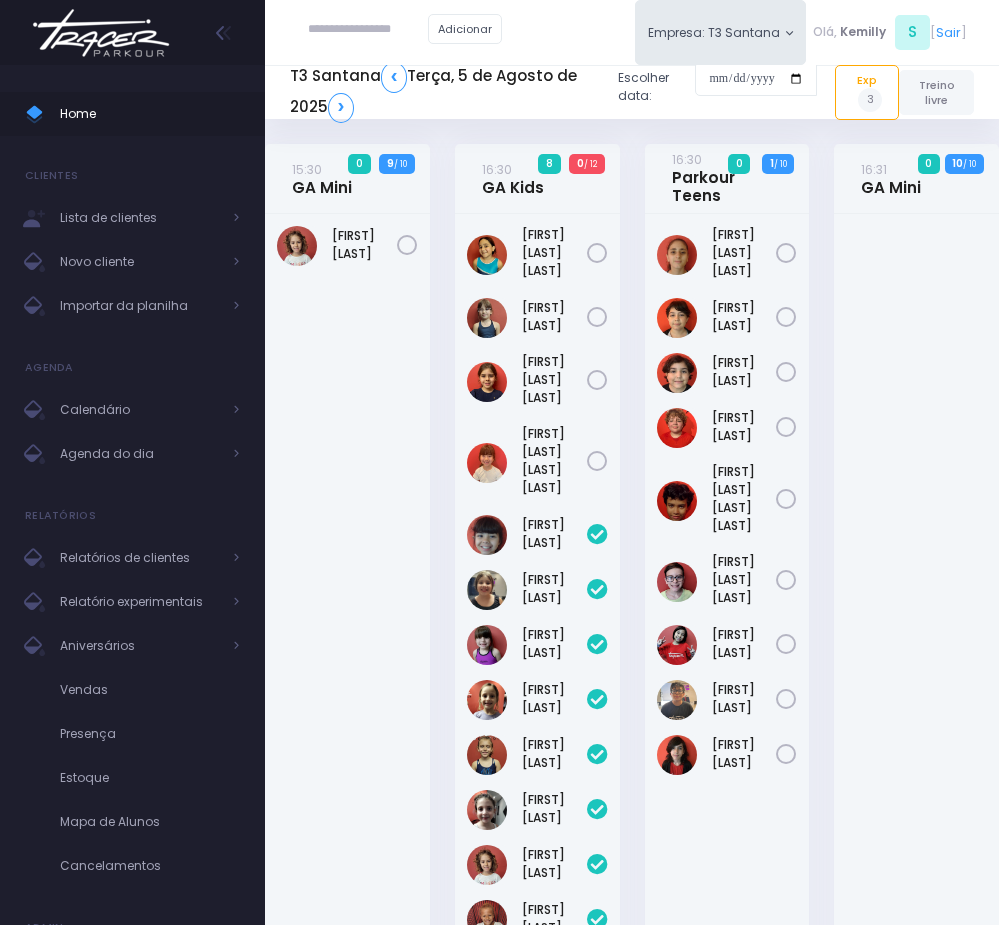 scroll, scrollTop: 0, scrollLeft: 0, axis: both 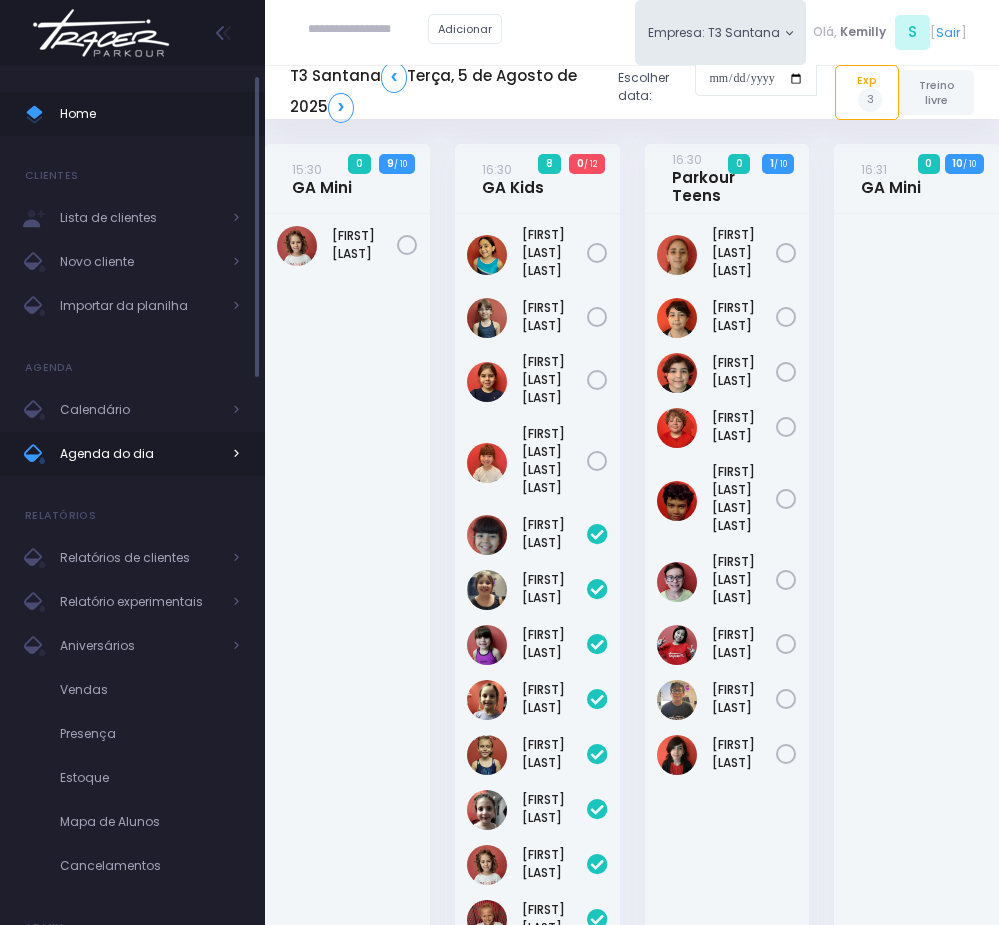 click on "Agenda do dia" at bounding box center (140, 454) 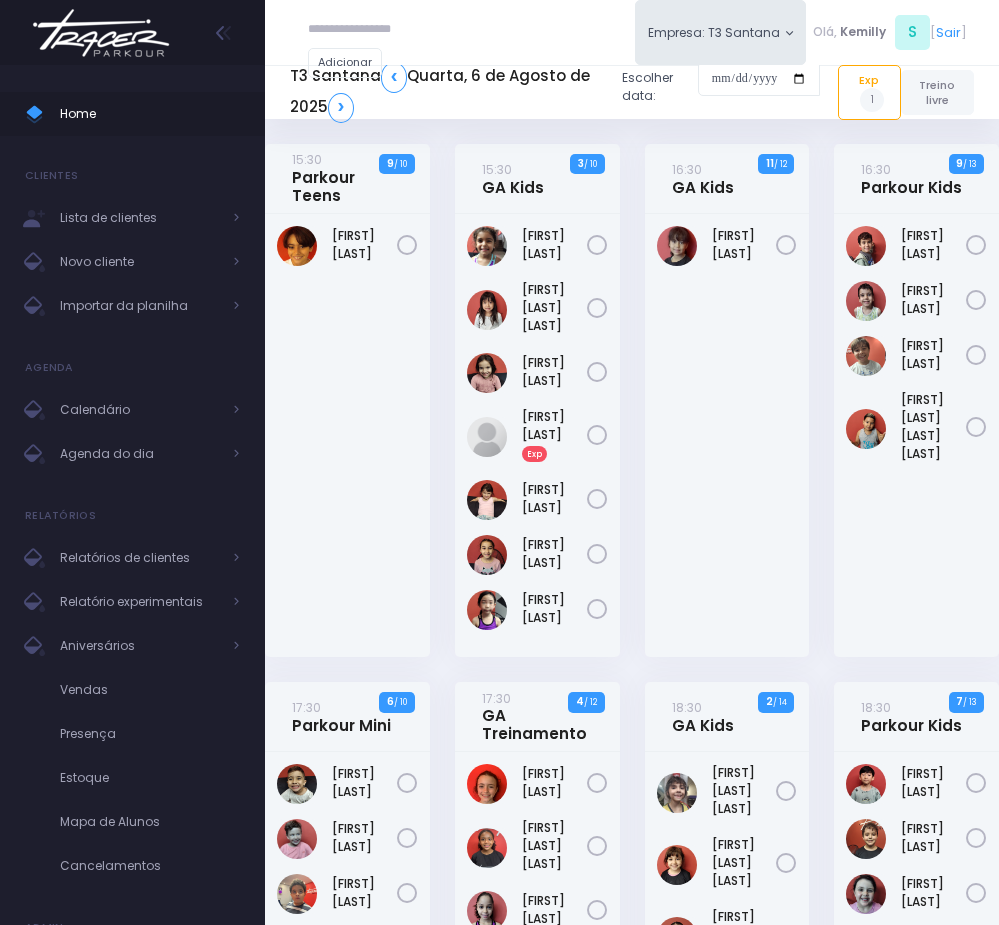 scroll, scrollTop: 0, scrollLeft: 0, axis: both 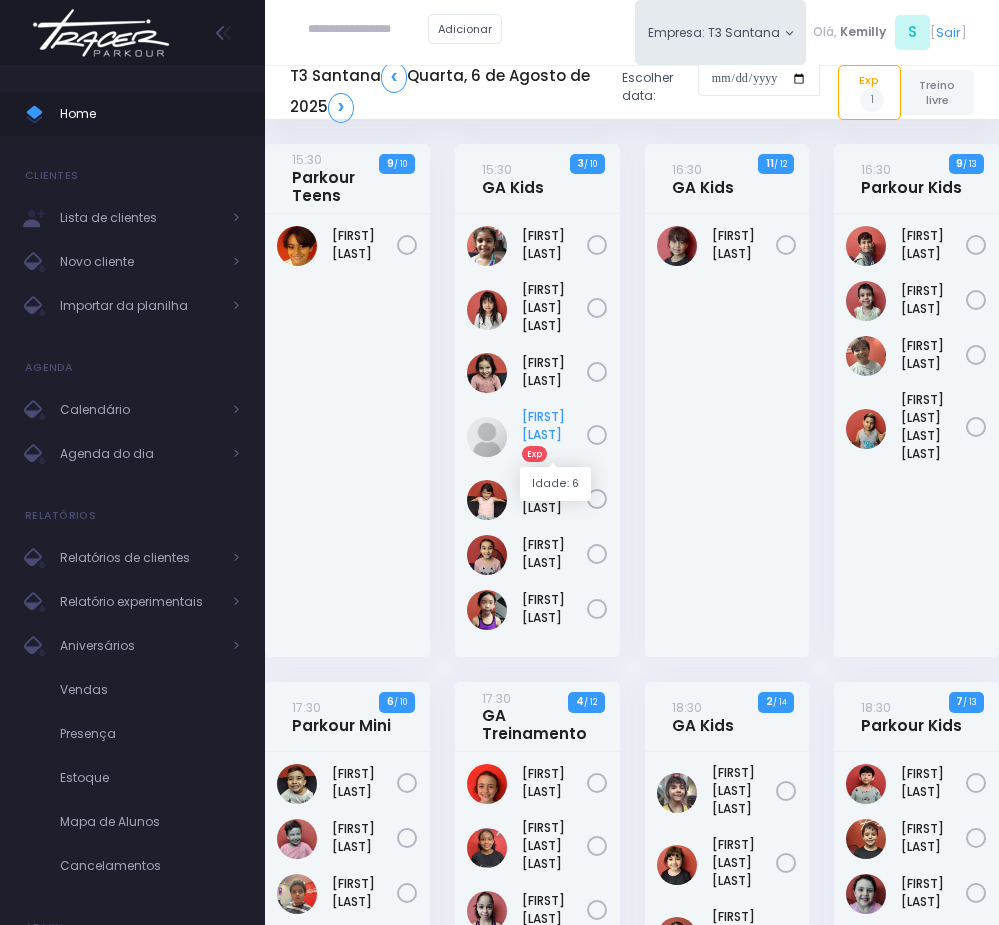 drag, startPoint x: 516, startPoint y: 402, endPoint x: 567, endPoint y: 435, distance: 60.74537 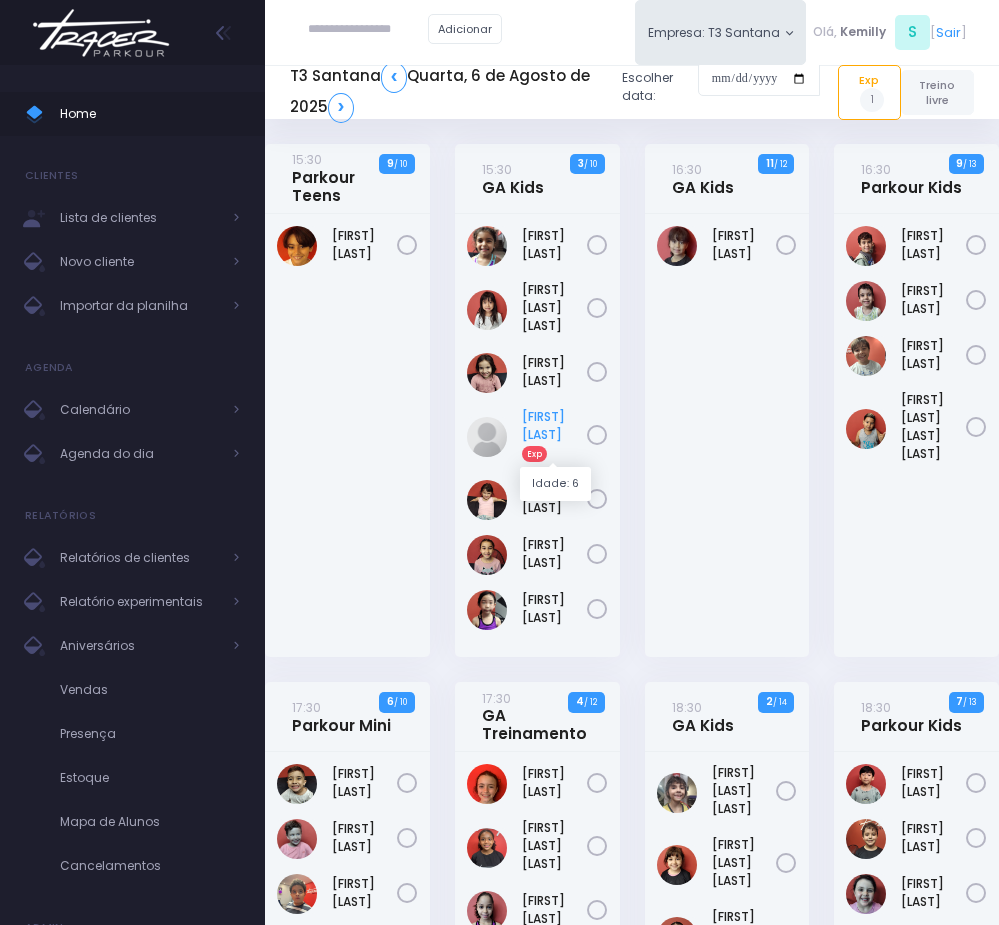 click on "Manuella Oliveira
Exp" at bounding box center [554, 435] 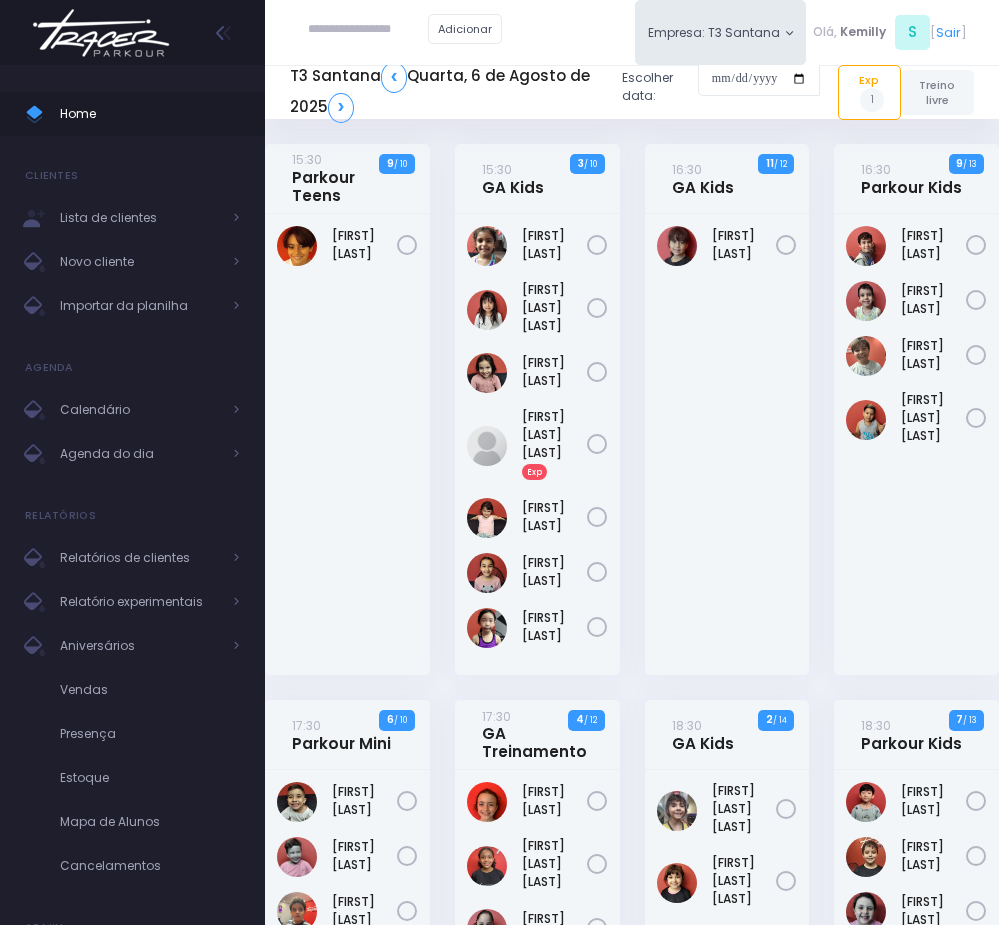 scroll, scrollTop: 0, scrollLeft: 0, axis: both 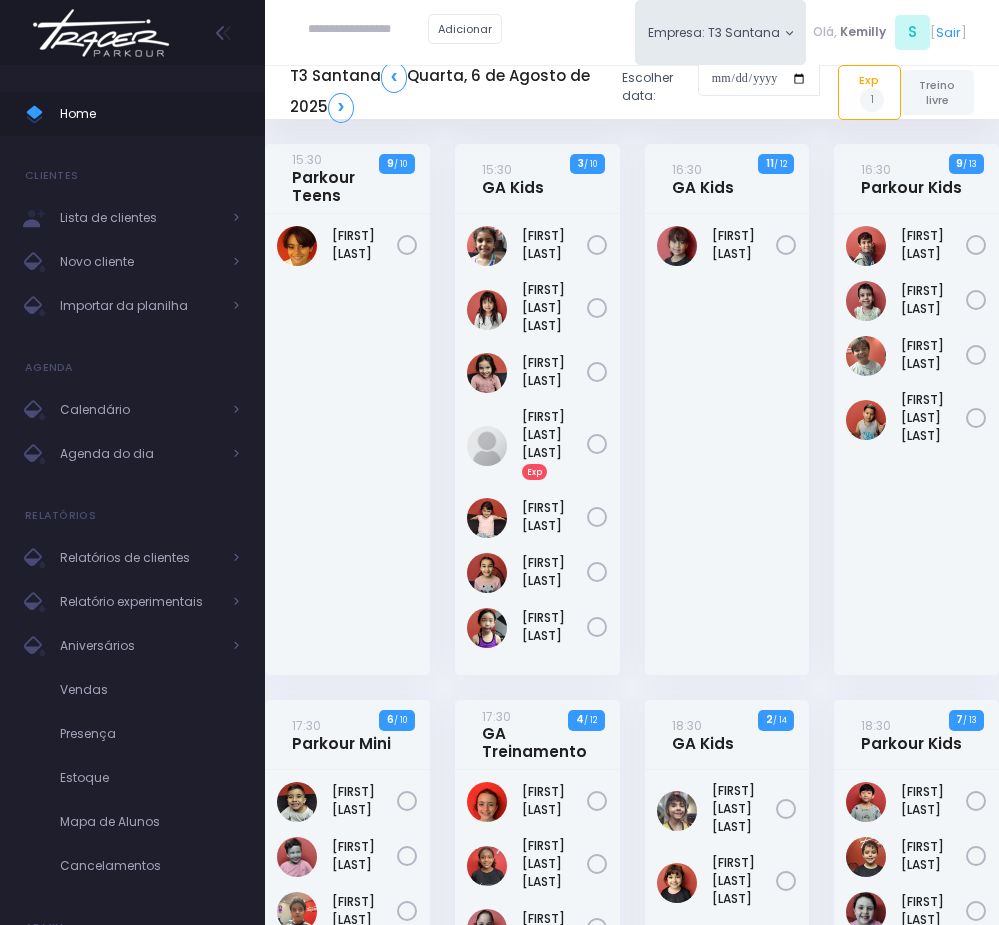 click at bounding box center [368, 30] 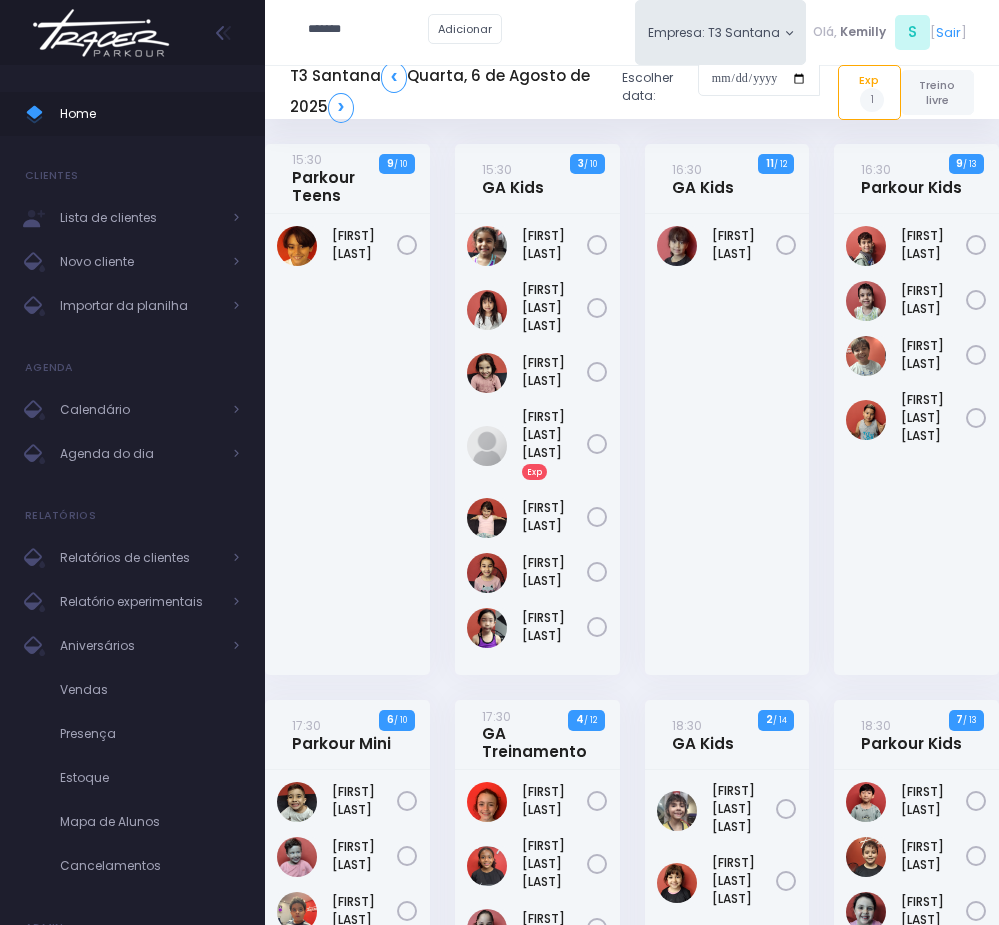 type on "********" 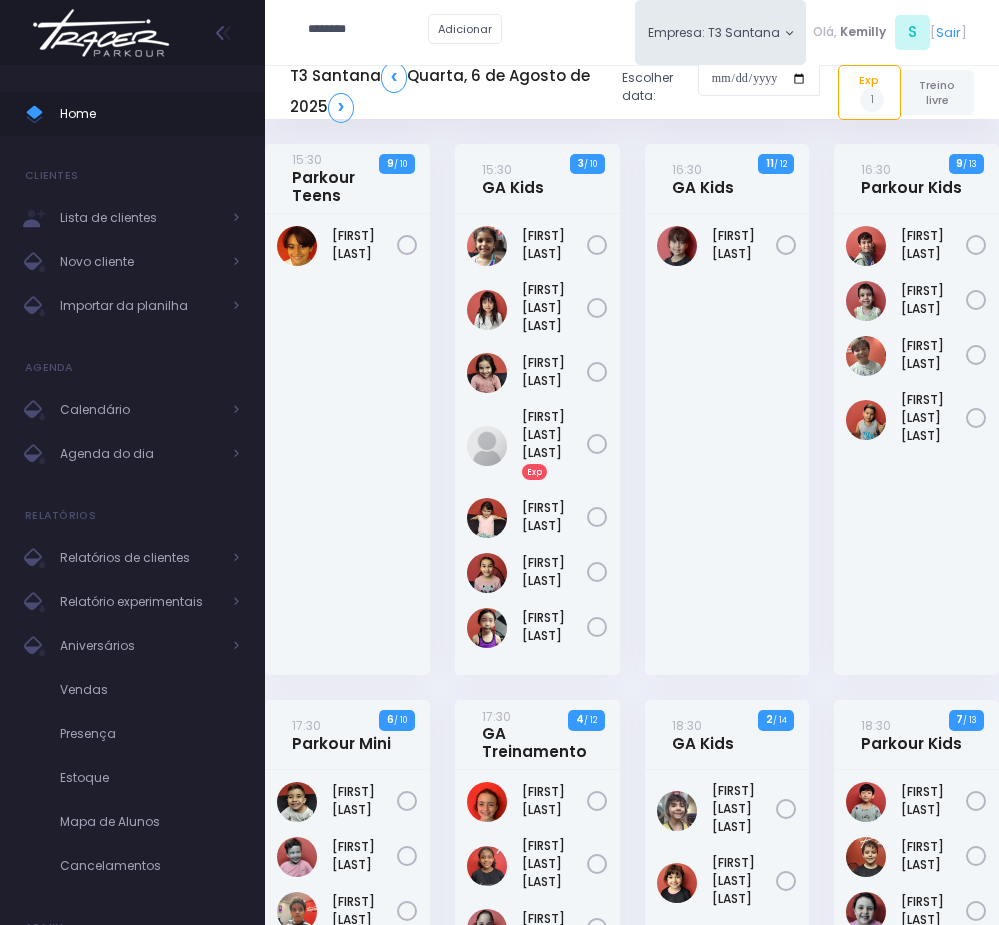 type on "**********" 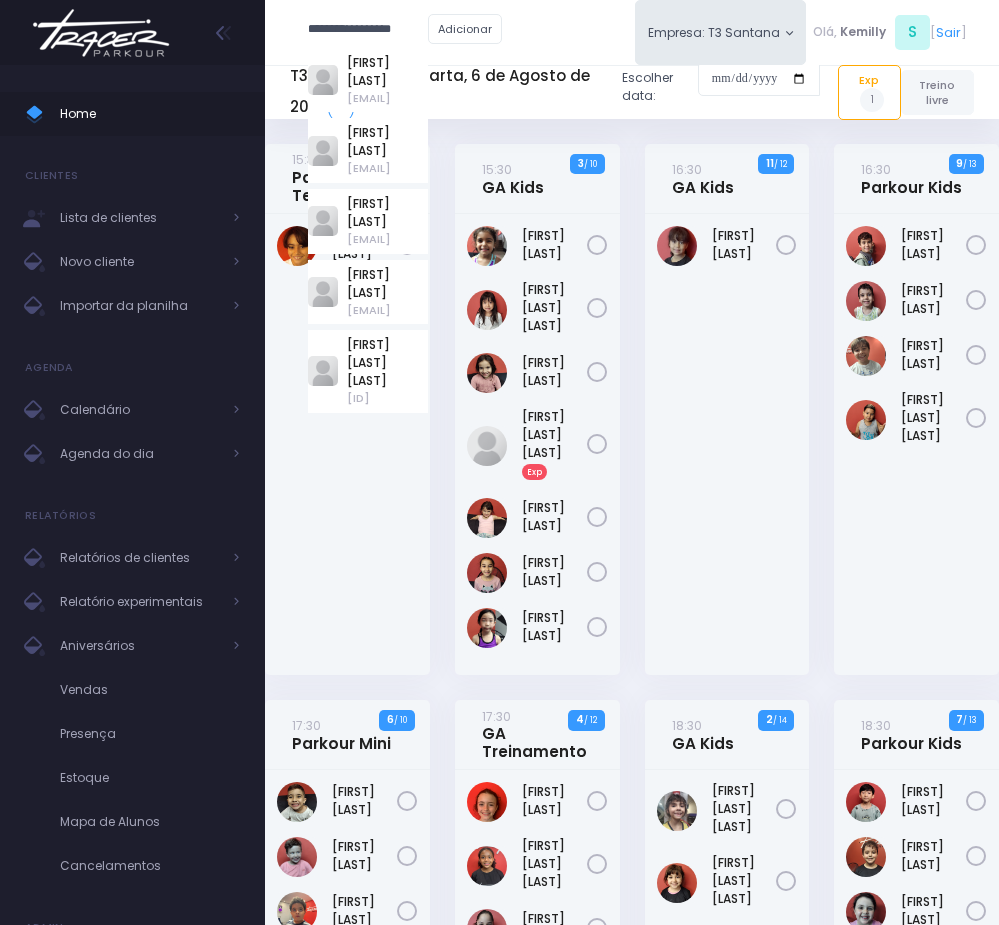 type 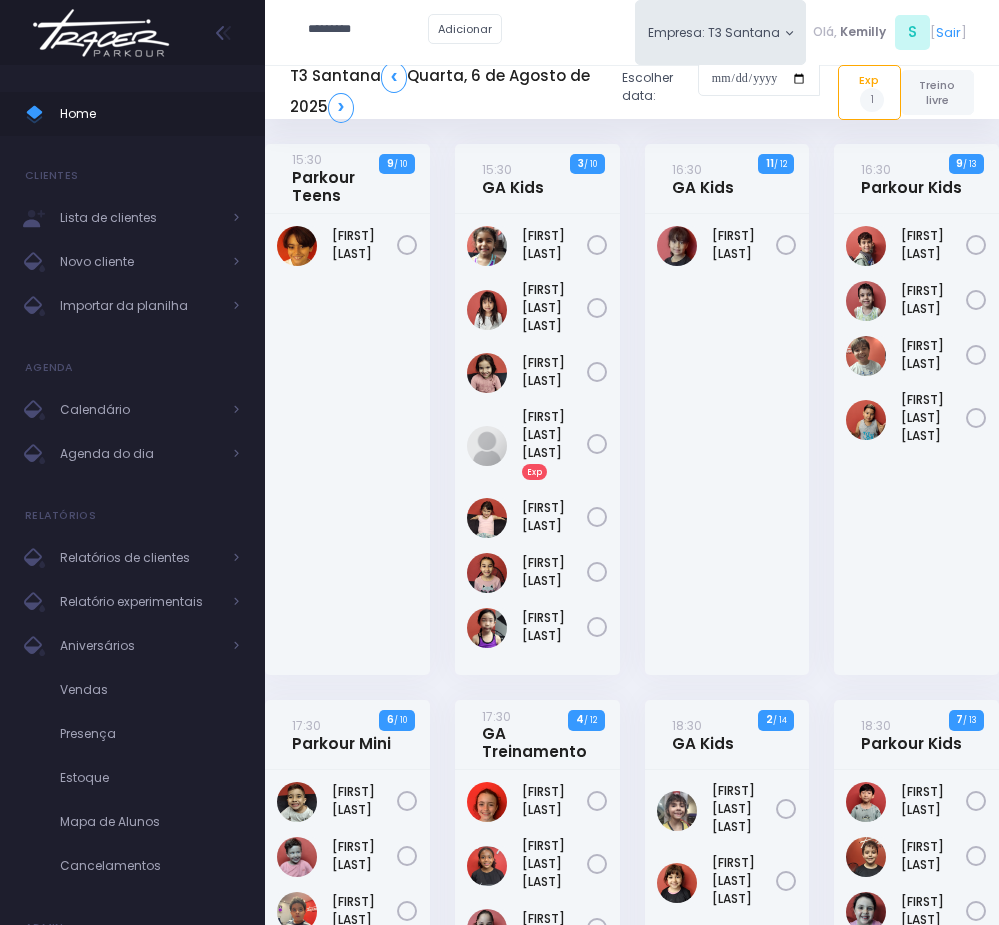 type on "**********" 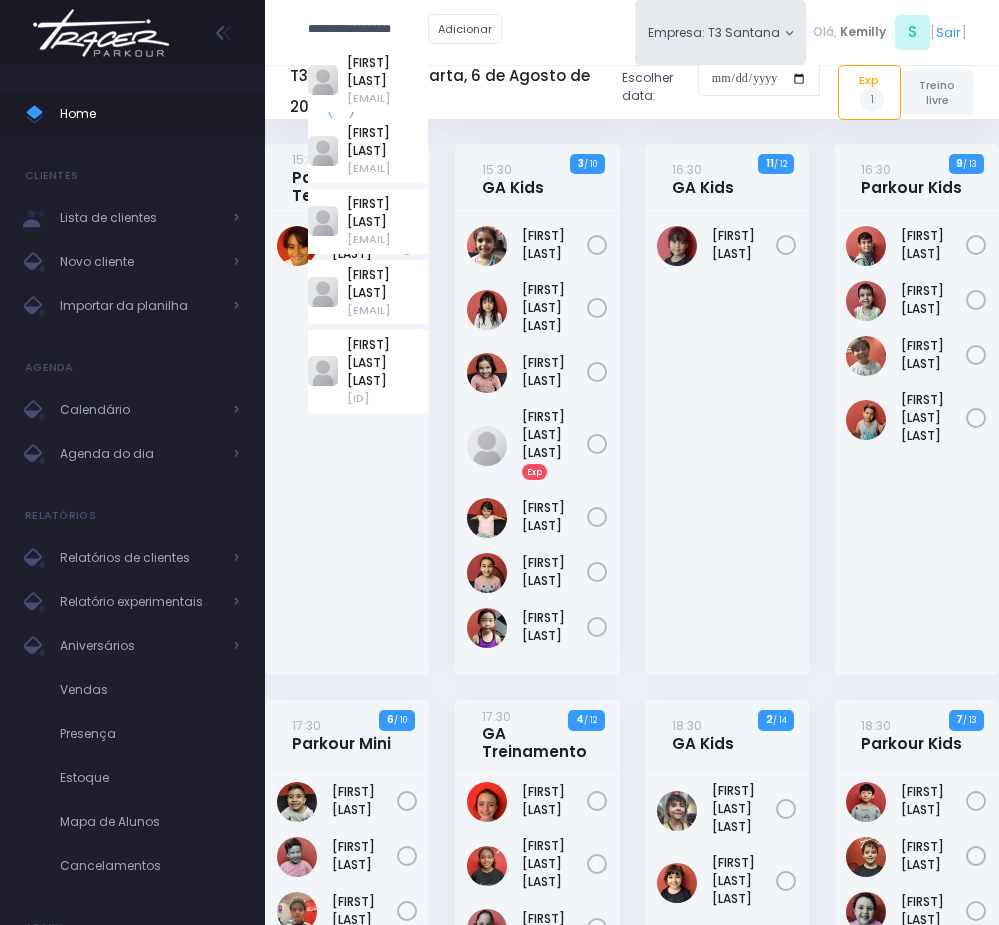 type 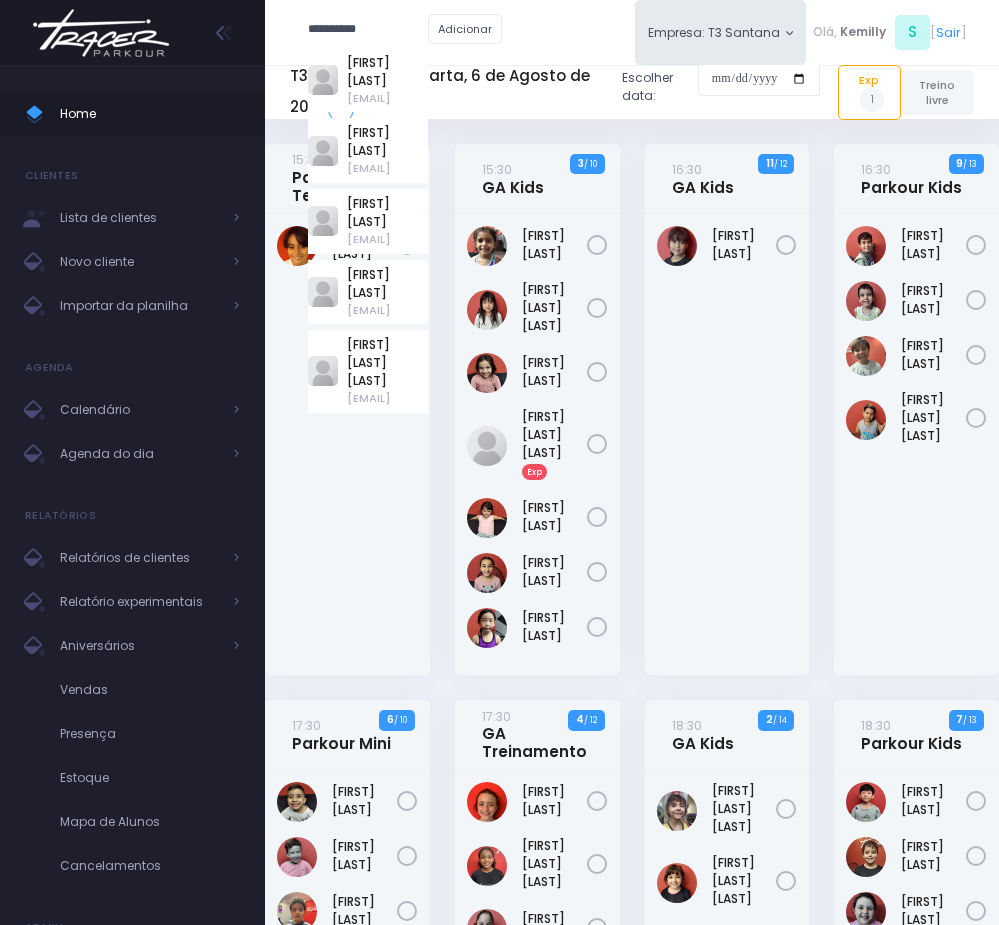 type on "**********" 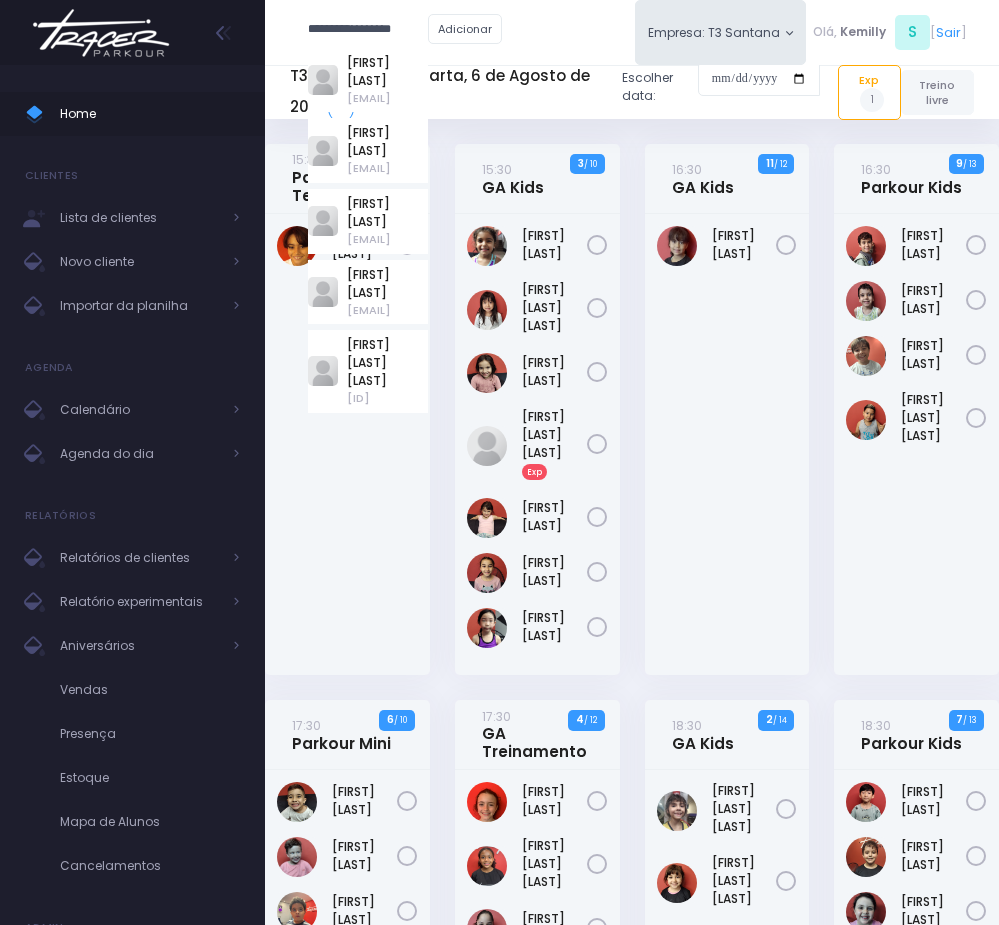 type 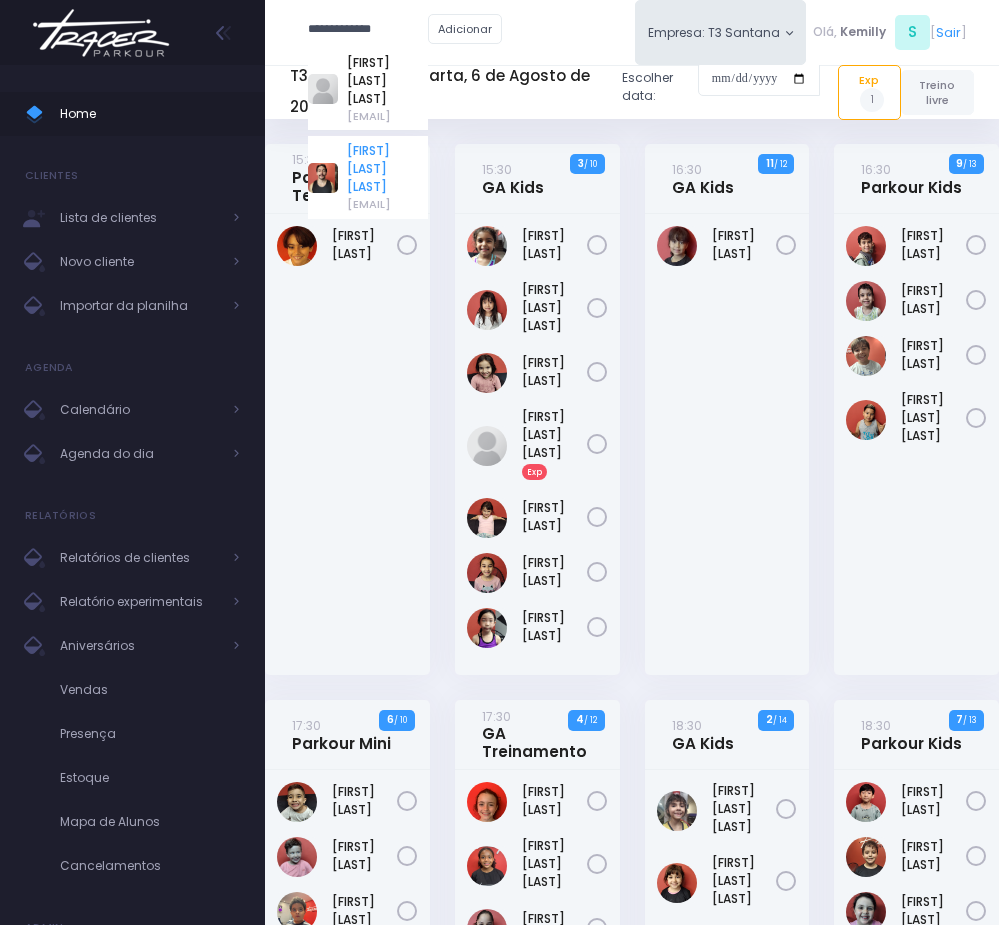 click on "Leonardo Alfredo da Silva" at bounding box center [387, 169] 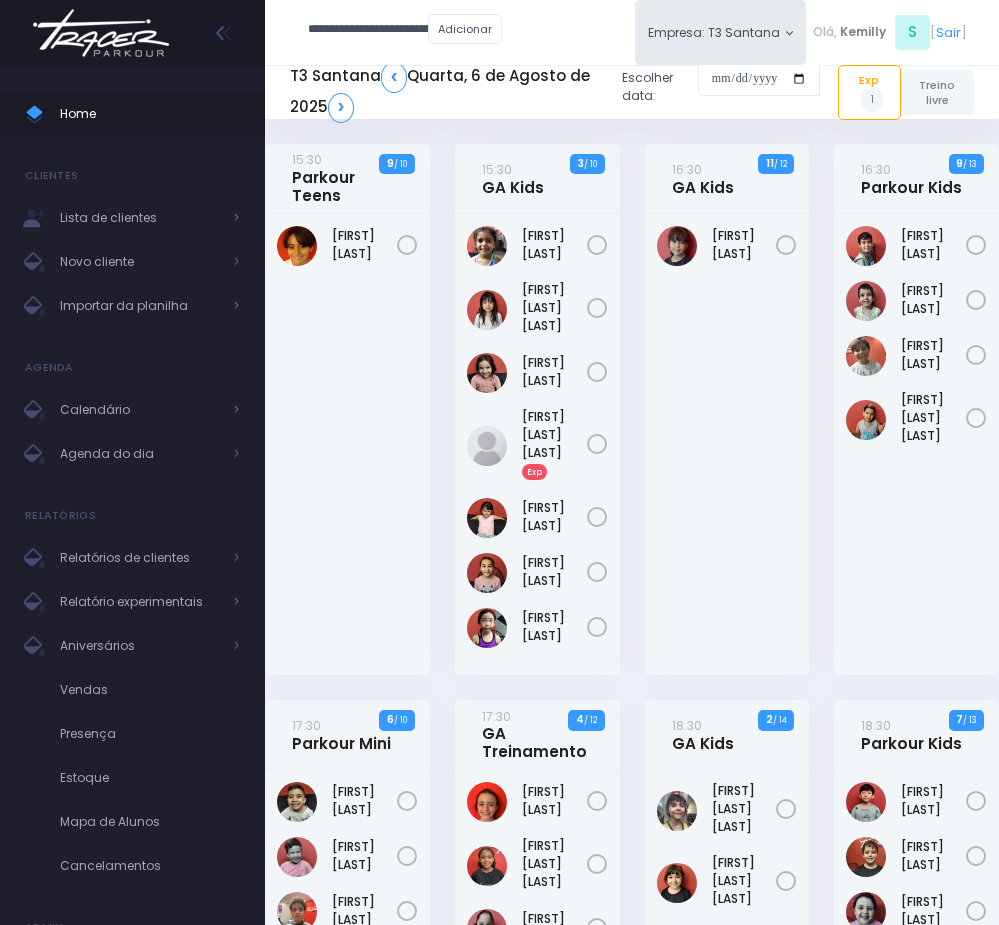 type on "**********" 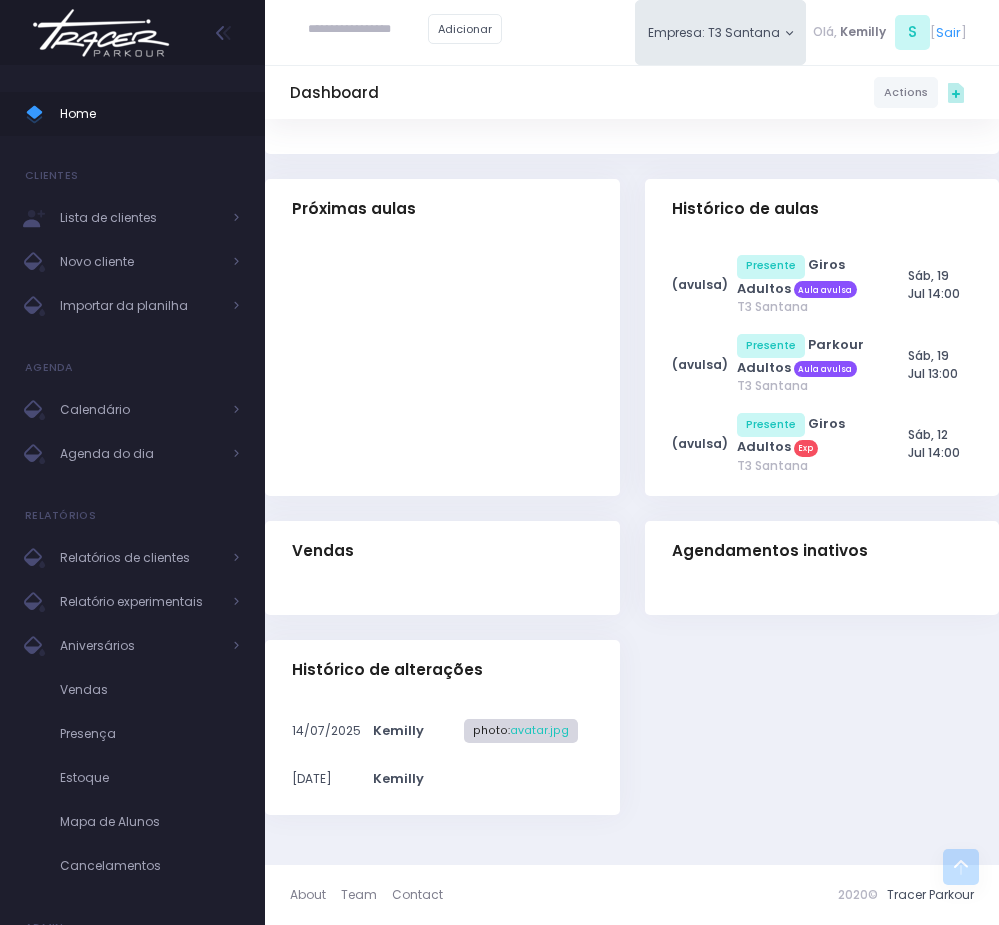 scroll, scrollTop: 0, scrollLeft: 0, axis: both 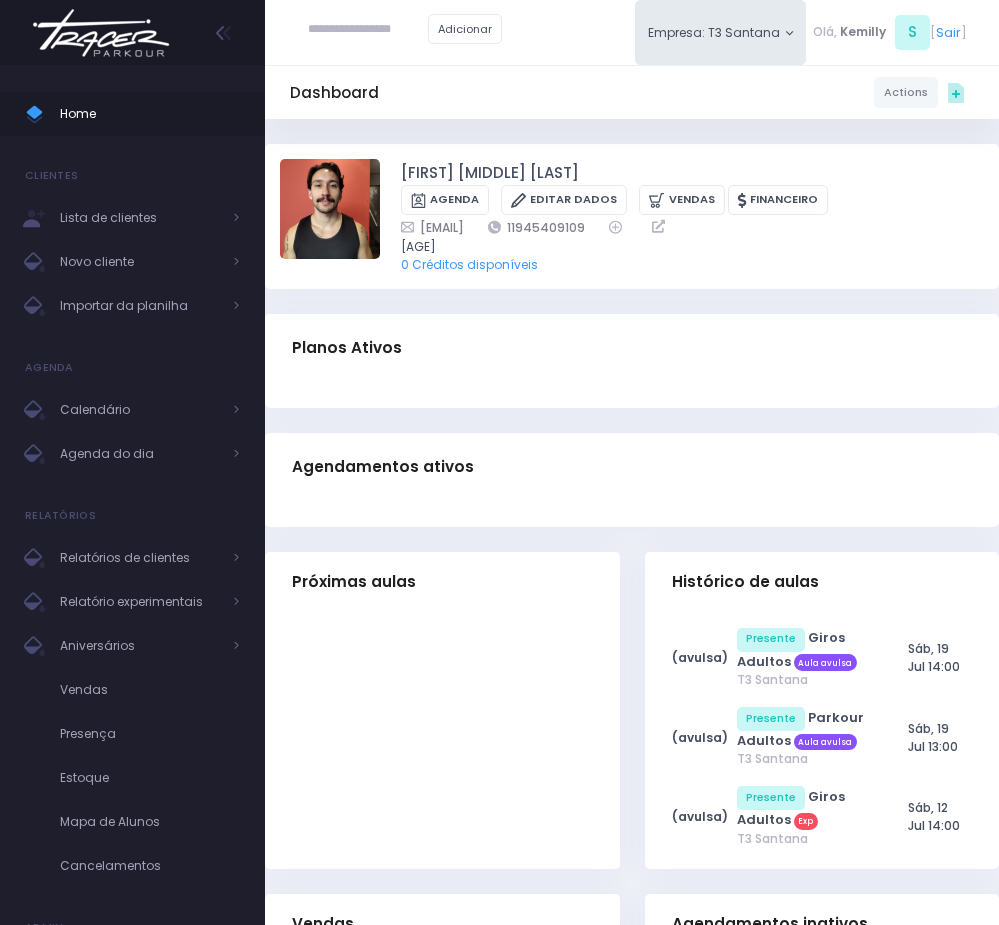 drag, startPoint x: 390, startPoint y: 171, endPoint x: 595, endPoint y: 168, distance: 205.02196 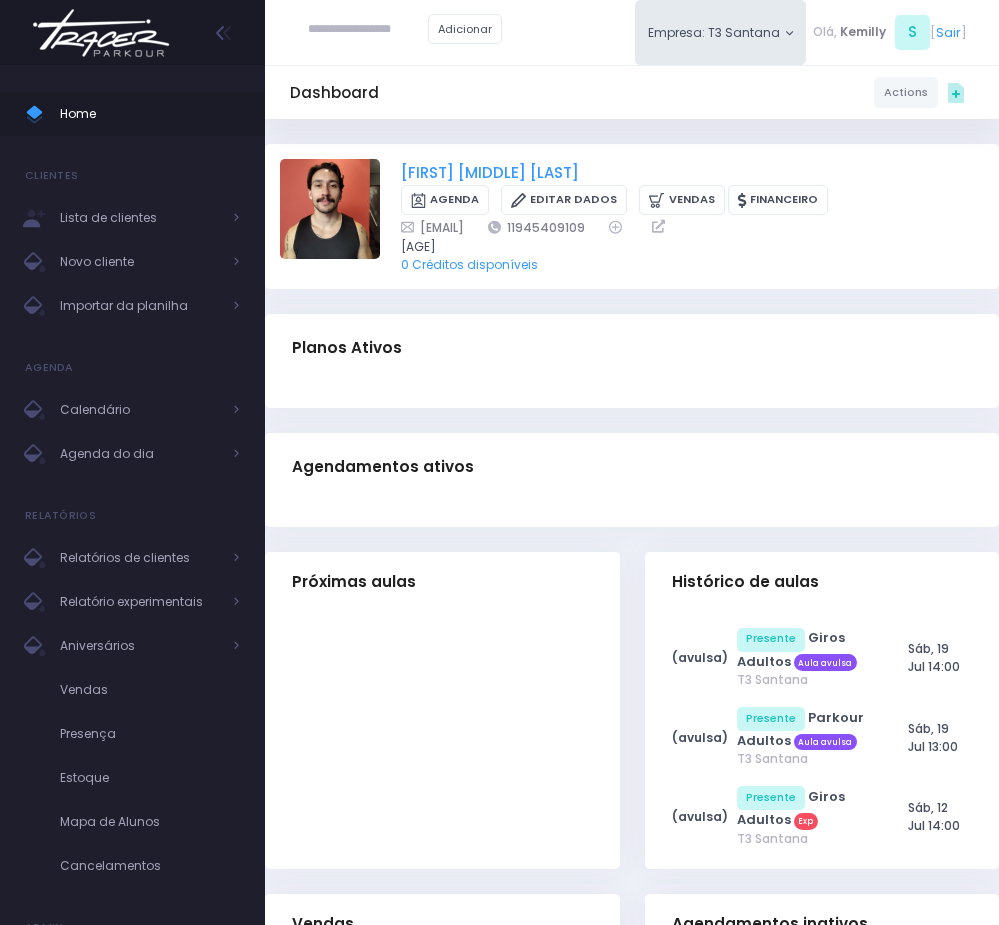 click on "Leonardo Alfredo da Silva" at bounding box center [490, 173] 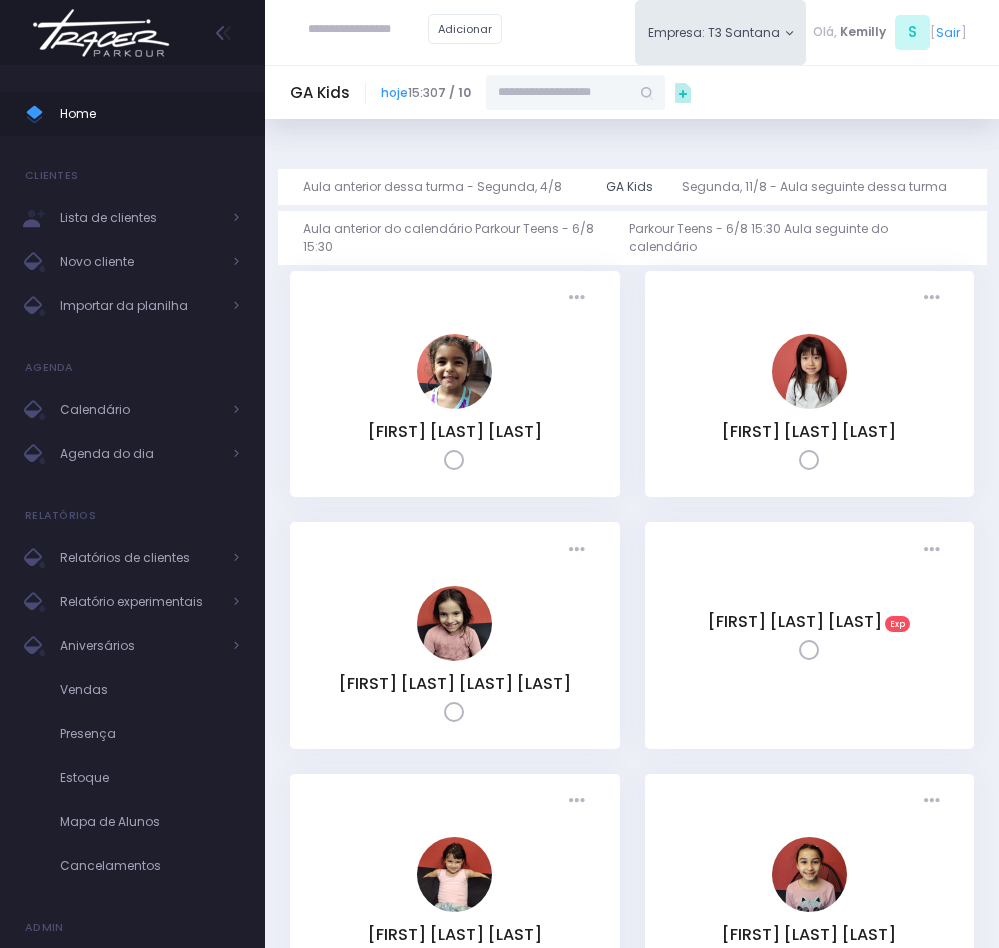 scroll, scrollTop: 0, scrollLeft: 0, axis: both 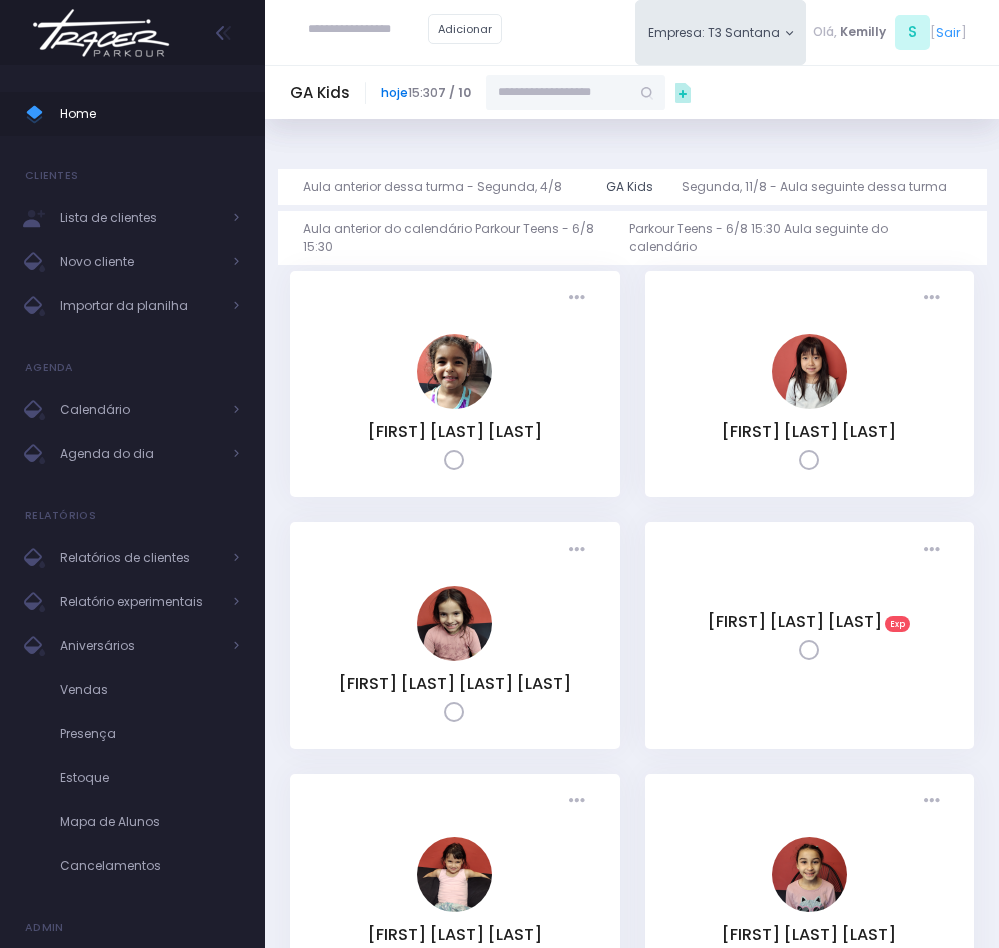 click on "hoje" at bounding box center [394, 92] 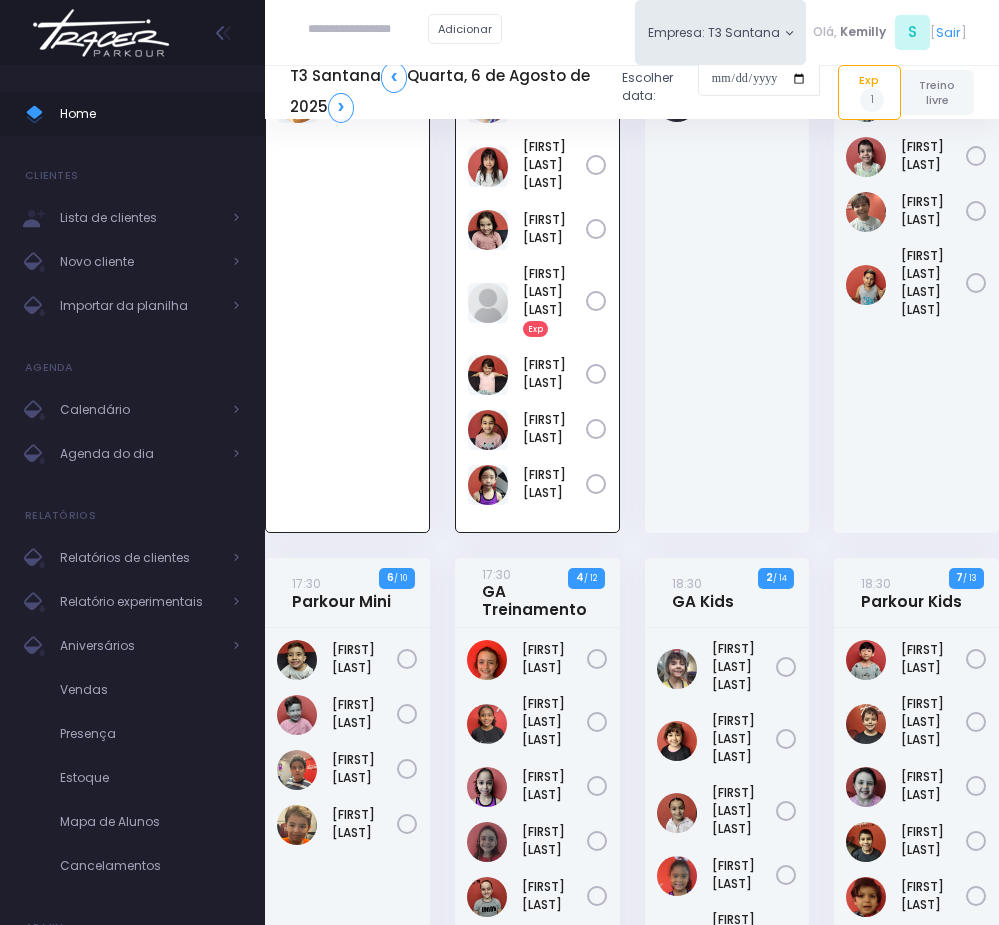 scroll, scrollTop: 144, scrollLeft: 0, axis: vertical 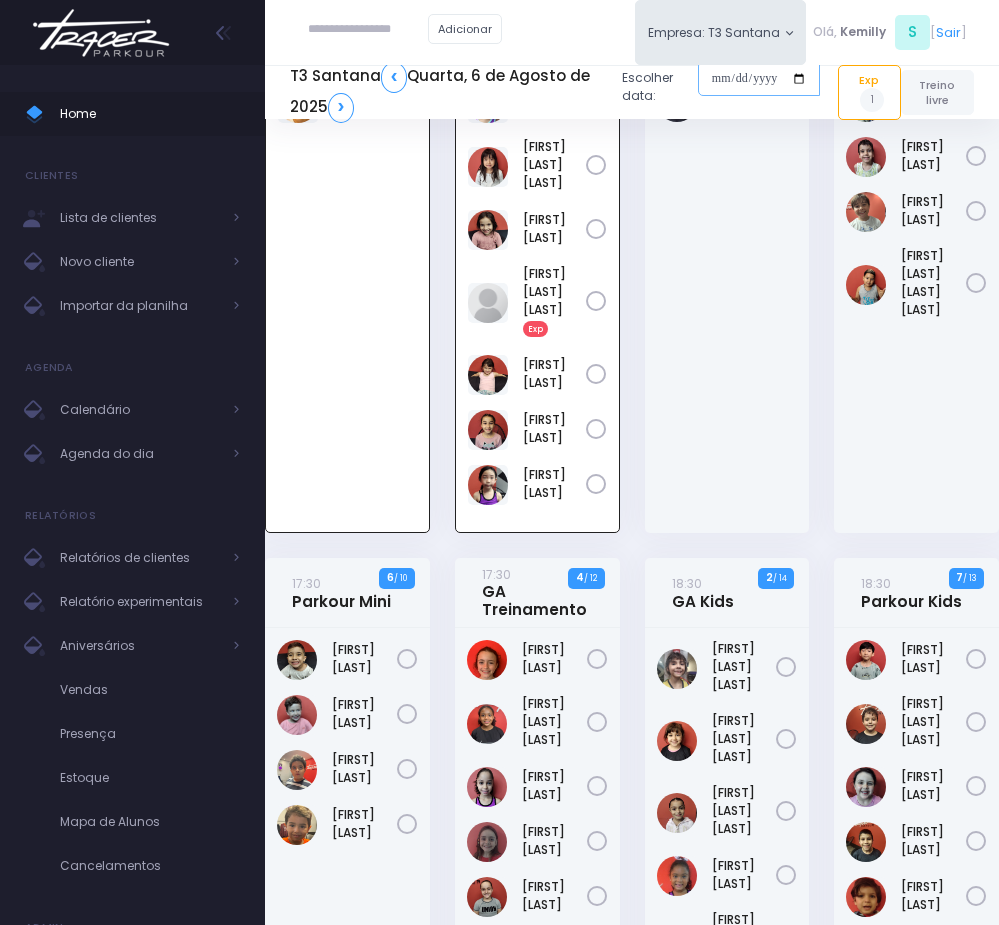 click at bounding box center (759, 79) 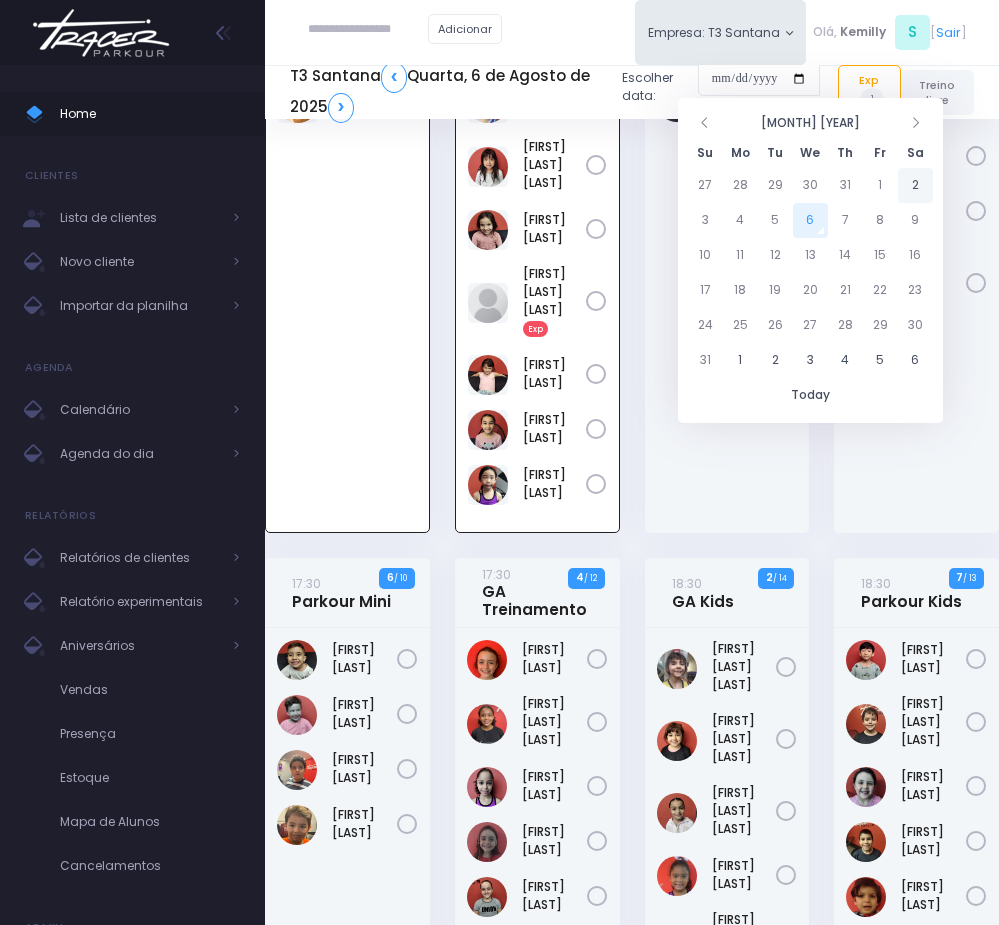 click on "2" at bounding box center [915, 185] 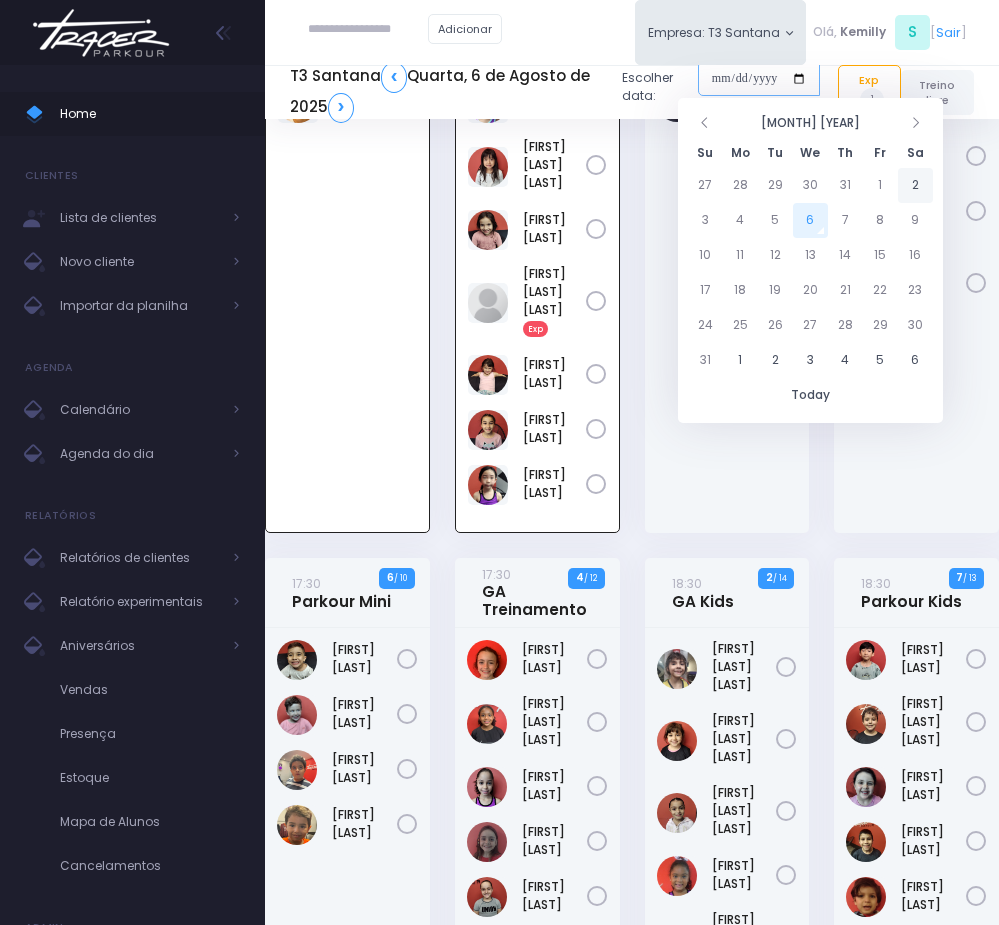 type on "**********" 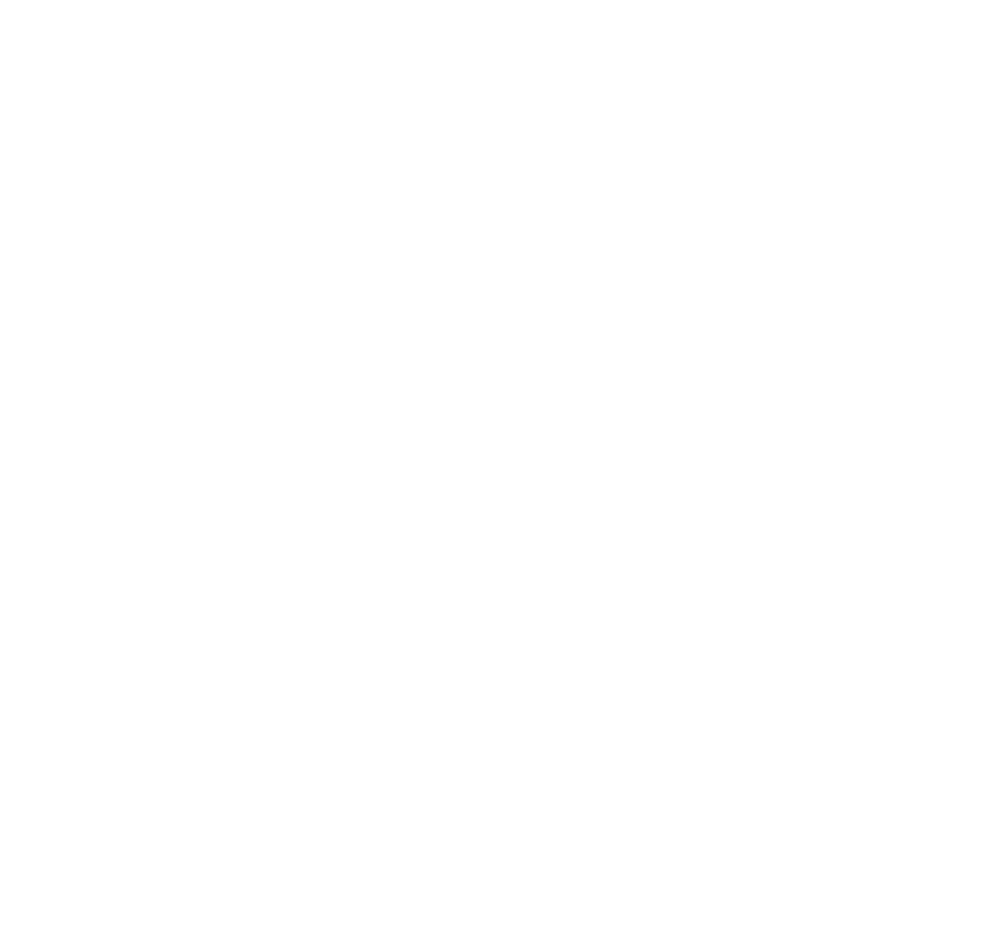 scroll, scrollTop: 0, scrollLeft: 0, axis: both 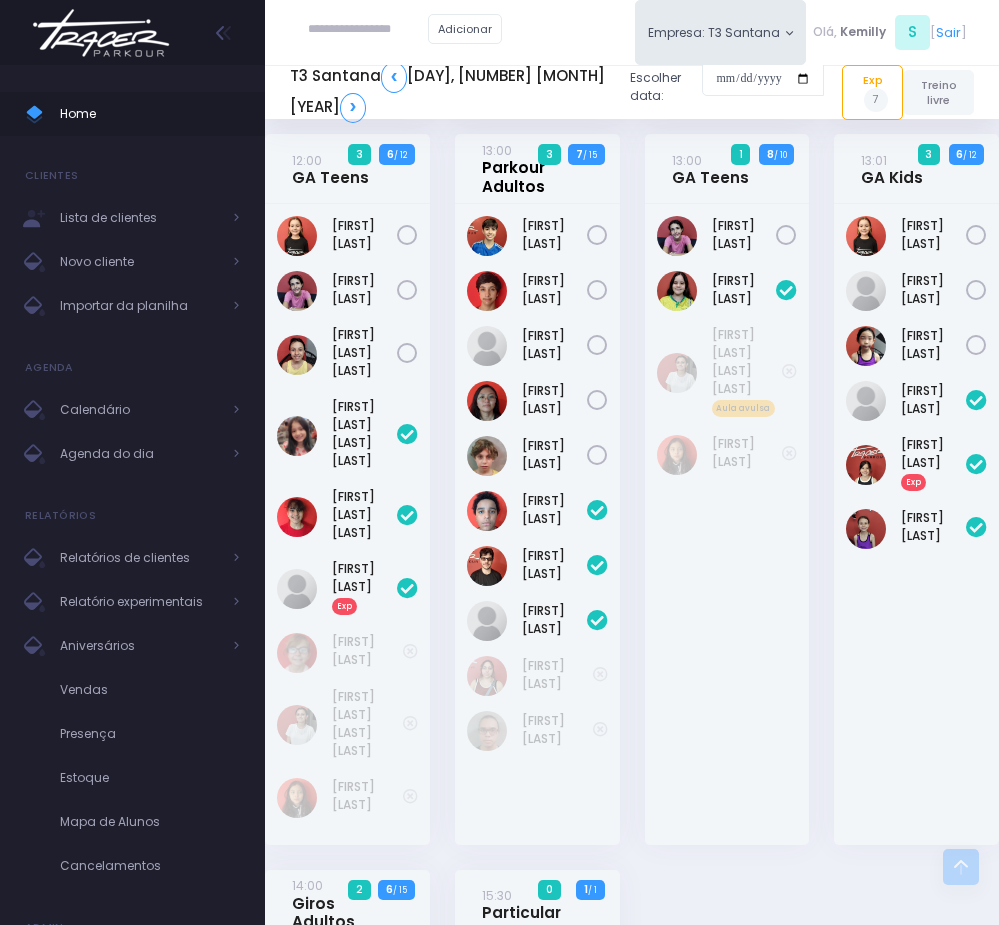 click on "13:00 Parkour Adultos" at bounding box center [534, 168] 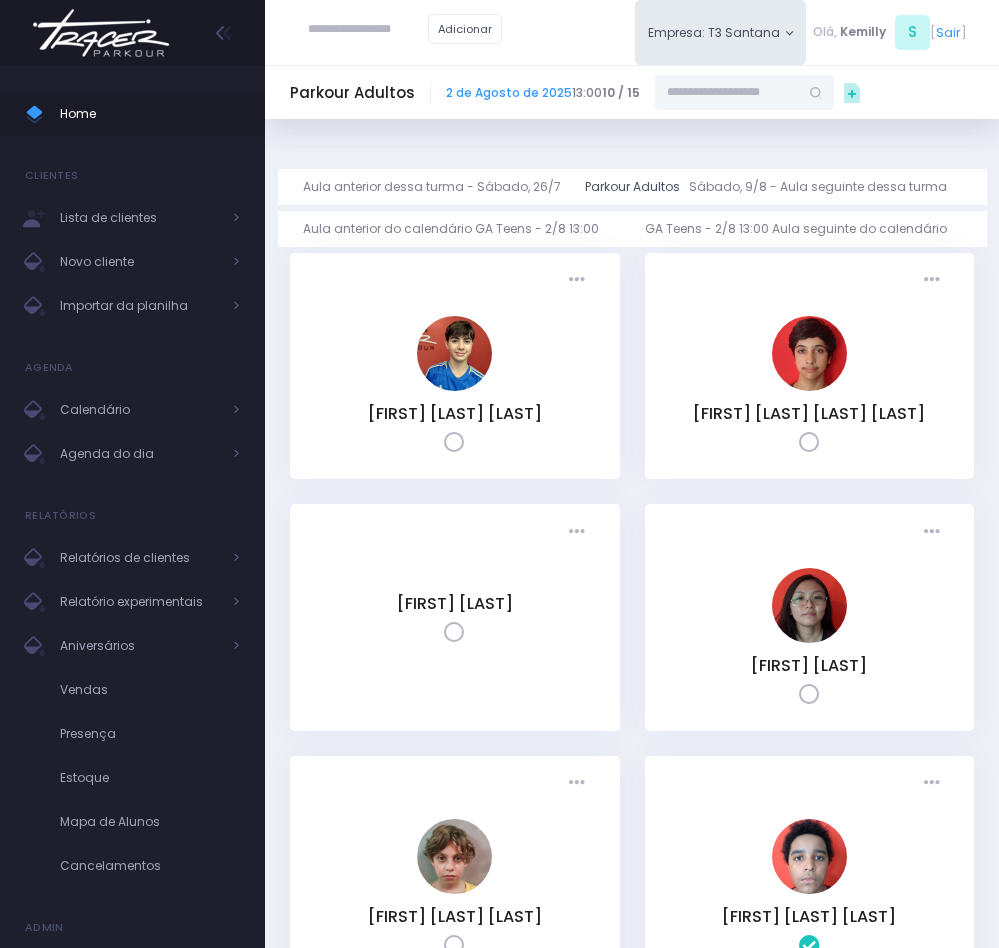 scroll, scrollTop: 0, scrollLeft: 0, axis: both 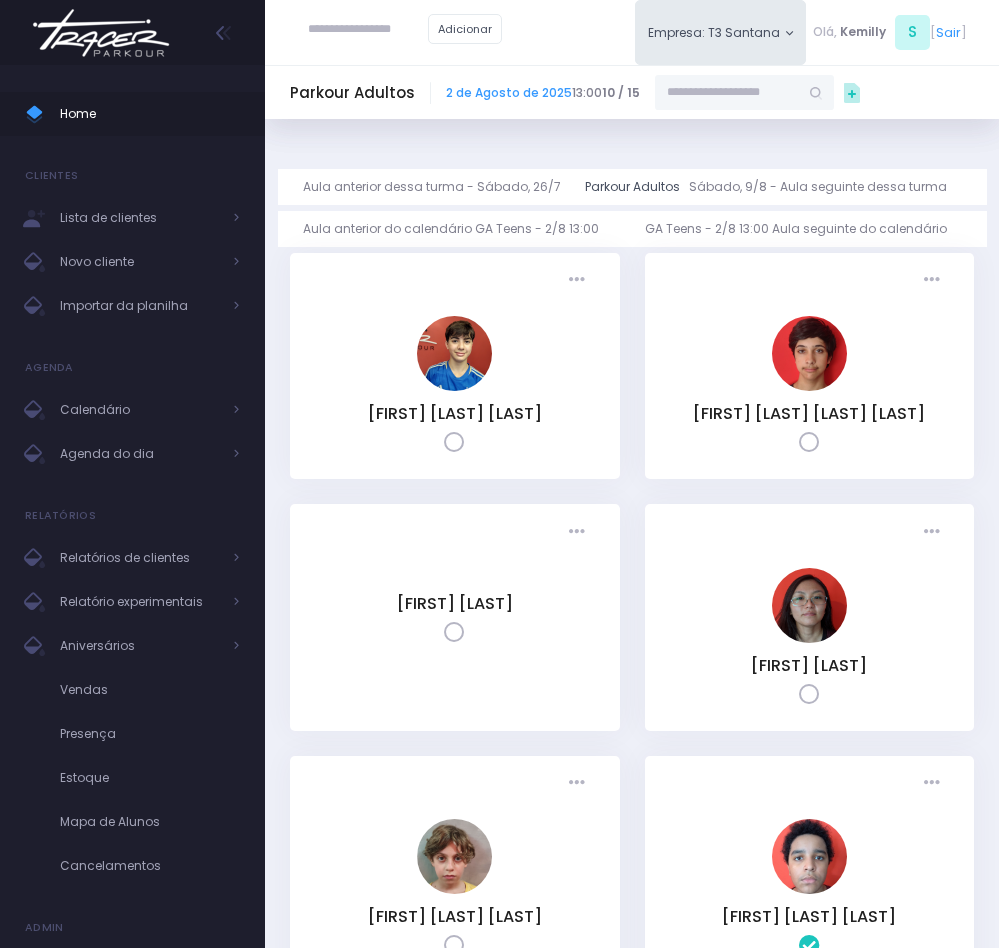 click at bounding box center [727, 93] 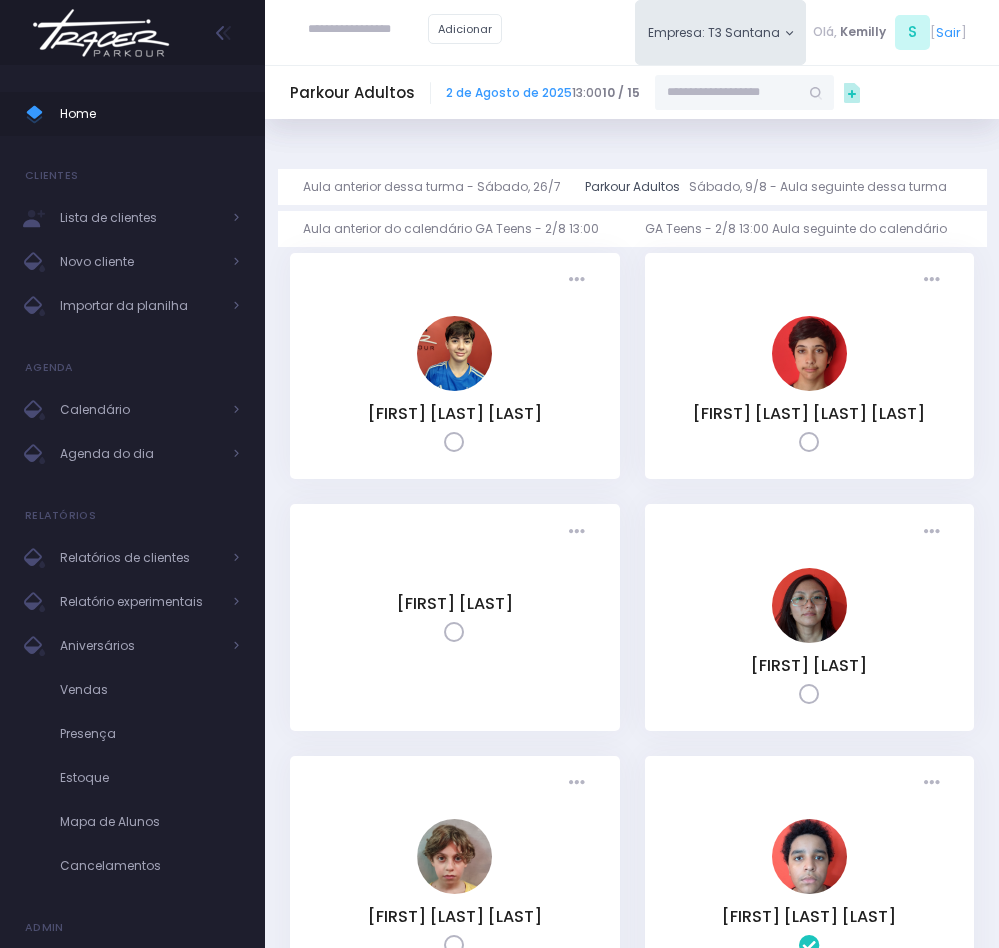 paste on "**********" 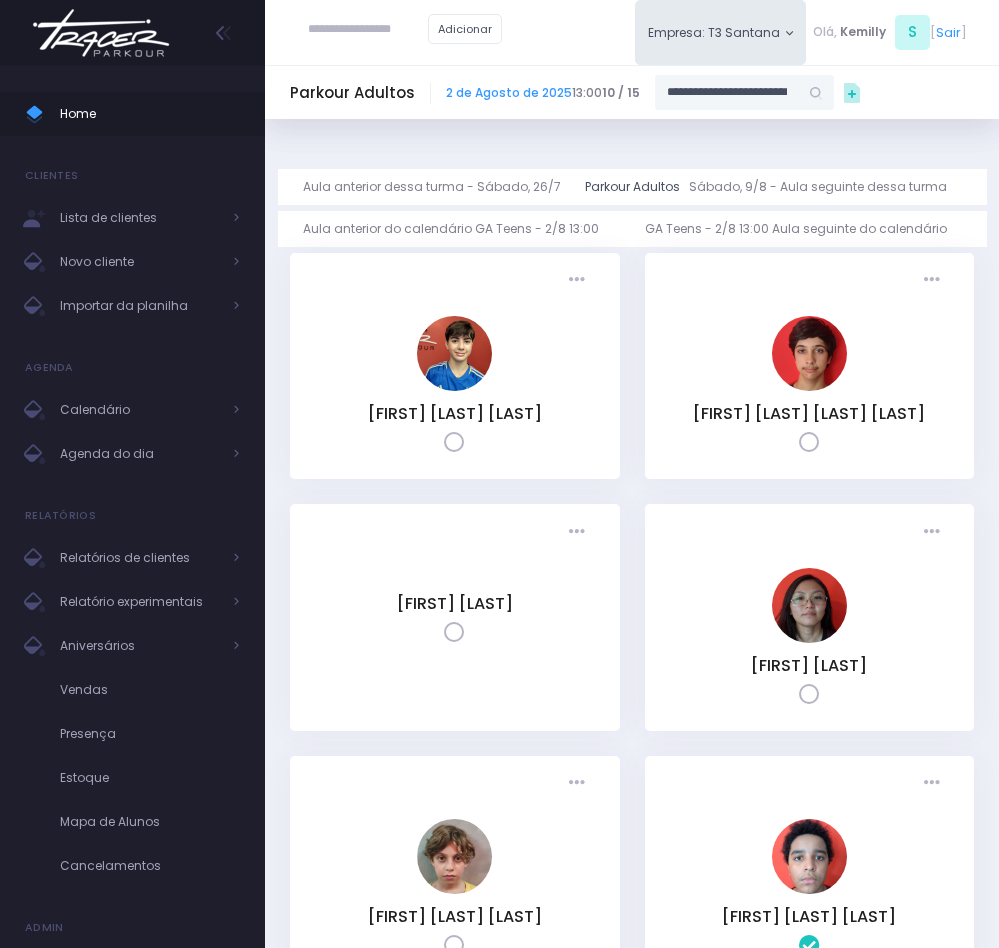 scroll, scrollTop: 0, scrollLeft: 1, axis: horizontal 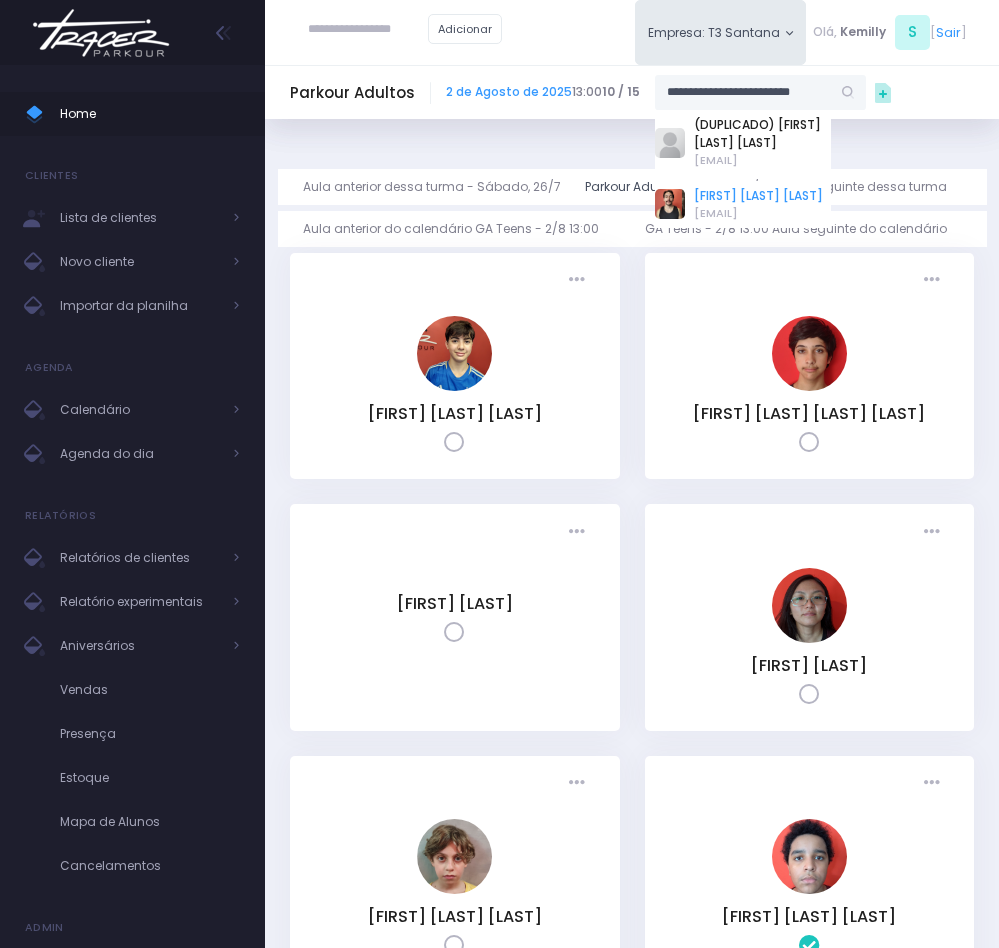 click on "Leonardo Alfredo da Silva" at bounding box center (758, 196) 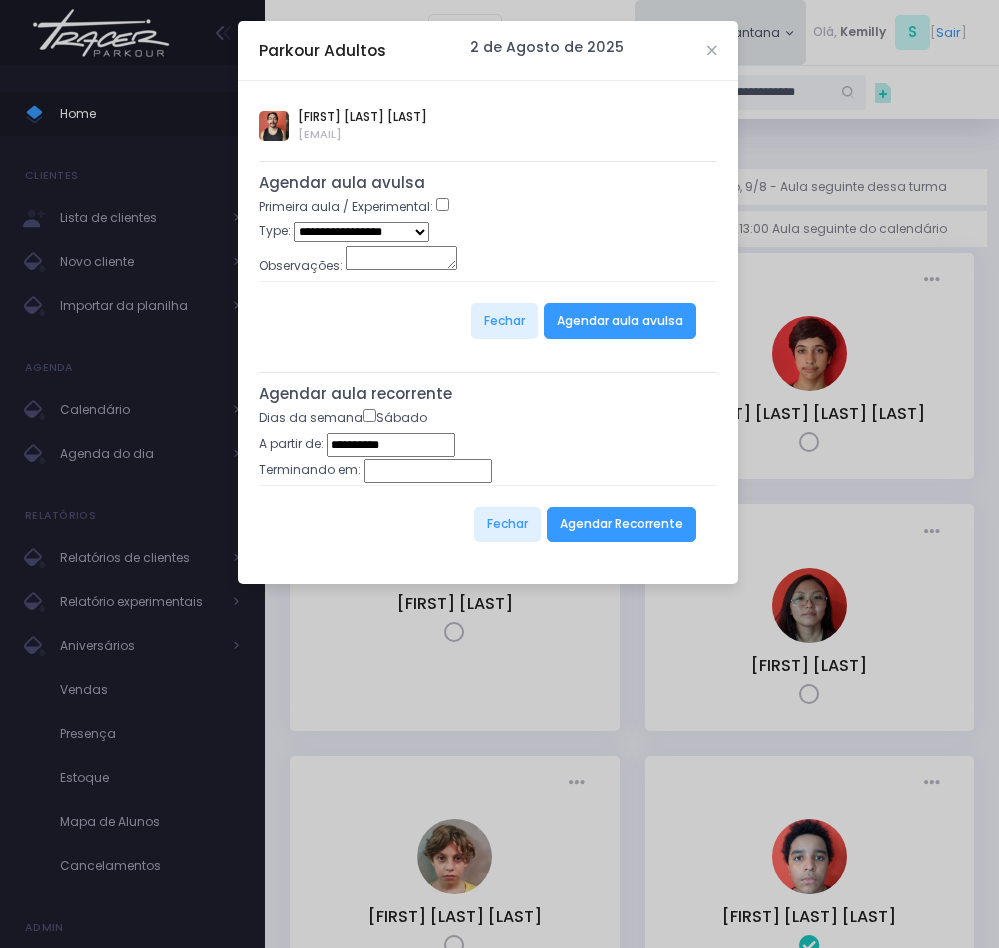 type on "**********" 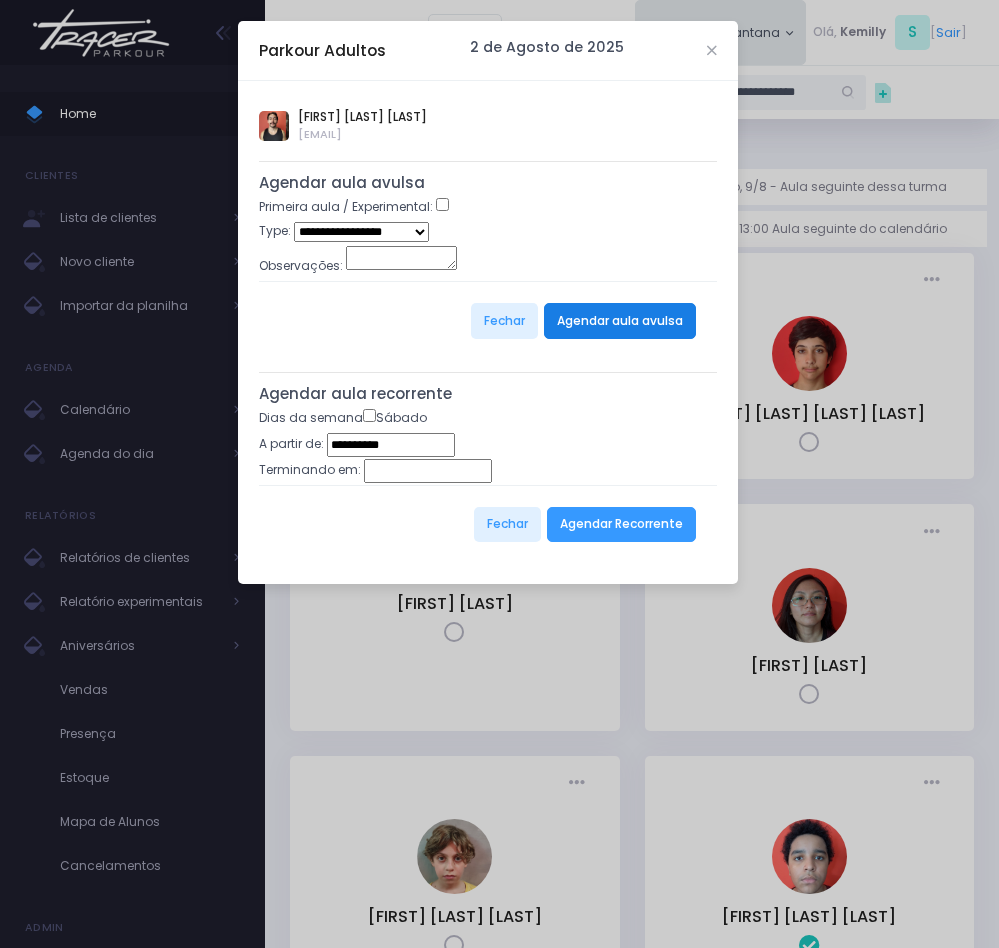 scroll, scrollTop: 0, scrollLeft: 0, axis: both 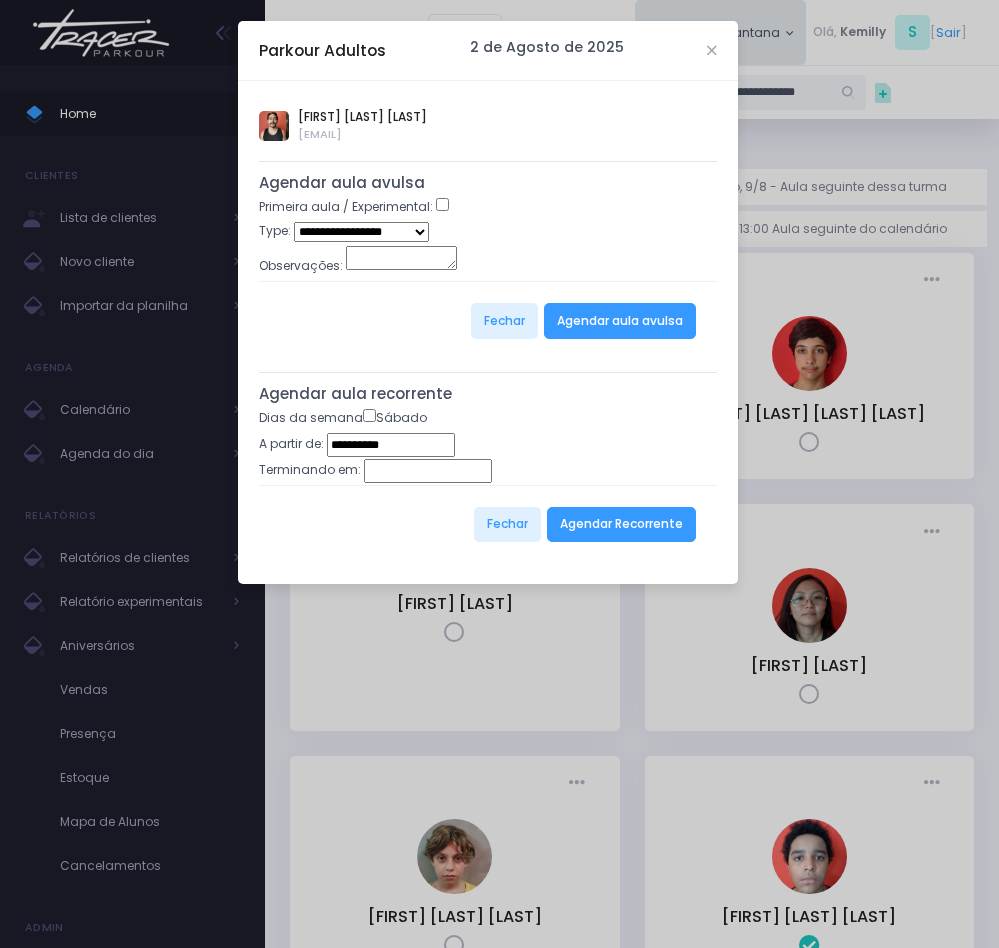 click on "**********" at bounding box center [361, 231] 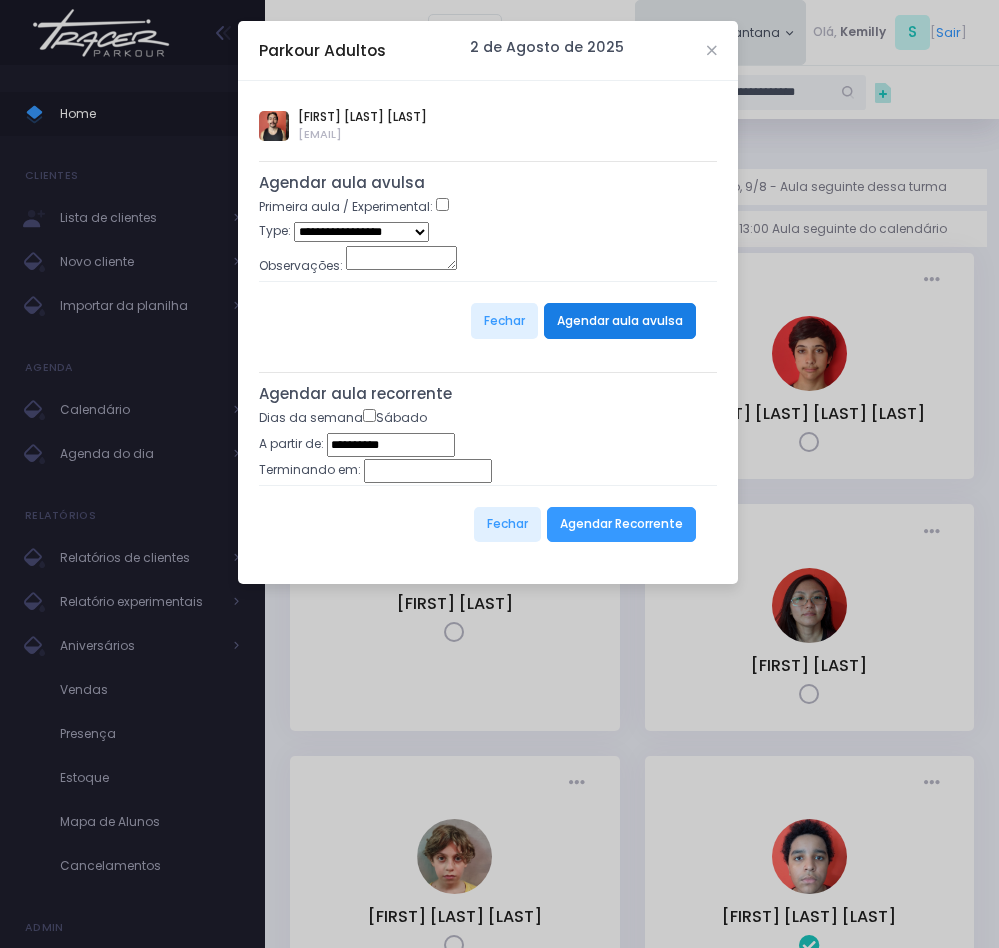 click on "Agendar aula avulsa" at bounding box center [620, 321] 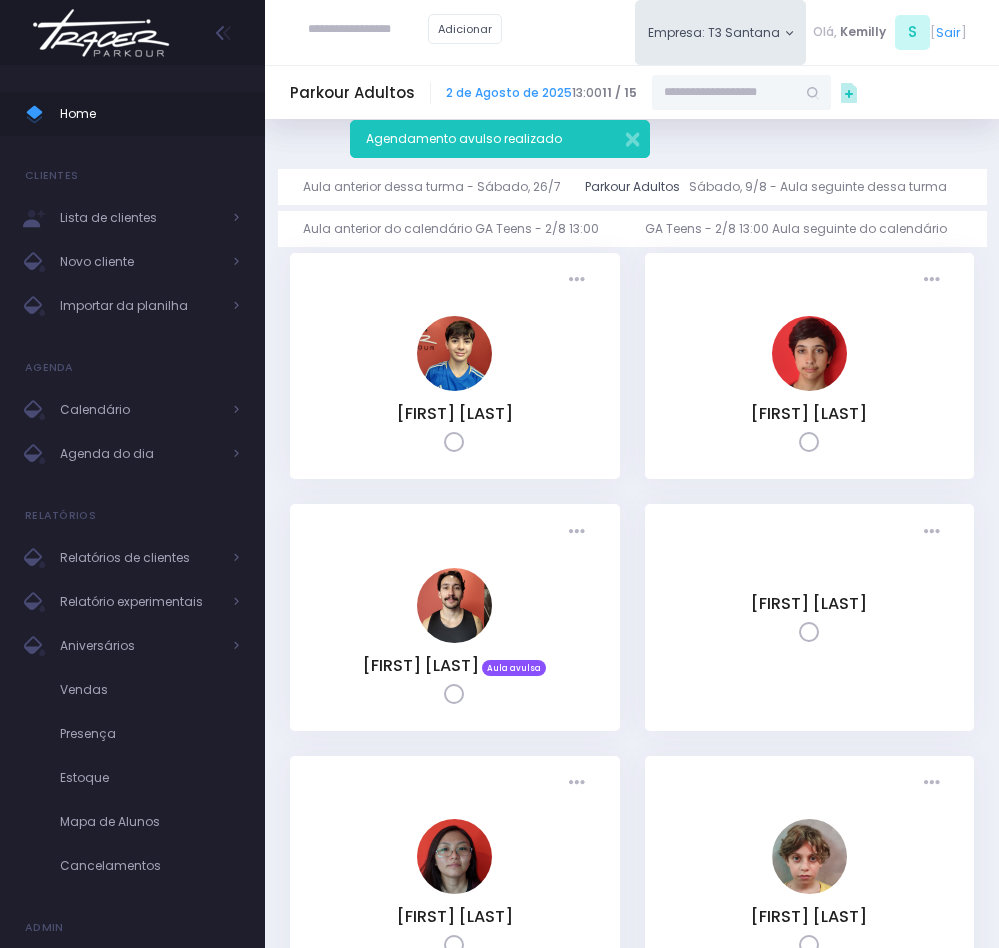 scroll, scrollTop: 0, scrollLeft: 0, axis: both 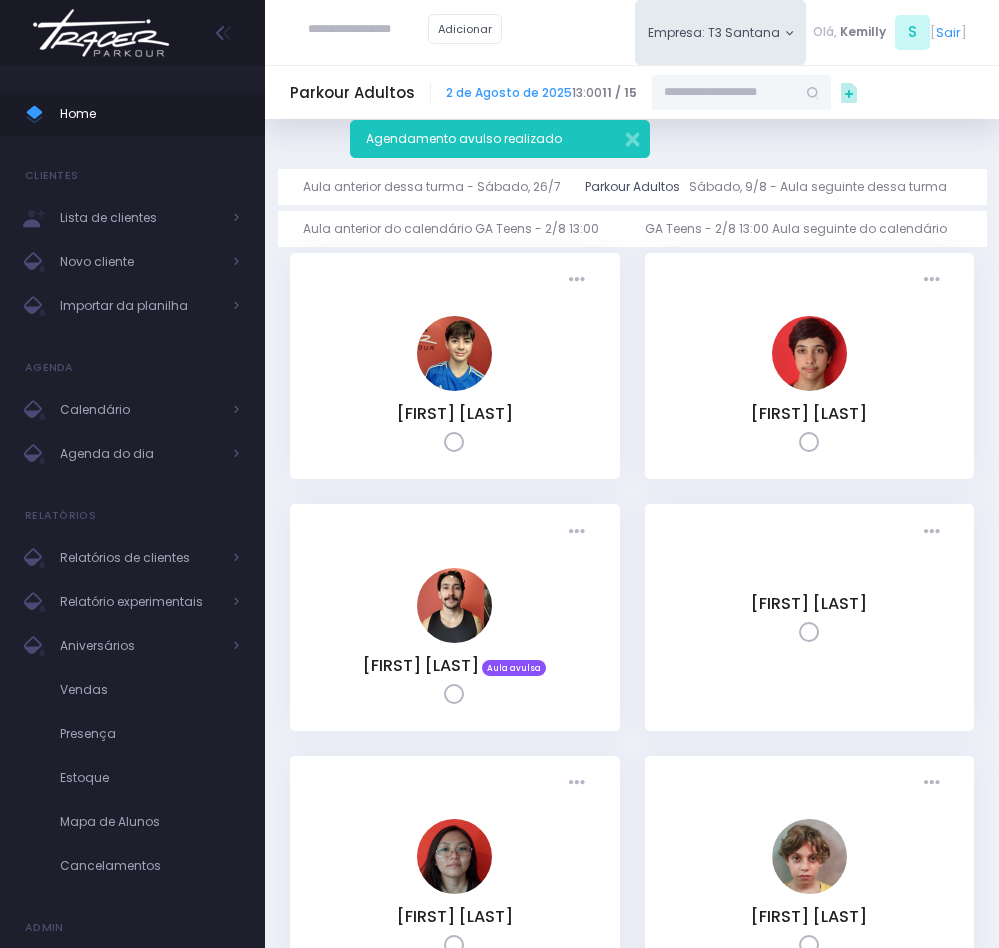 click at bounding box center [454, 694] 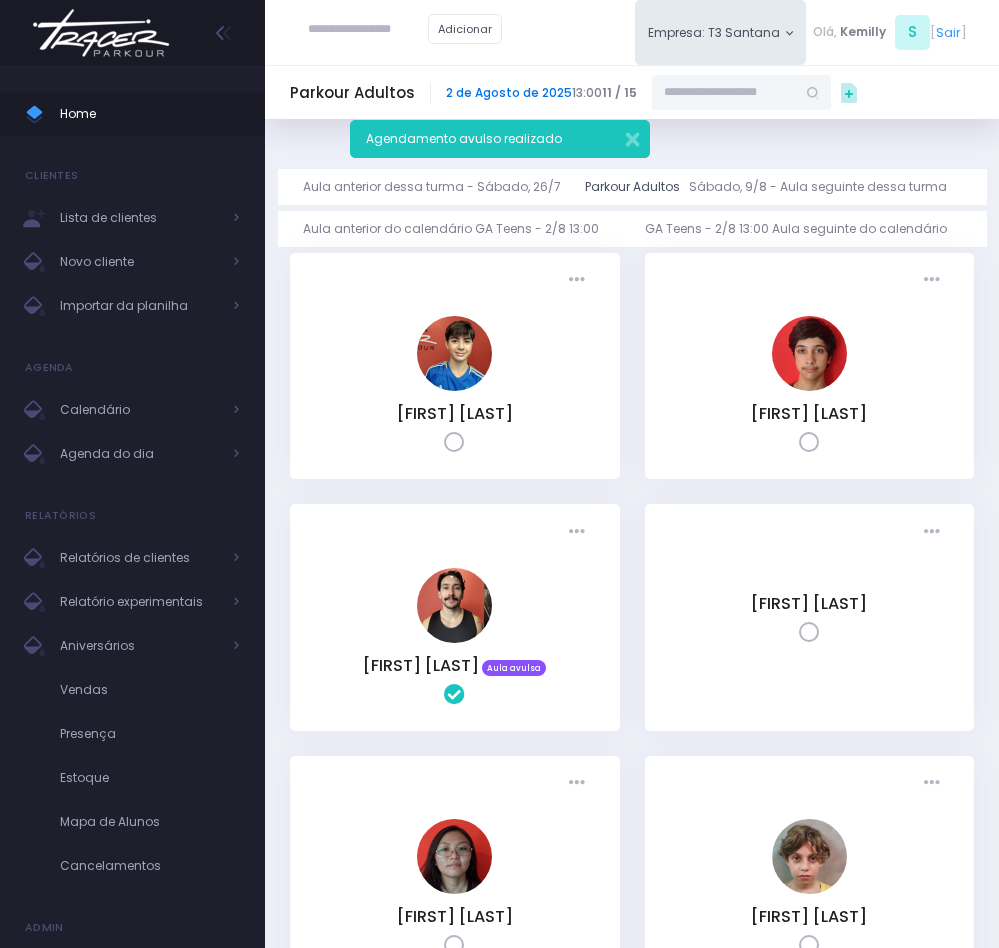 click on "2 de Agosto de 2025" at bounding box center (509, 92) 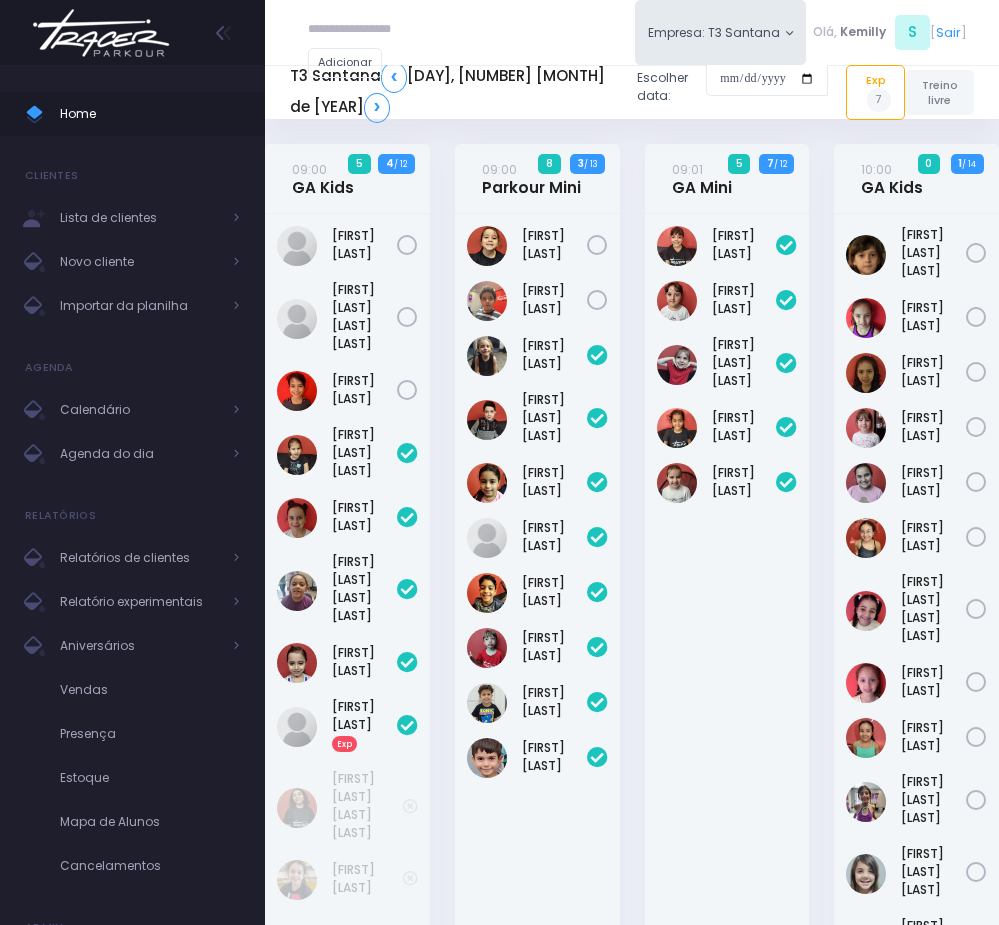 scroll, scrollTop: 0, scrollLeft: 0, axis: both 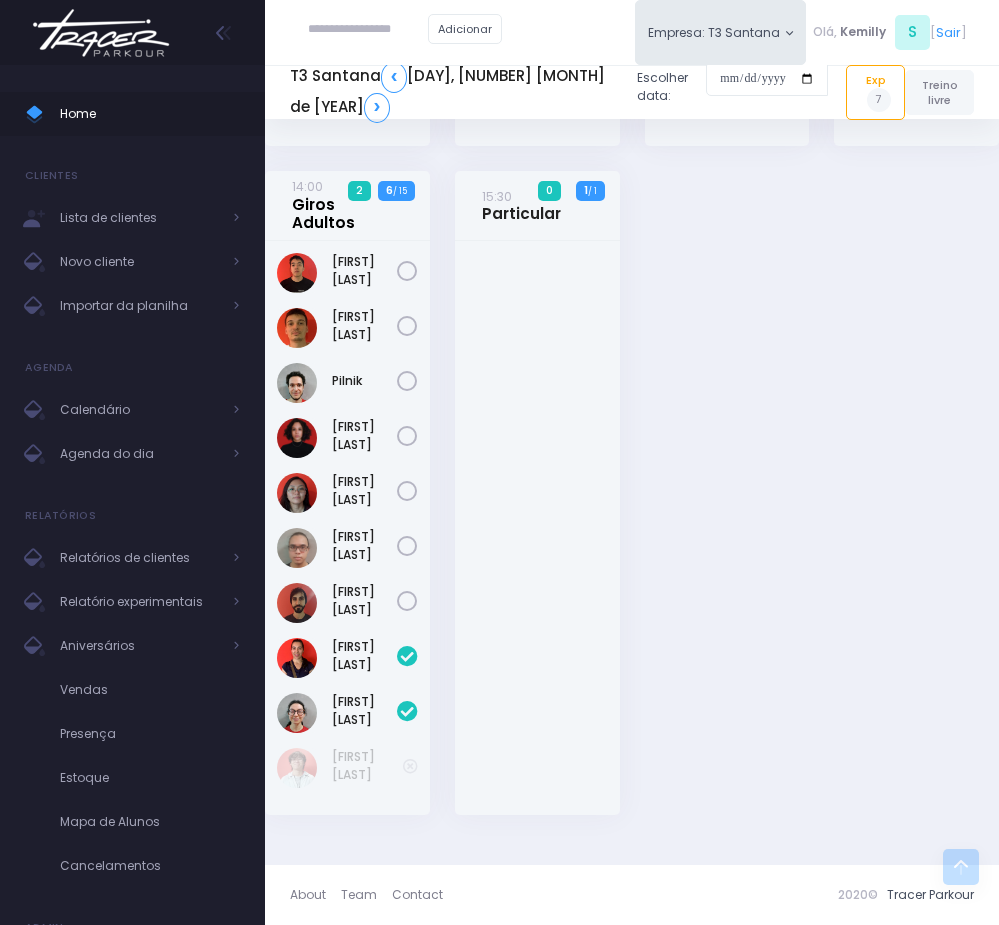 click on "14:00 Giros Adultos" at bounding box center (344, 204) 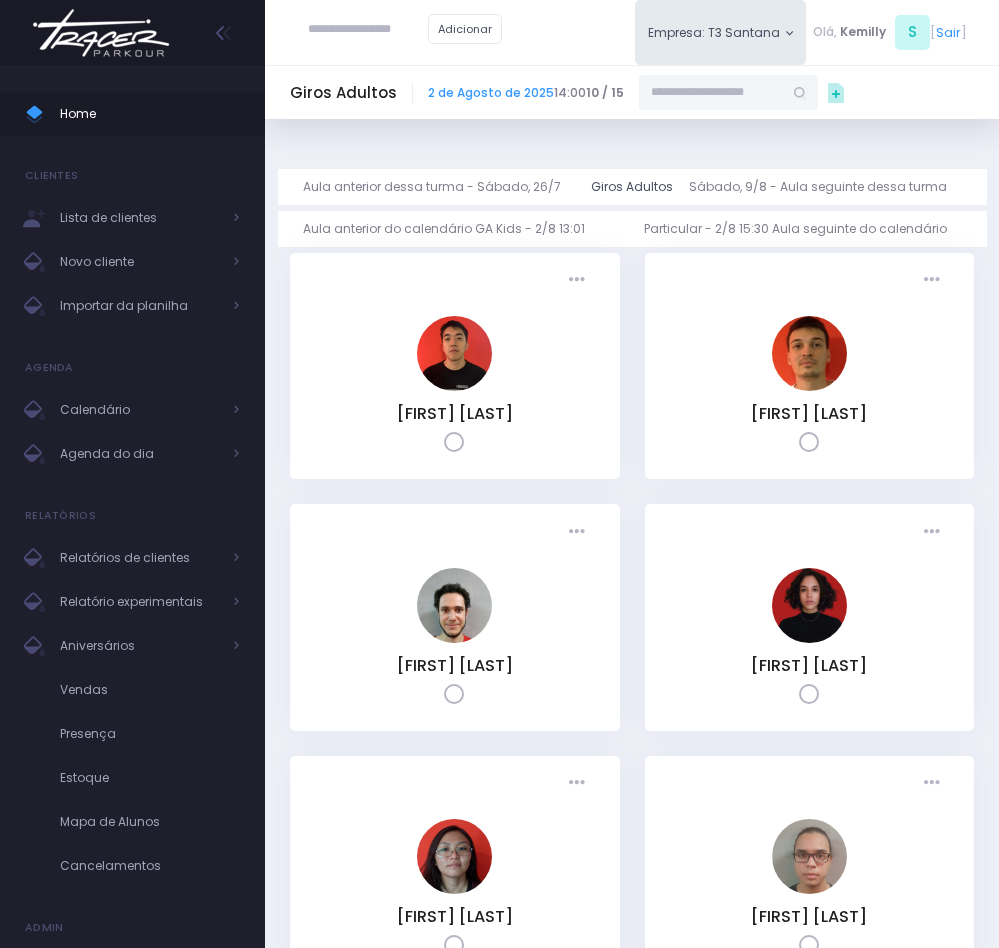 scroll, scrollTop: 0, scrollLeft: 0, axis: both 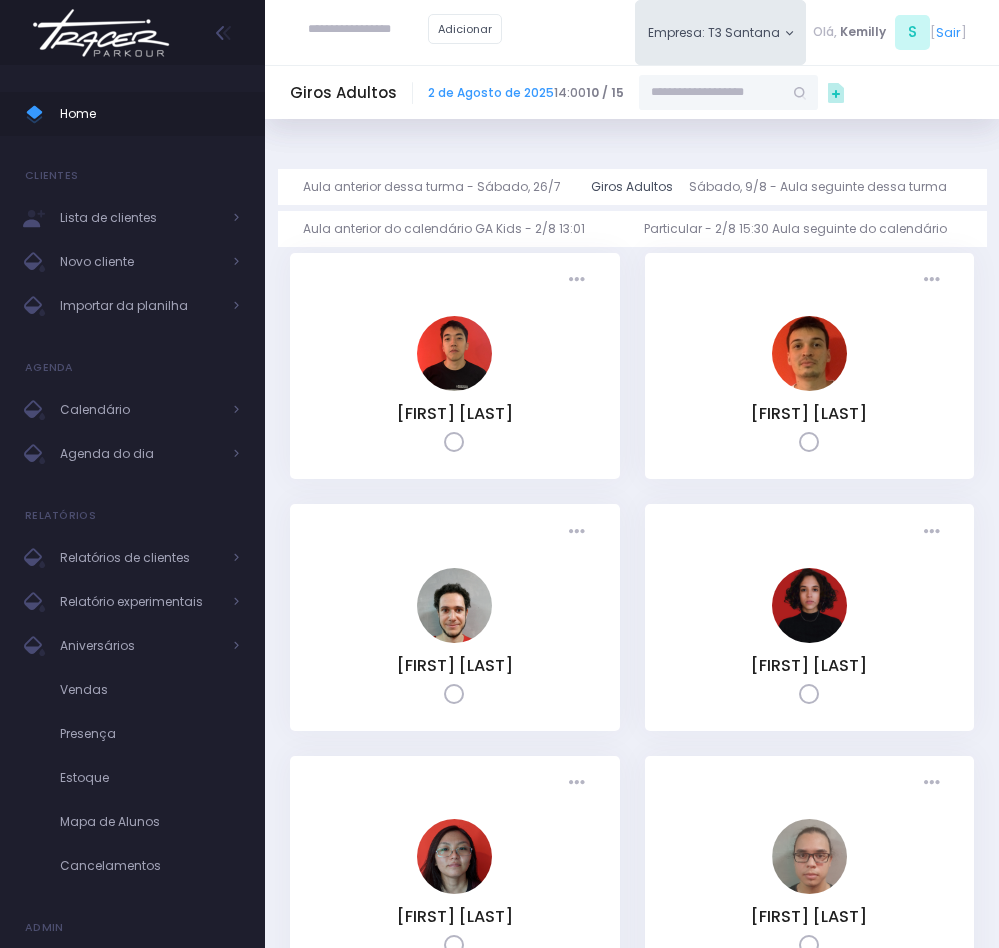 click at bounding box center [711, 93] 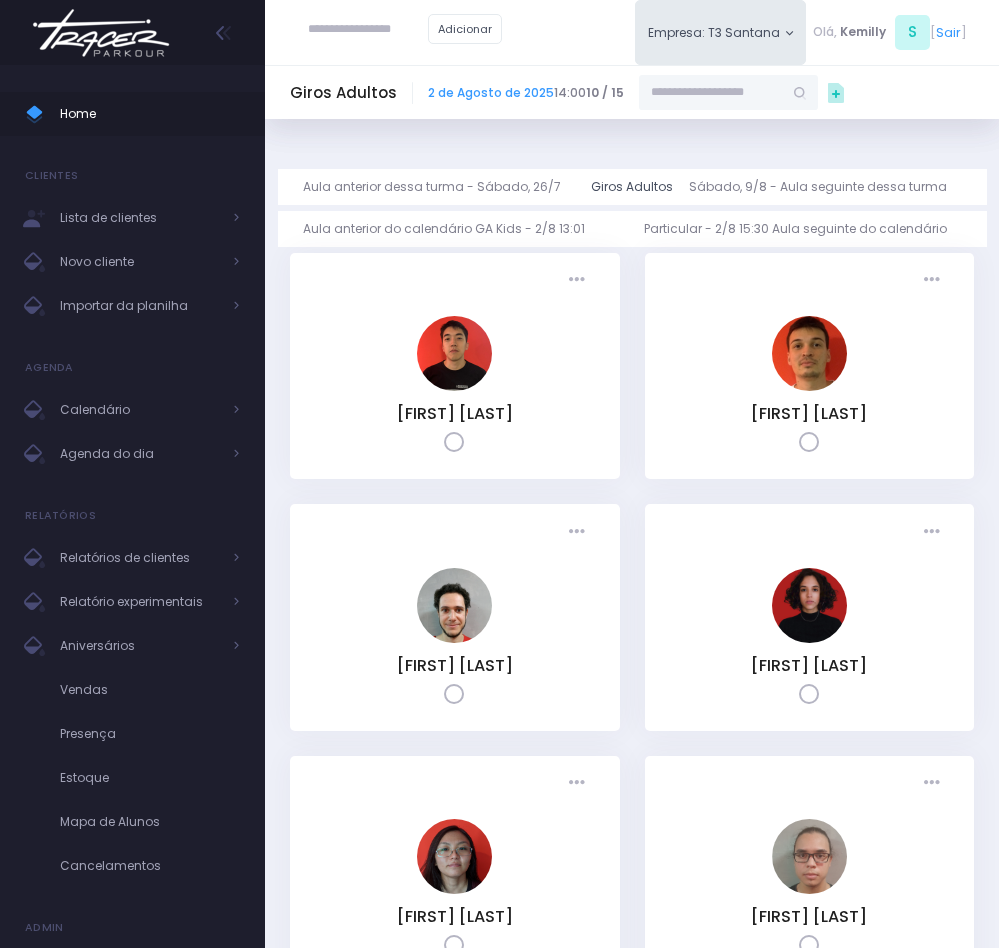 paste on "**********" 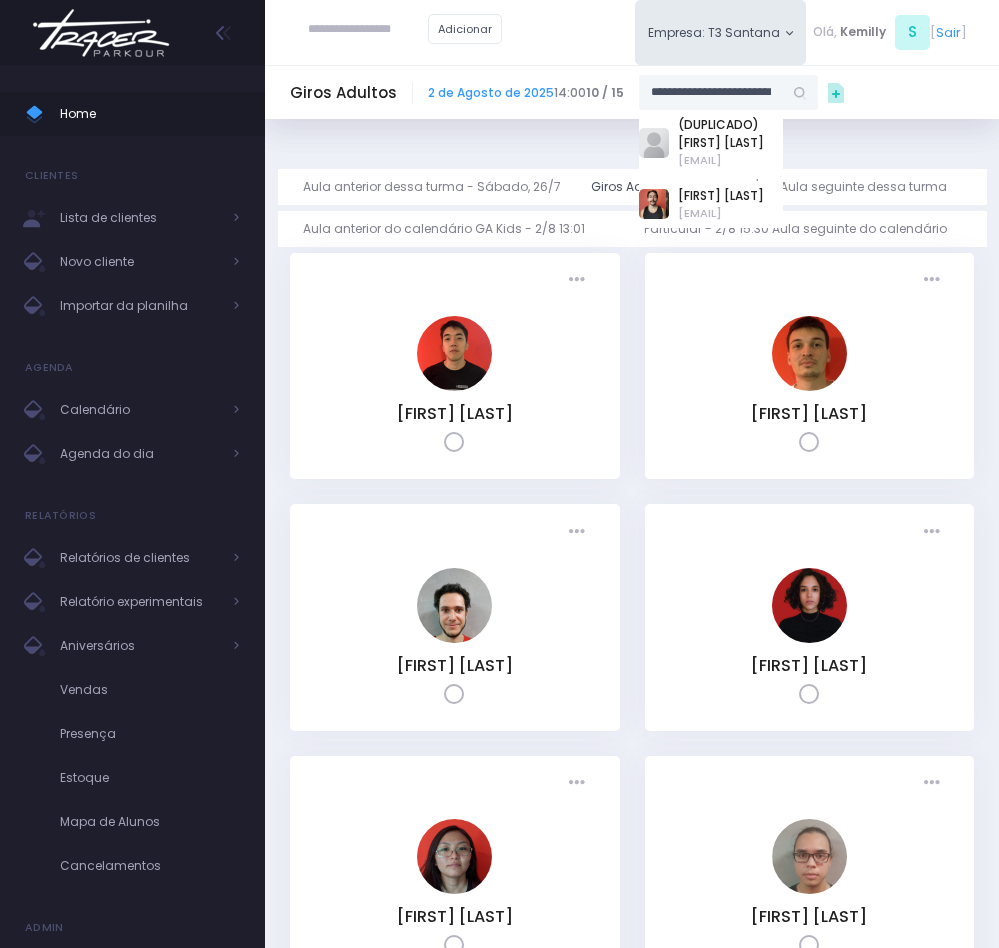click on "leosilva.fred@gmail.com" at bounding box center [721, 213] 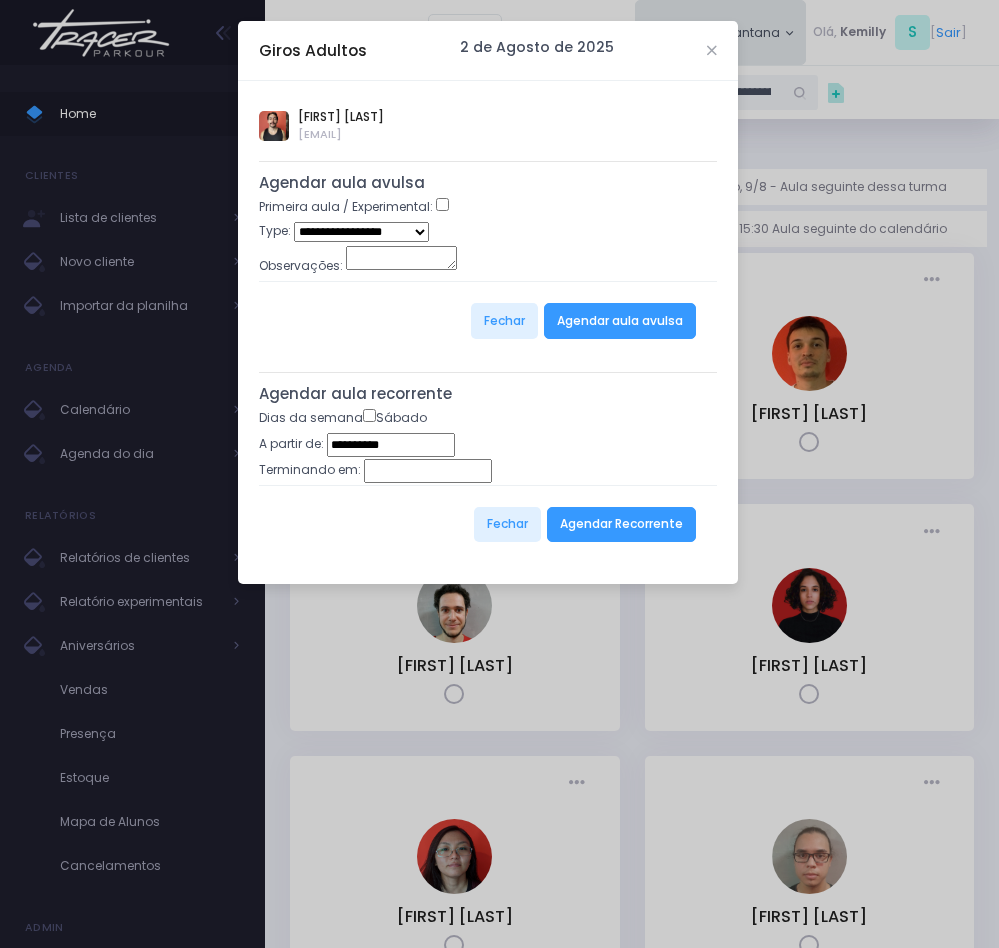 type on "**********" 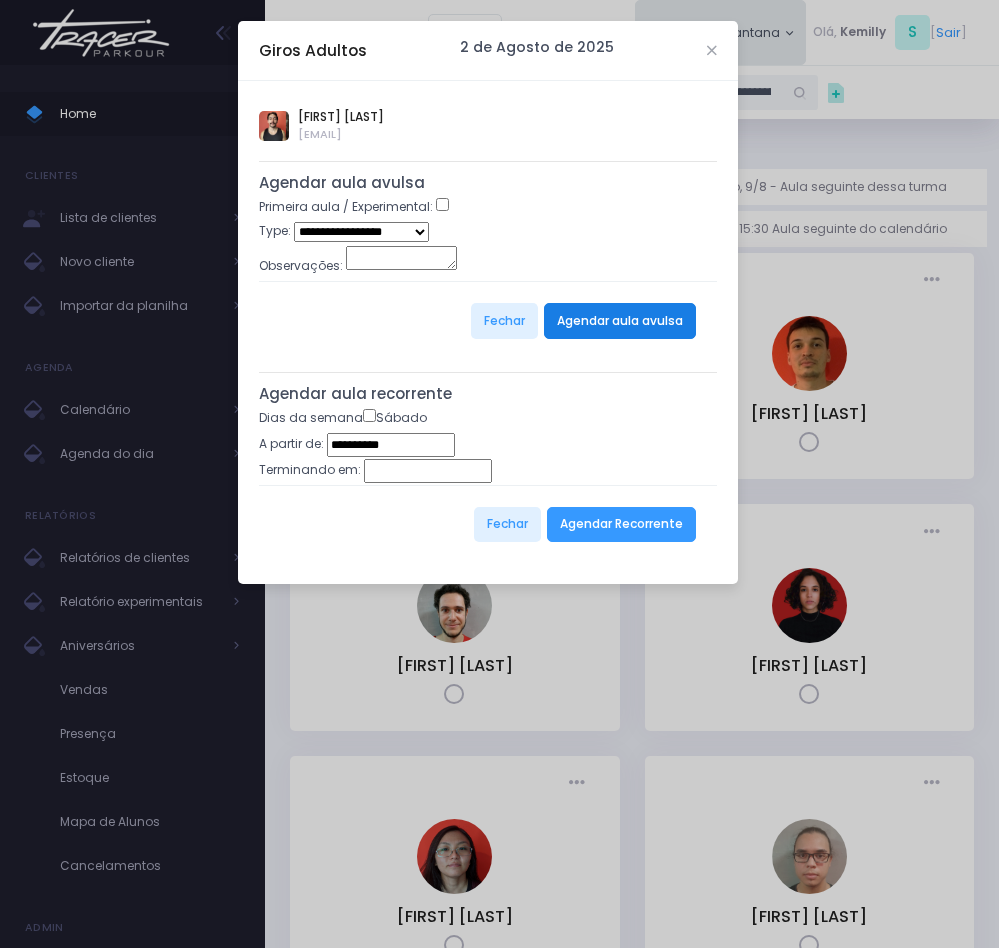 click on "Agendar aula avulsa" at bounding box center (620, 321) 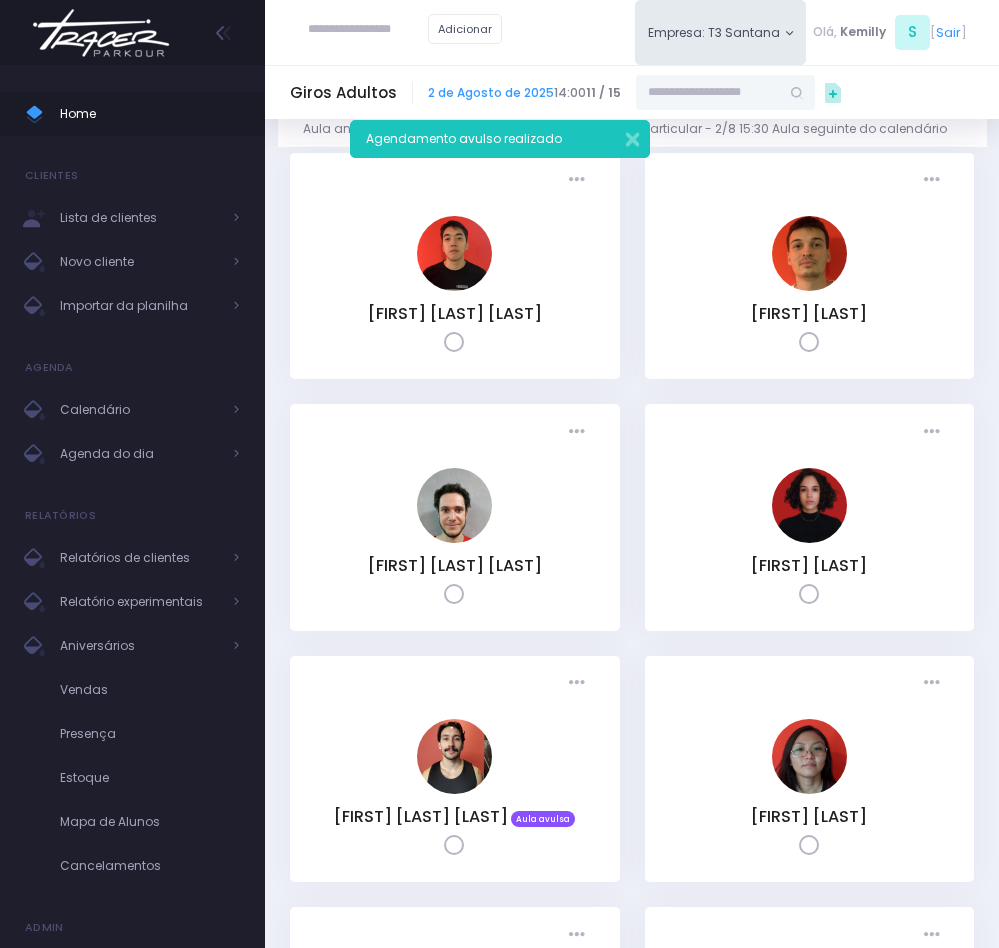 scroll, scrollTop: 150, scrollLeft: 0, axis: vertical 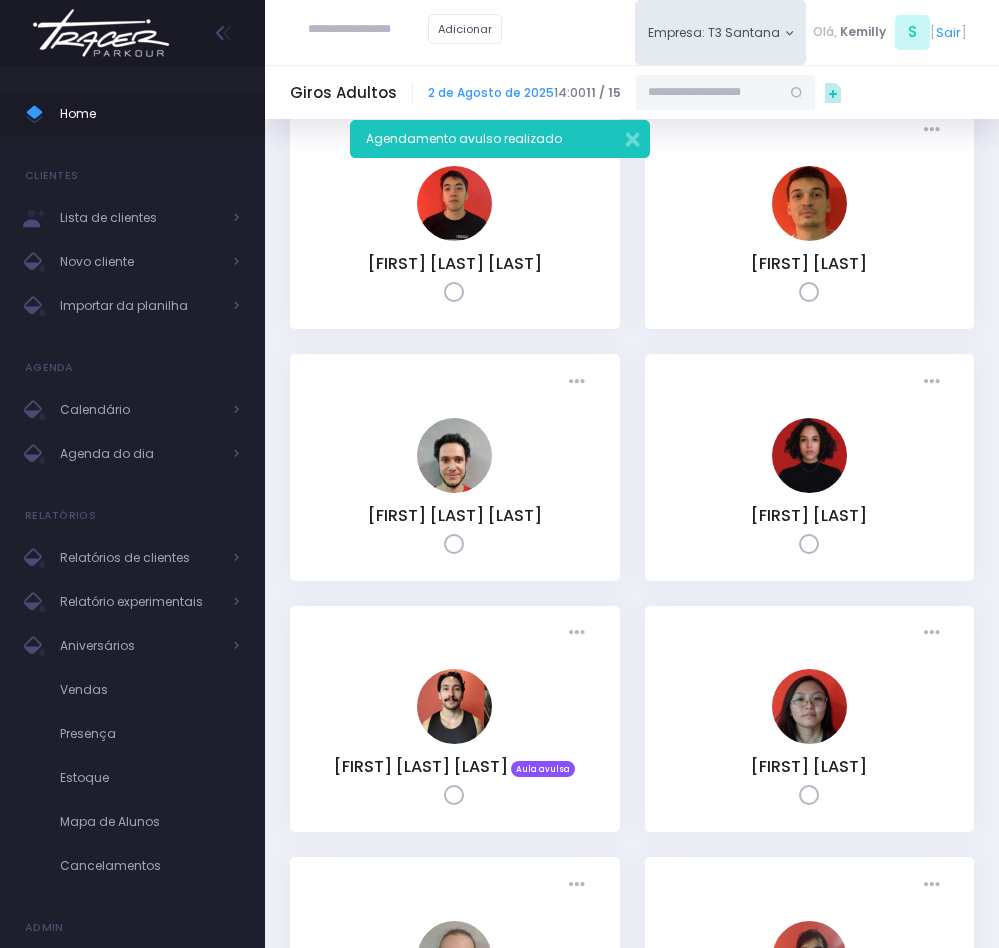 click at bounding box center [454, 795] 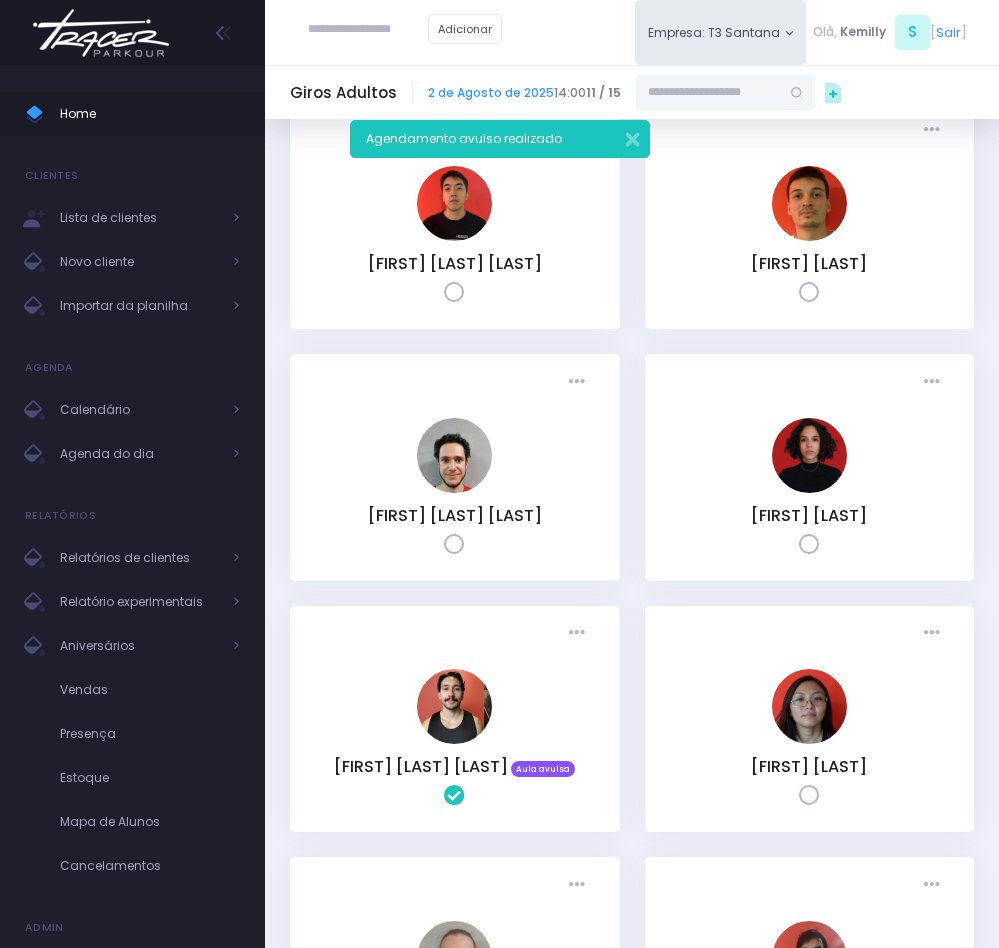 scroll, scrollTop: 0, scrollLeft: 0, axis: both 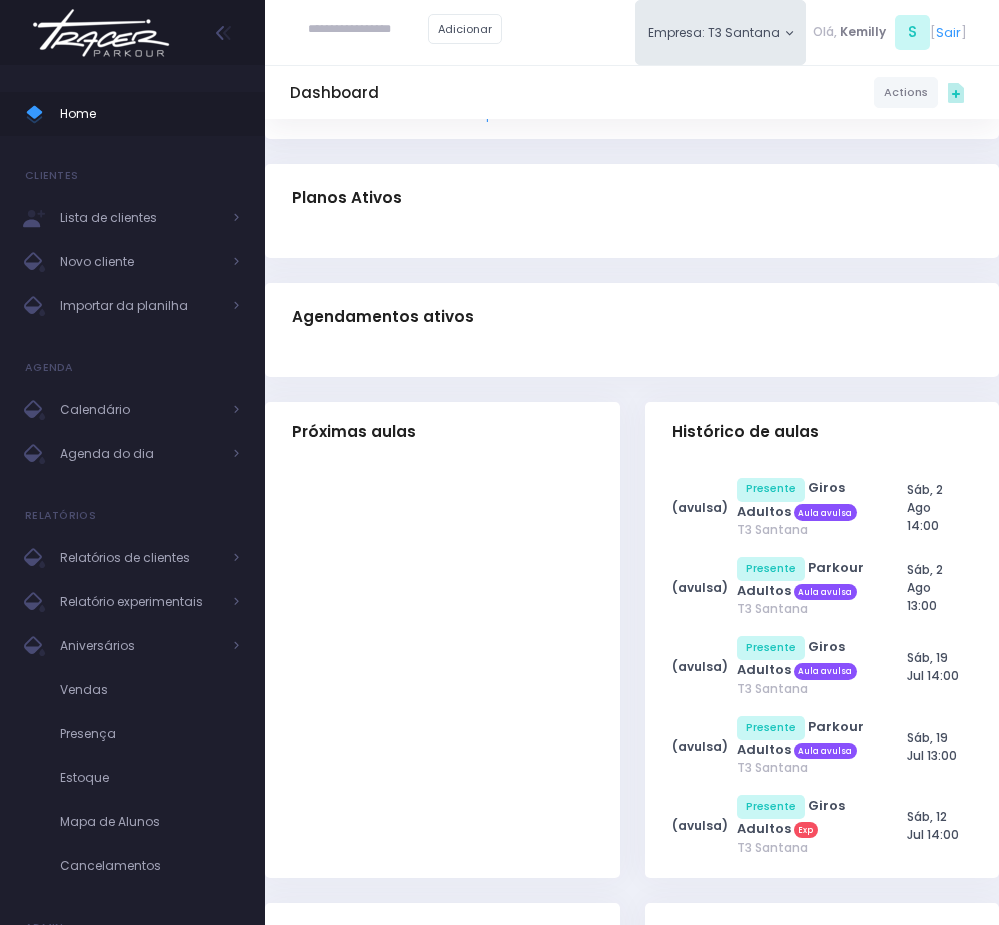 click at bounding box center [442, 670] 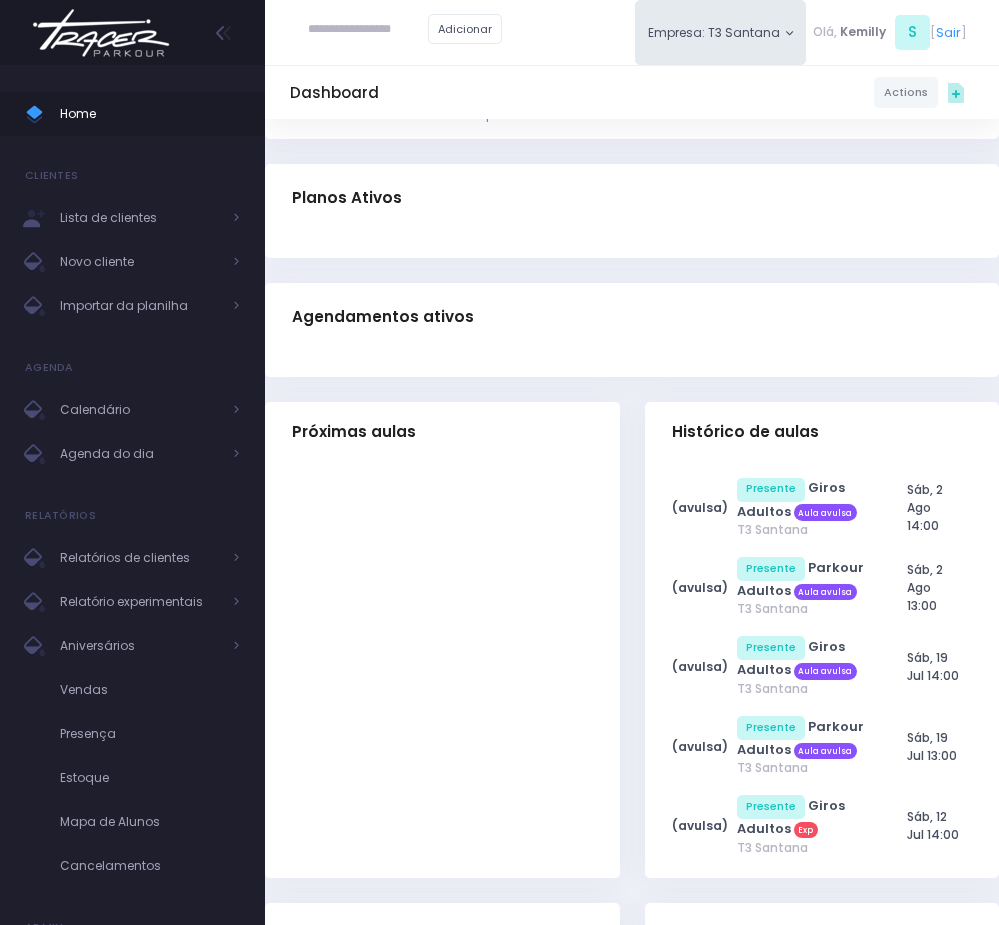 click at bounding box center [442, 670] 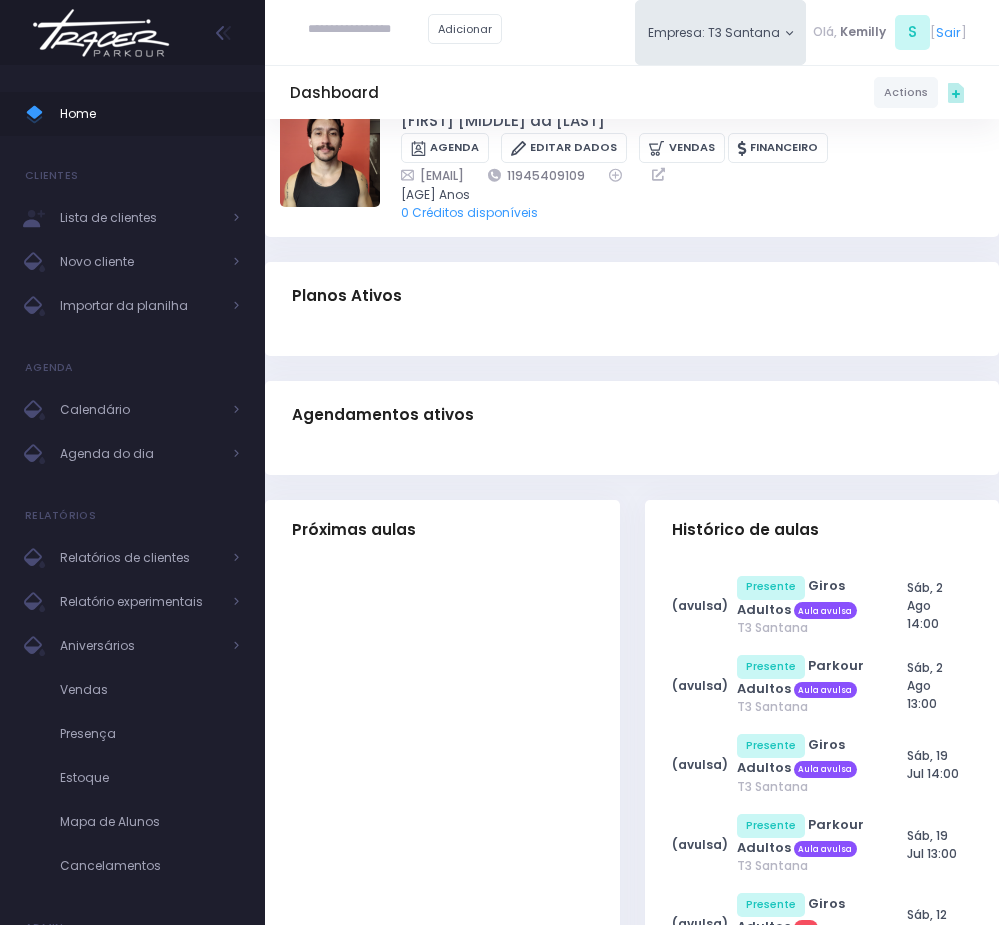 scroll, scrollTop: 0, scrollLeft: 0, axis: both 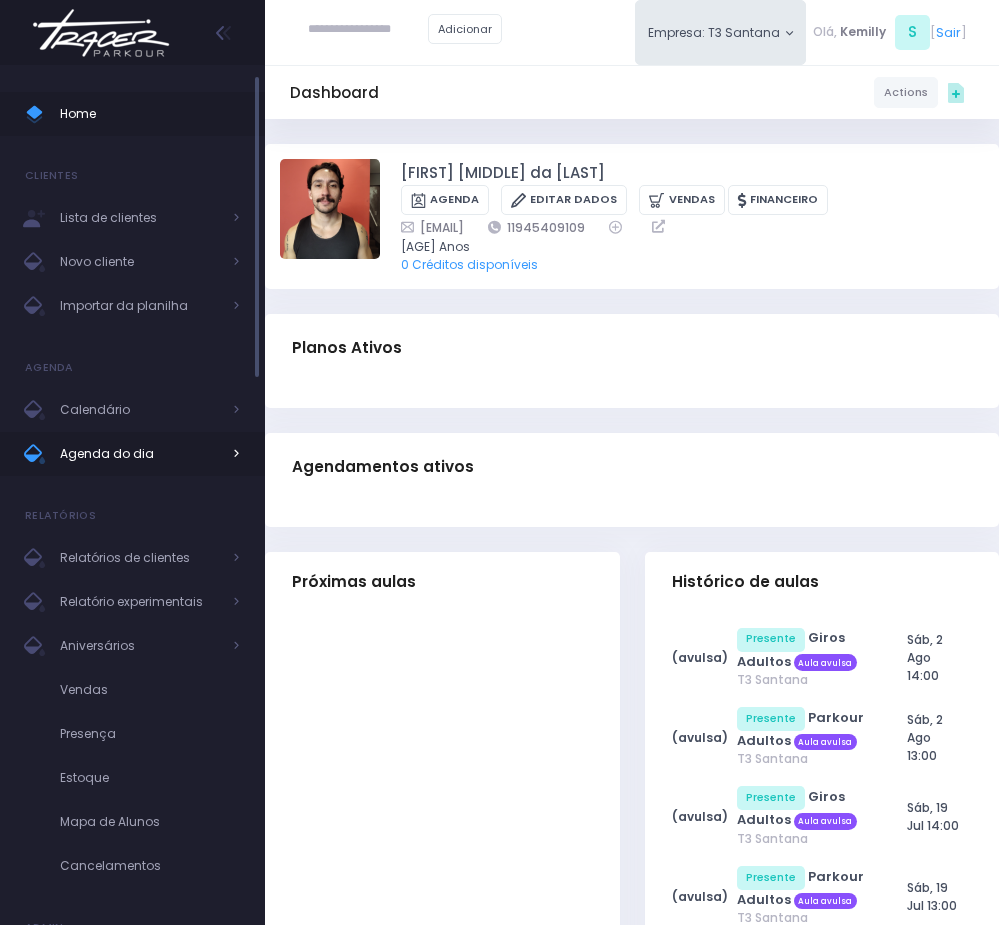 click on "Agenda do dia" at bounding box center (132, 454) 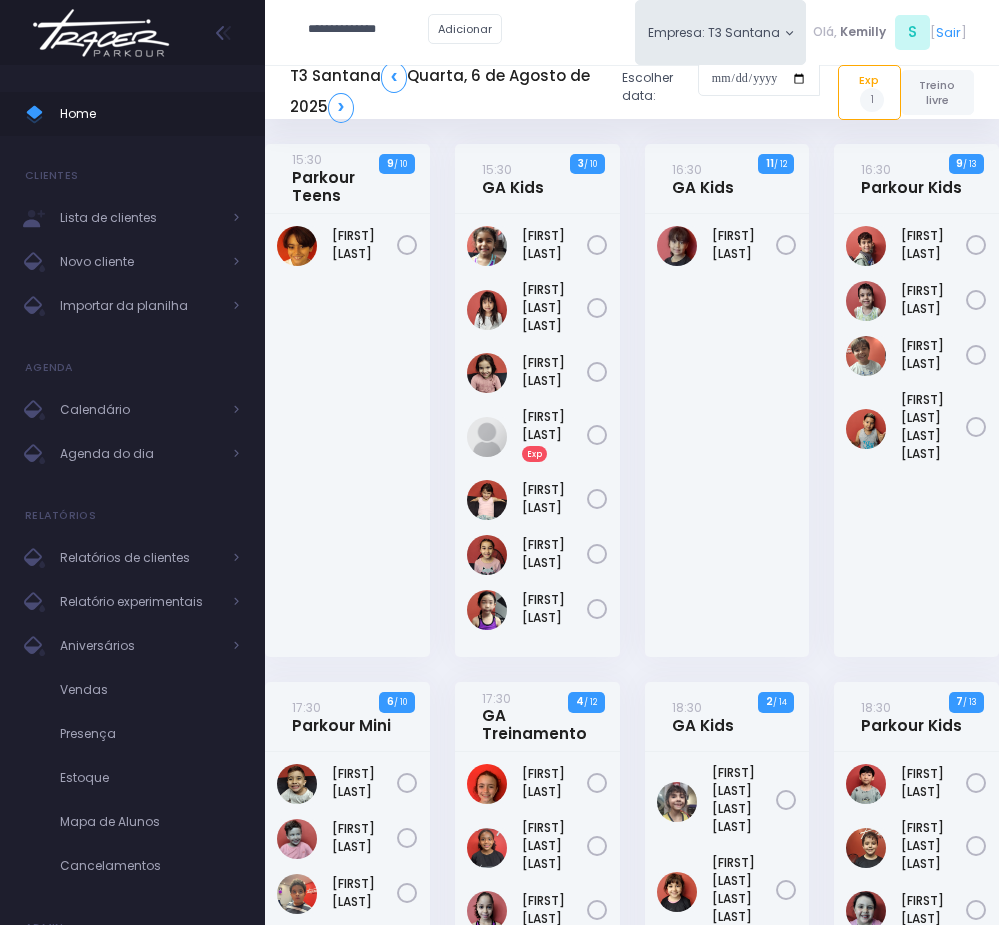 scroll, scrollTop: 0, scrollLeft: 0, axis: both 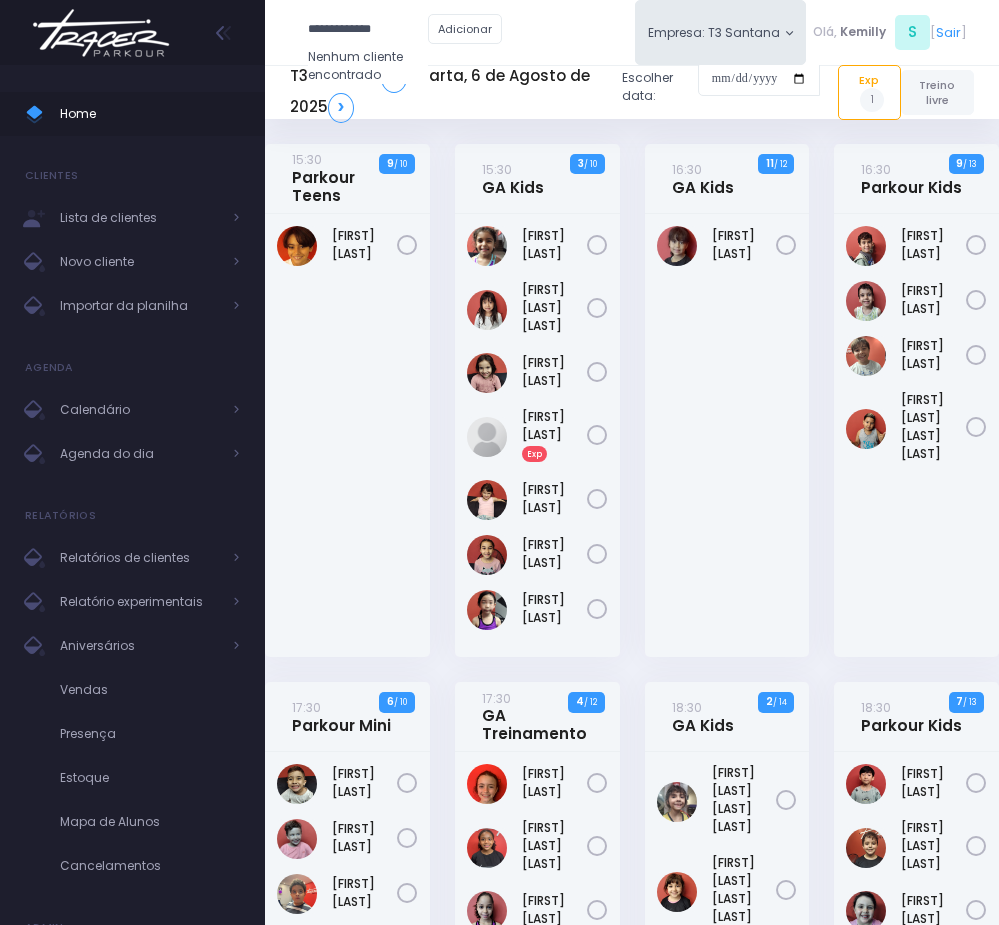 drag, startPoint x: 319, startPoint y: 18, endPoint x: 328, endPoint y: 66, distance: 48.83646 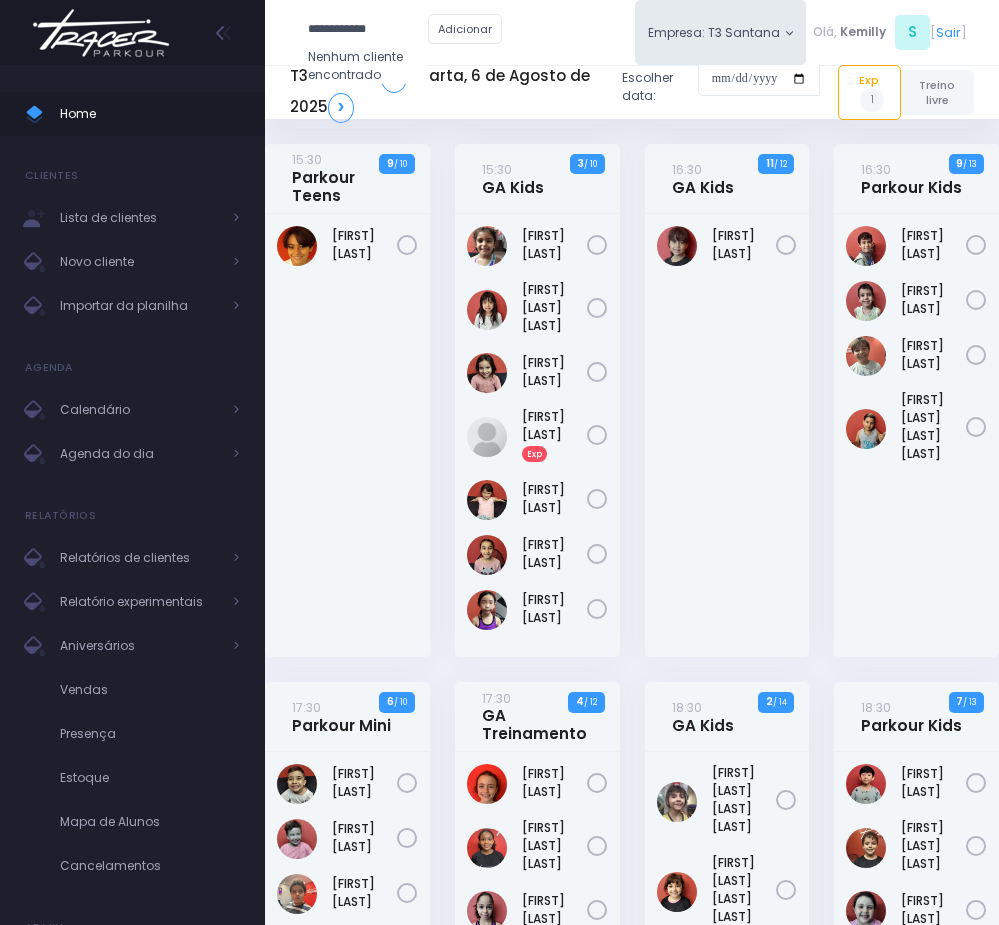 click on "**********" at bounding box center [368, 30] 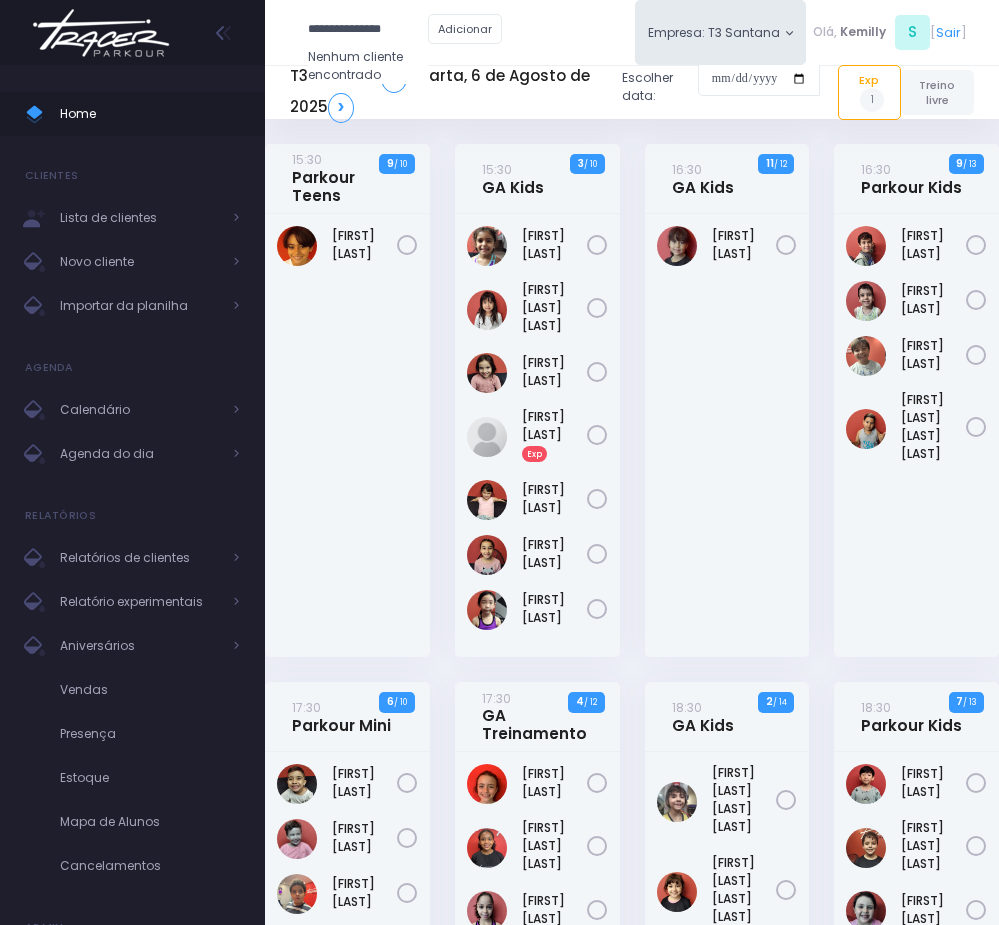 type on "**********" 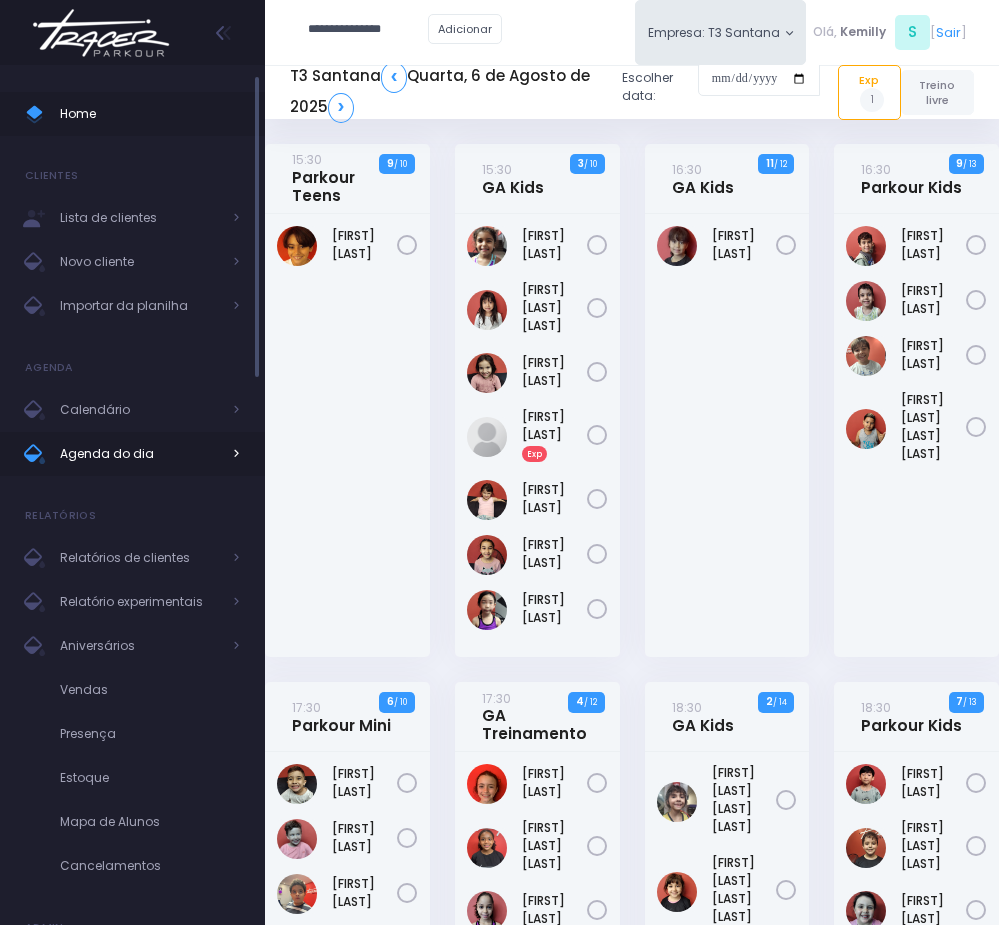 click on "Agenda do dia" at bounding box center [140, 454] 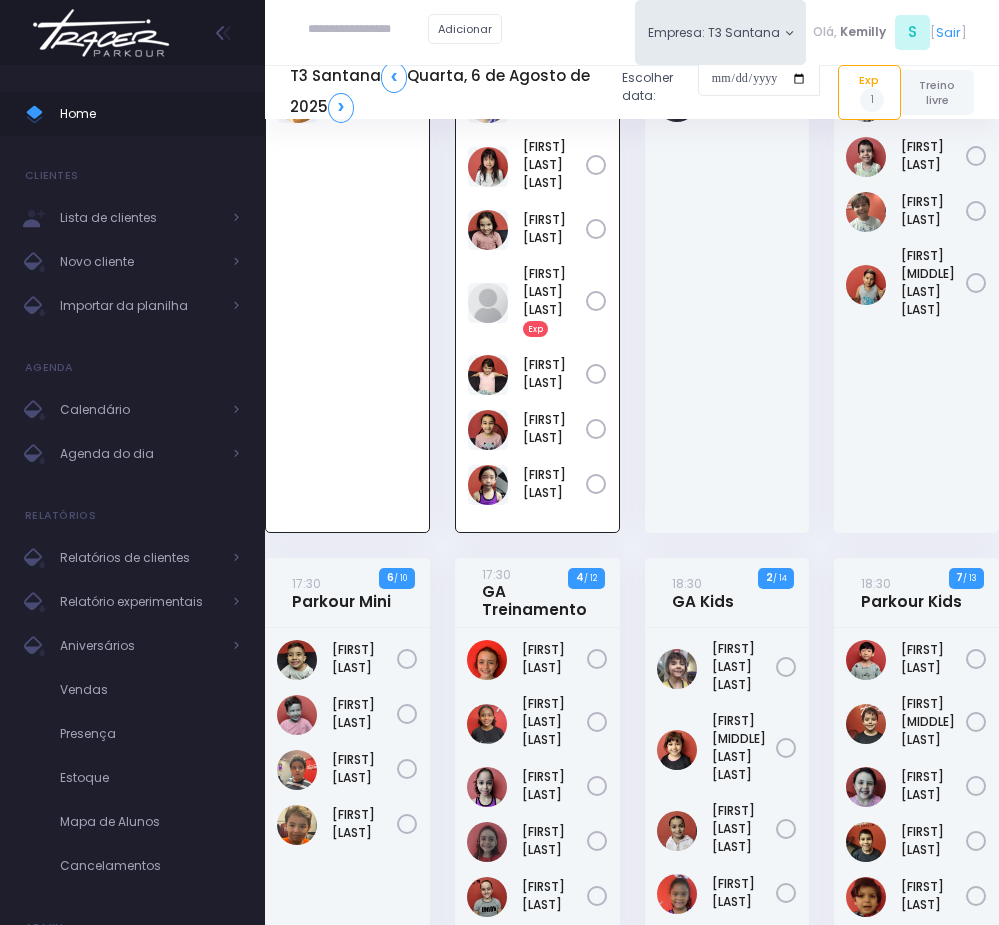 scroll, scrollTop: 144, scrollLeft: 0, axis: vertical 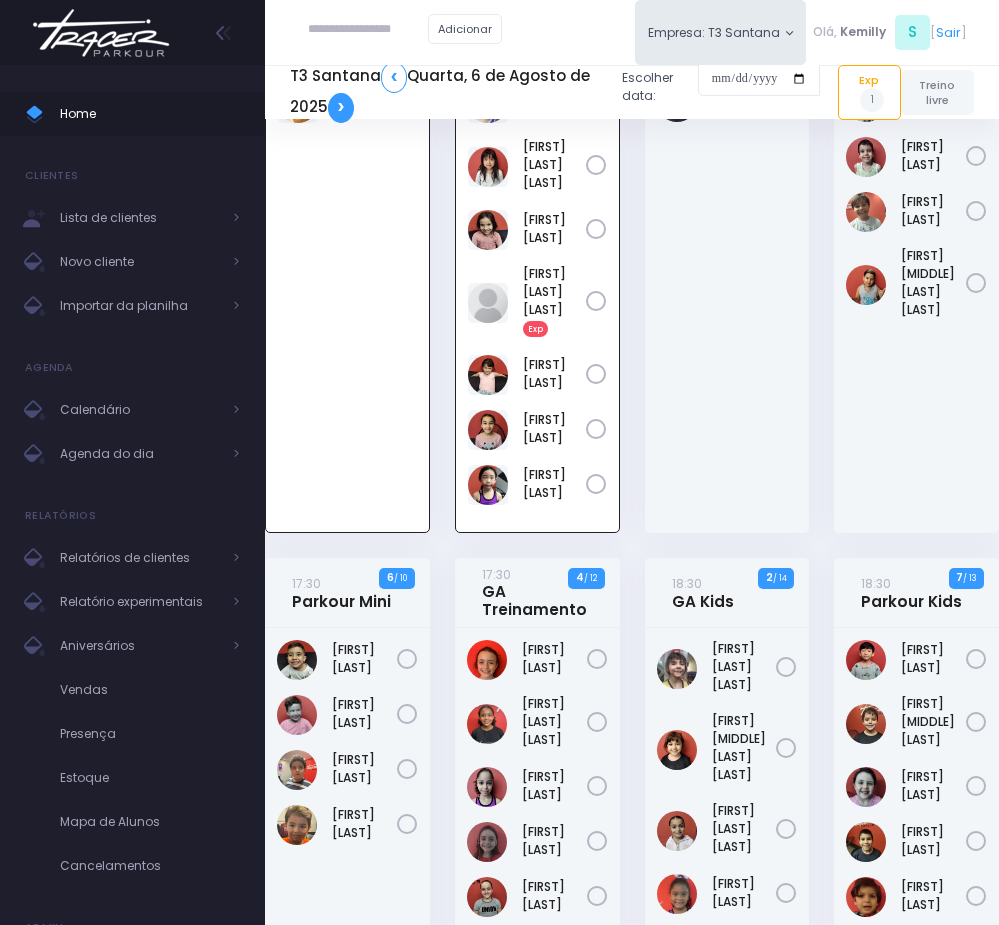 click on "❯" at bounding box center (341, 108) 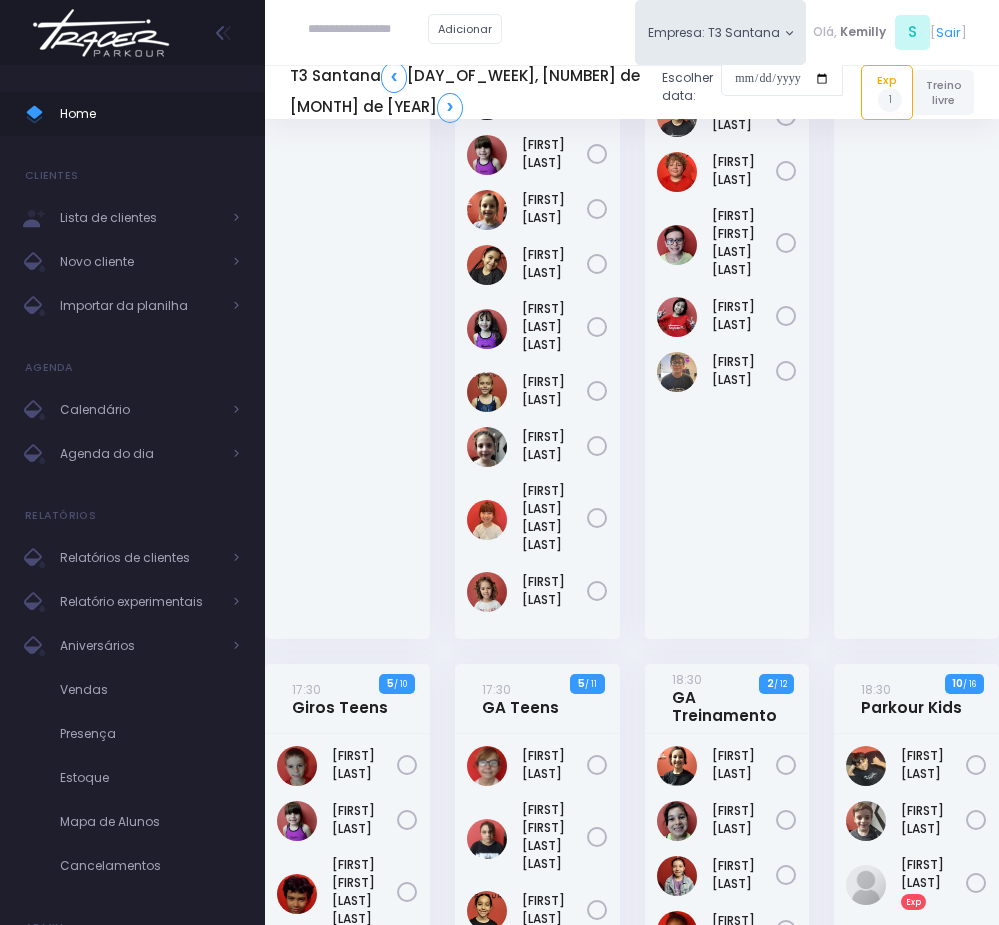 scroll, scrollTop: 300, scrollLeft: 0, axis: vertical 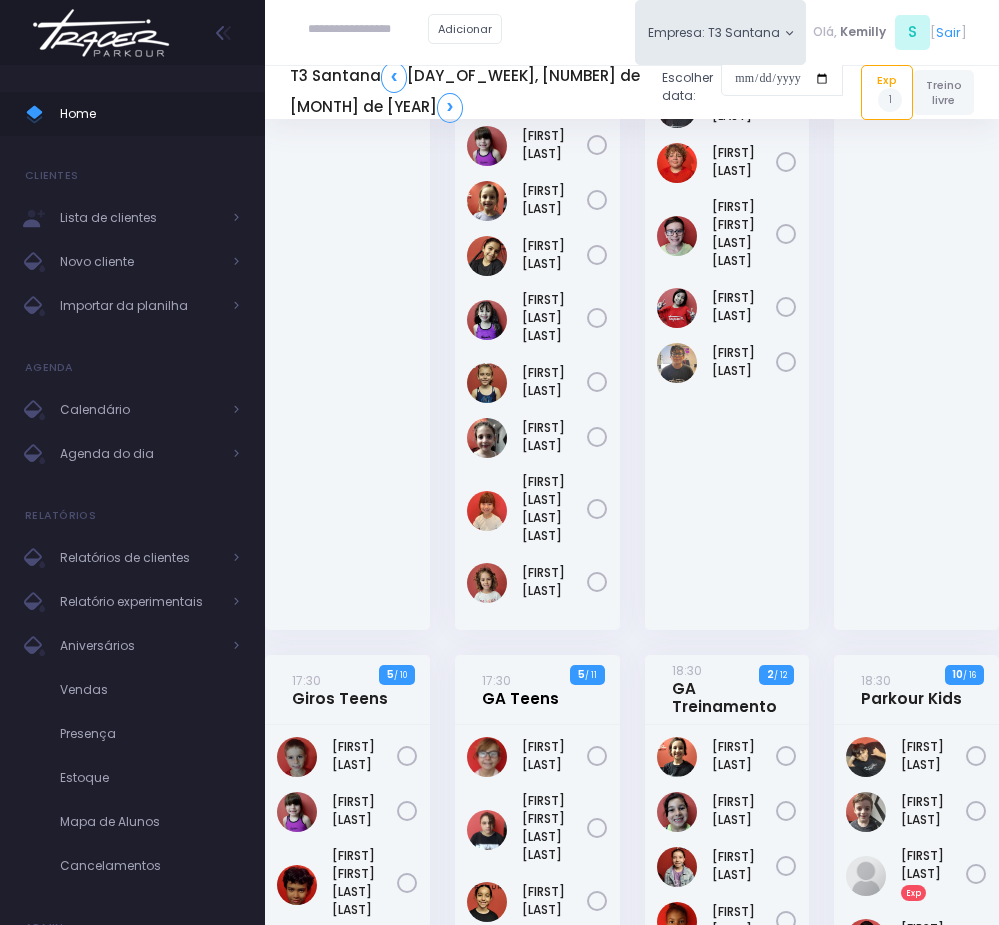 click on "17:30 GA Teens" at bounding box center (520, 689) 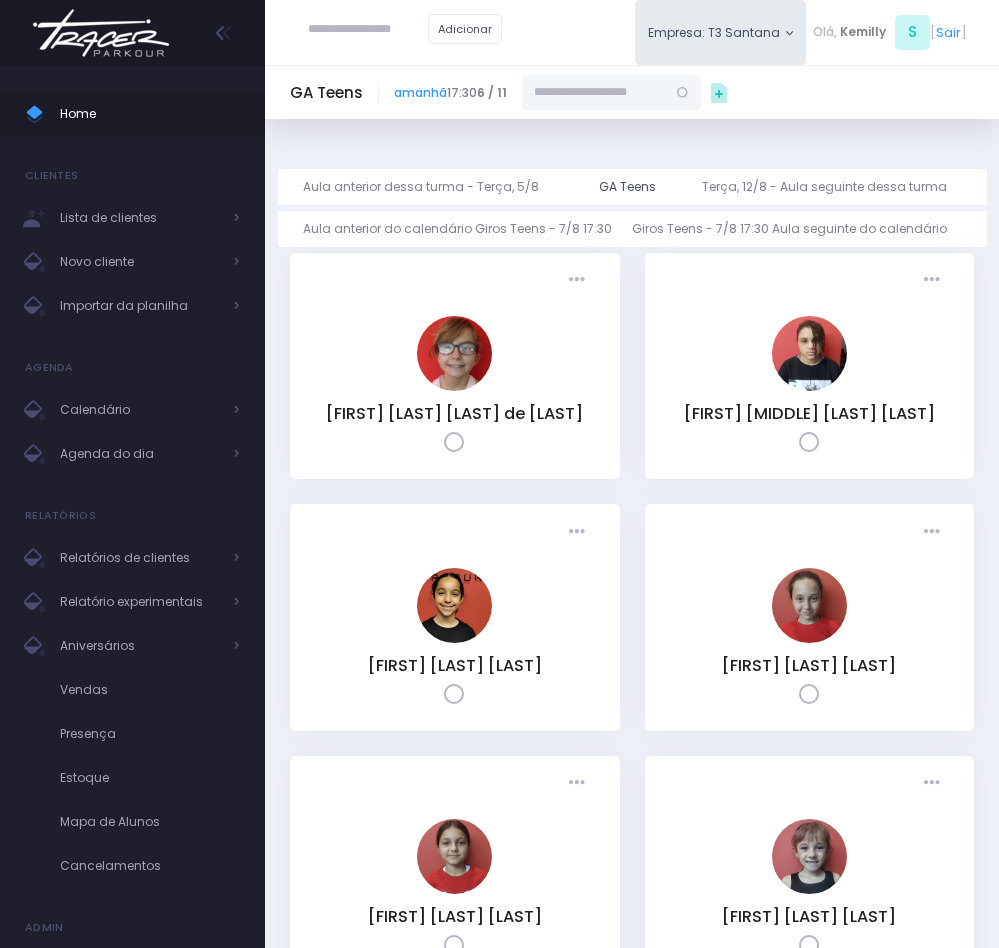 scroll, scrollTop: 0, scrollLeft: 0, axis: both 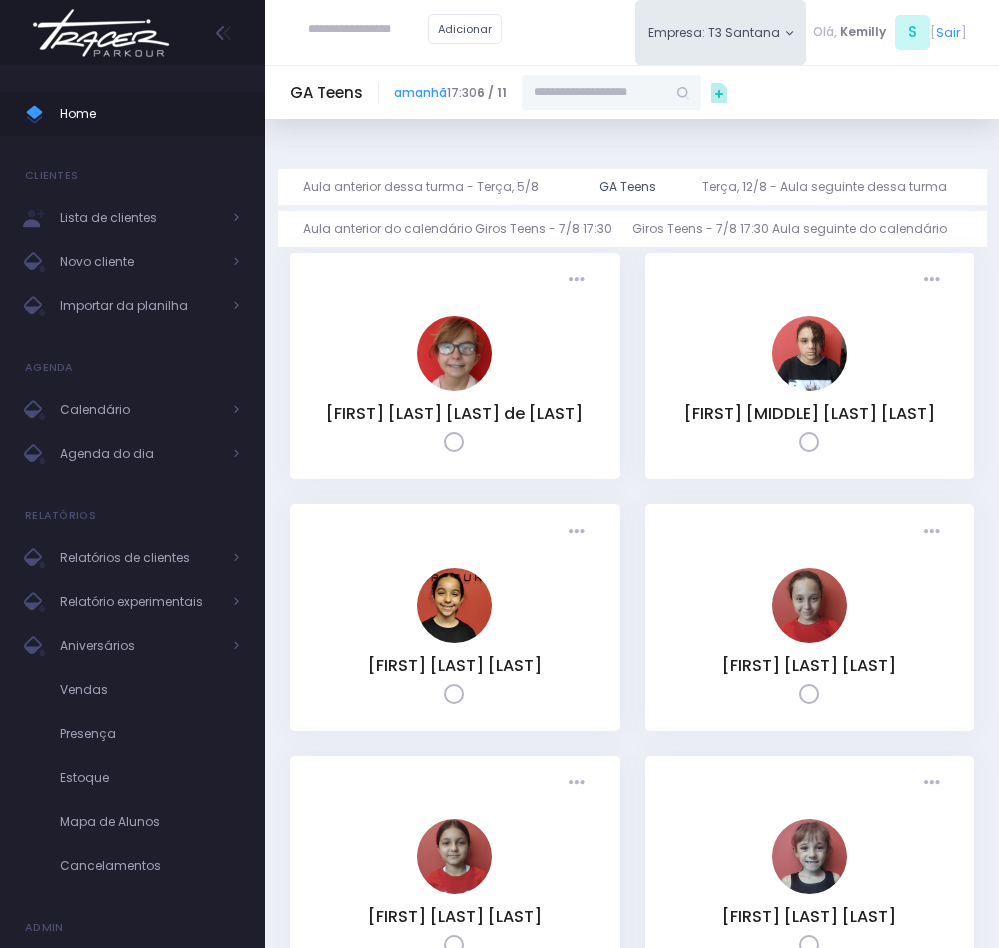 click at bounding box center [594, 93] 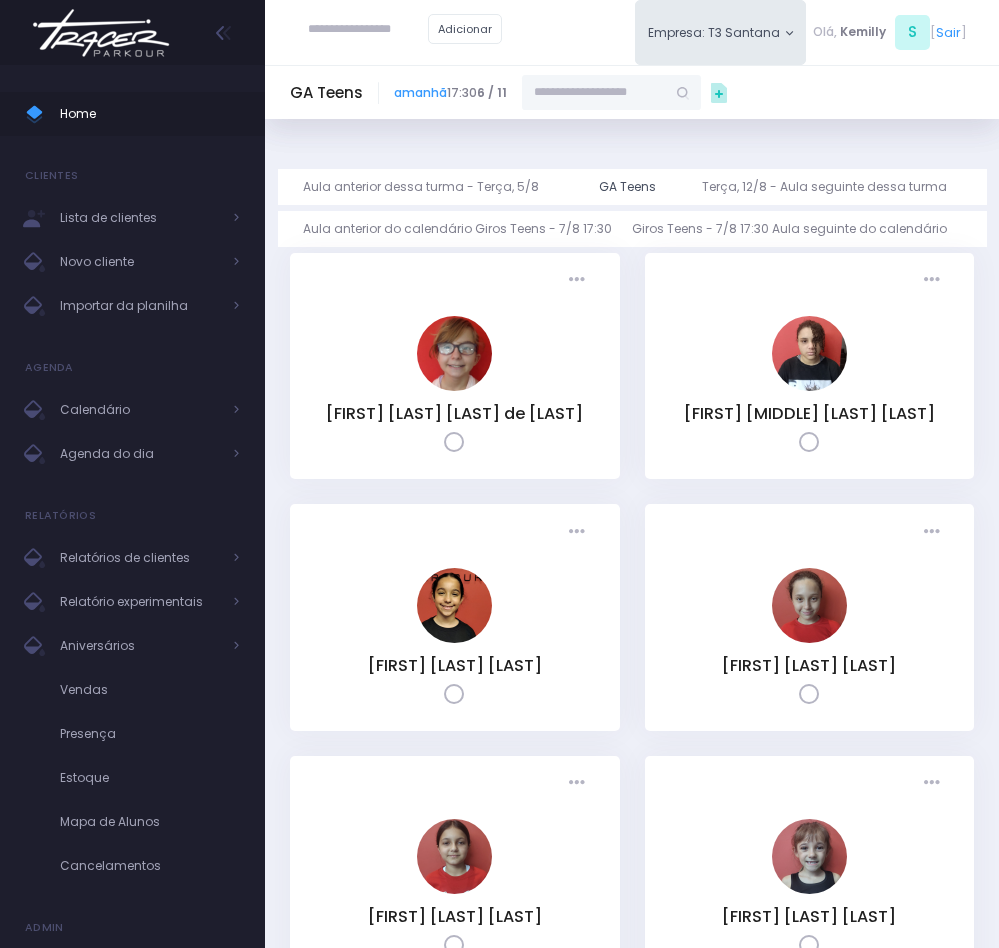 paste on "**********" 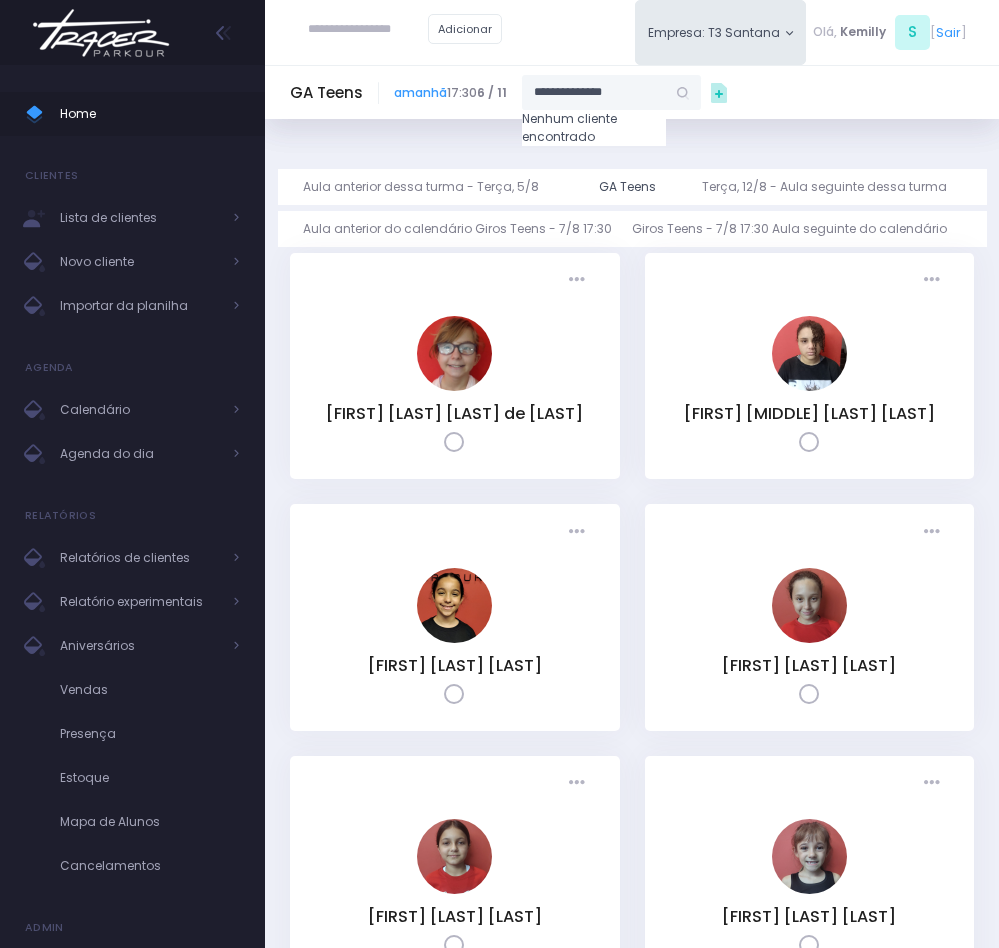 click on "**********" at bounding box center [594, 93] 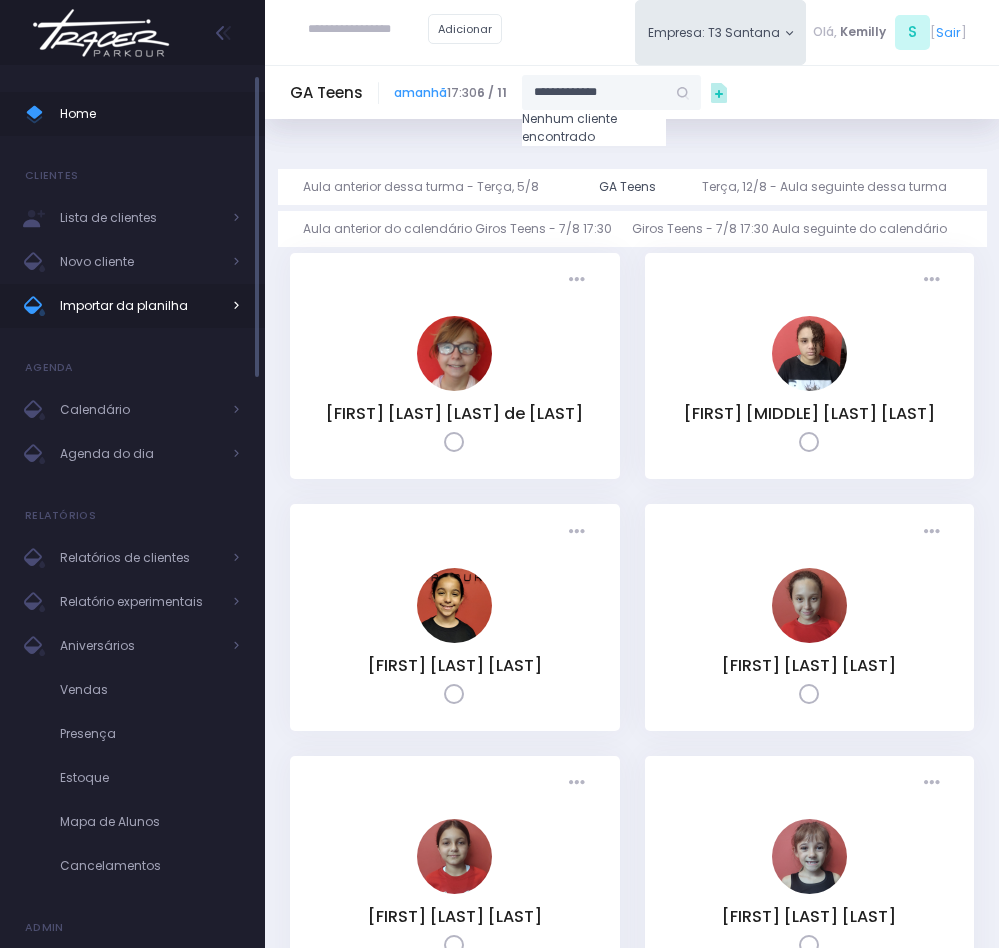 type on "**********" 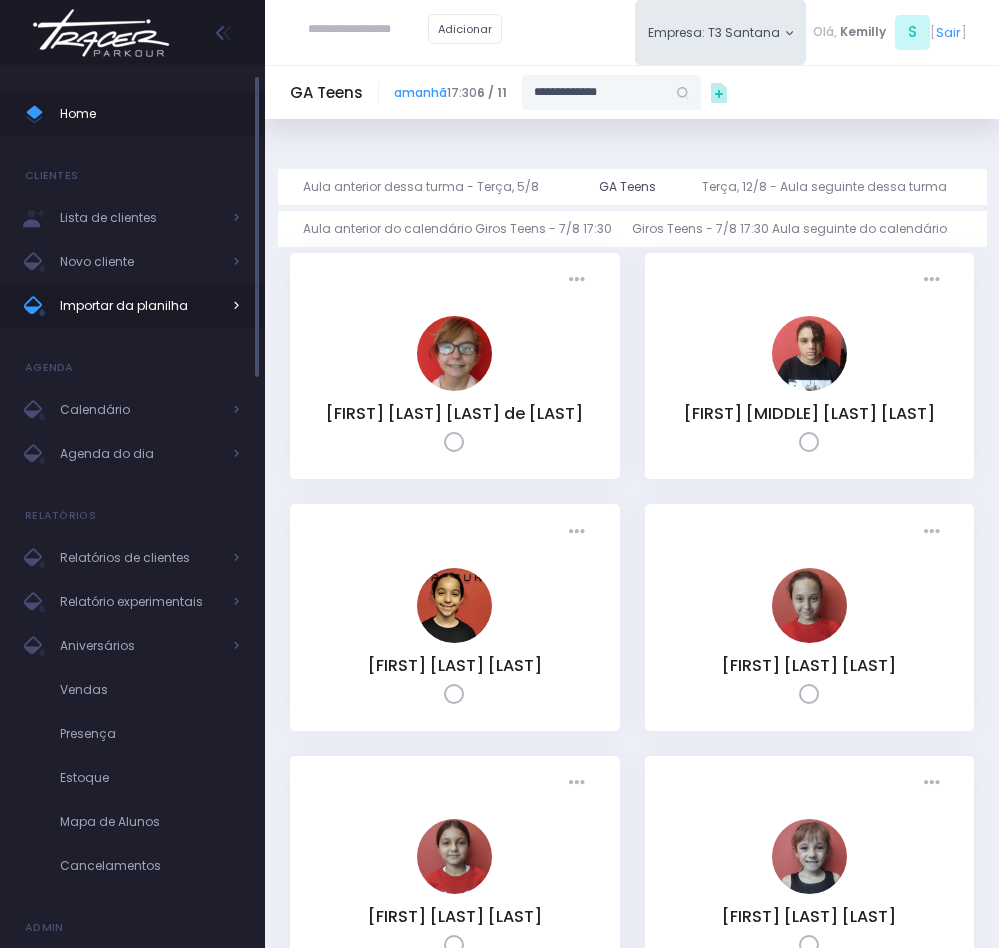 click on "Importar da planilha" at bounding box center [140, 306] 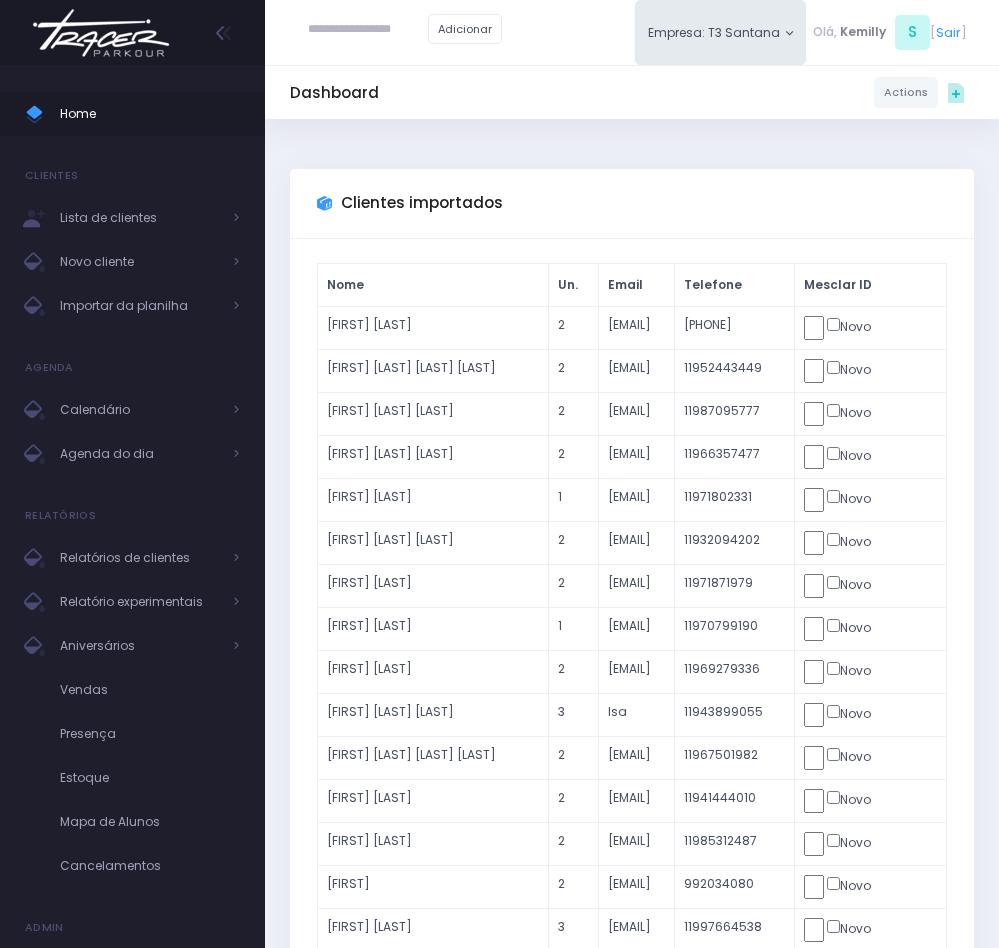 scroll, scrollTop: 0, scrollLeft: 0, axis: both 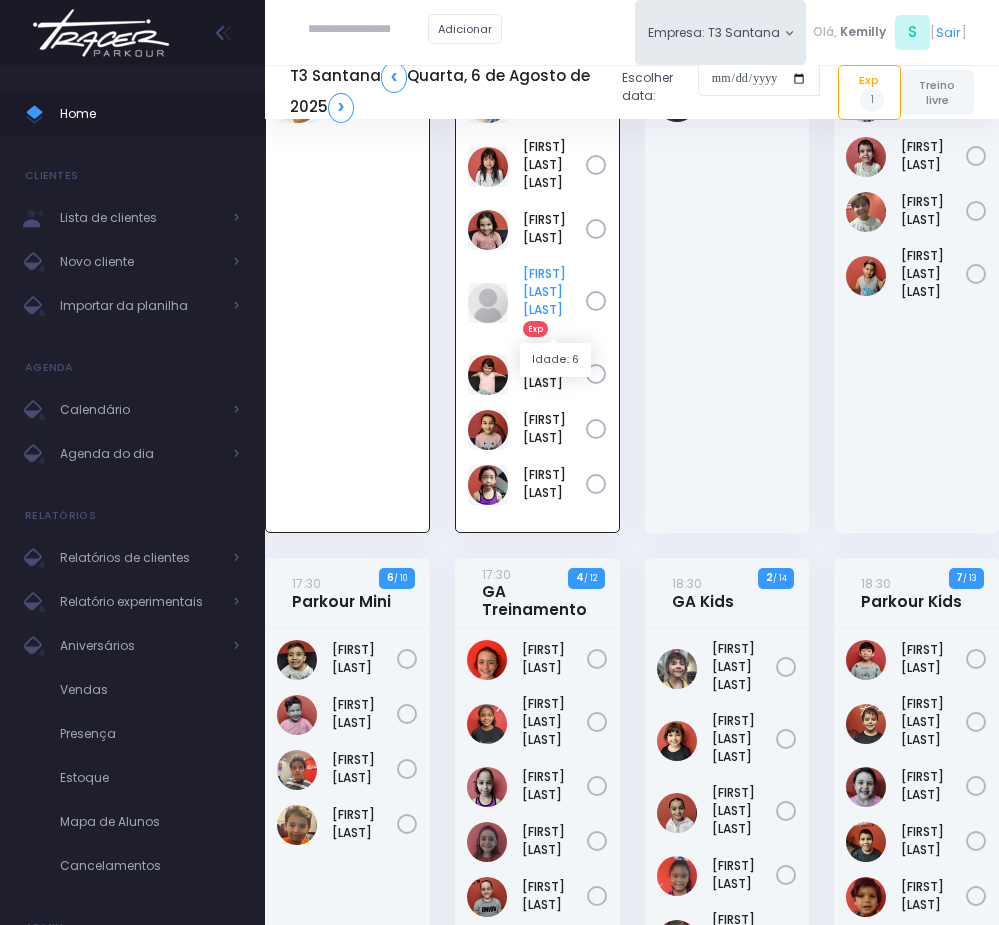 click on "Manuella Oliveira Artischeff
Exp" at bounding box center [554, 301] 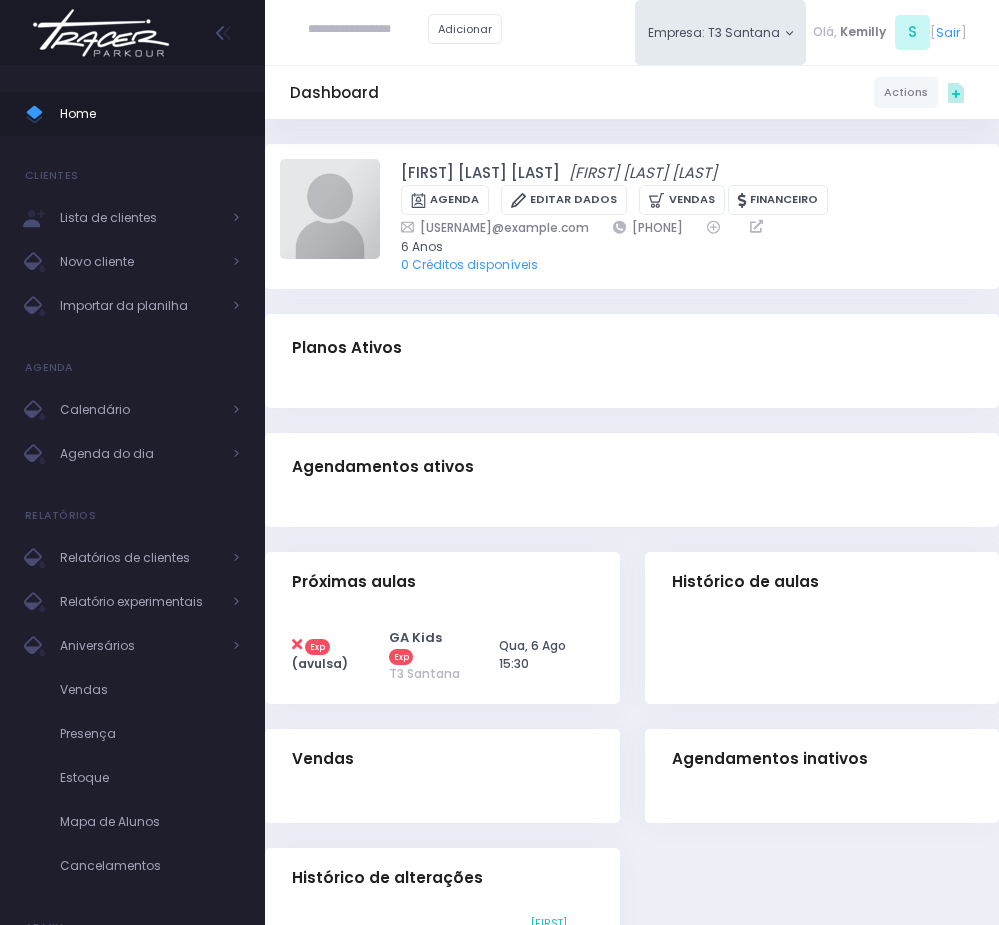 scroll, scrollTop: 0, scrollLeft: 0, axis: both 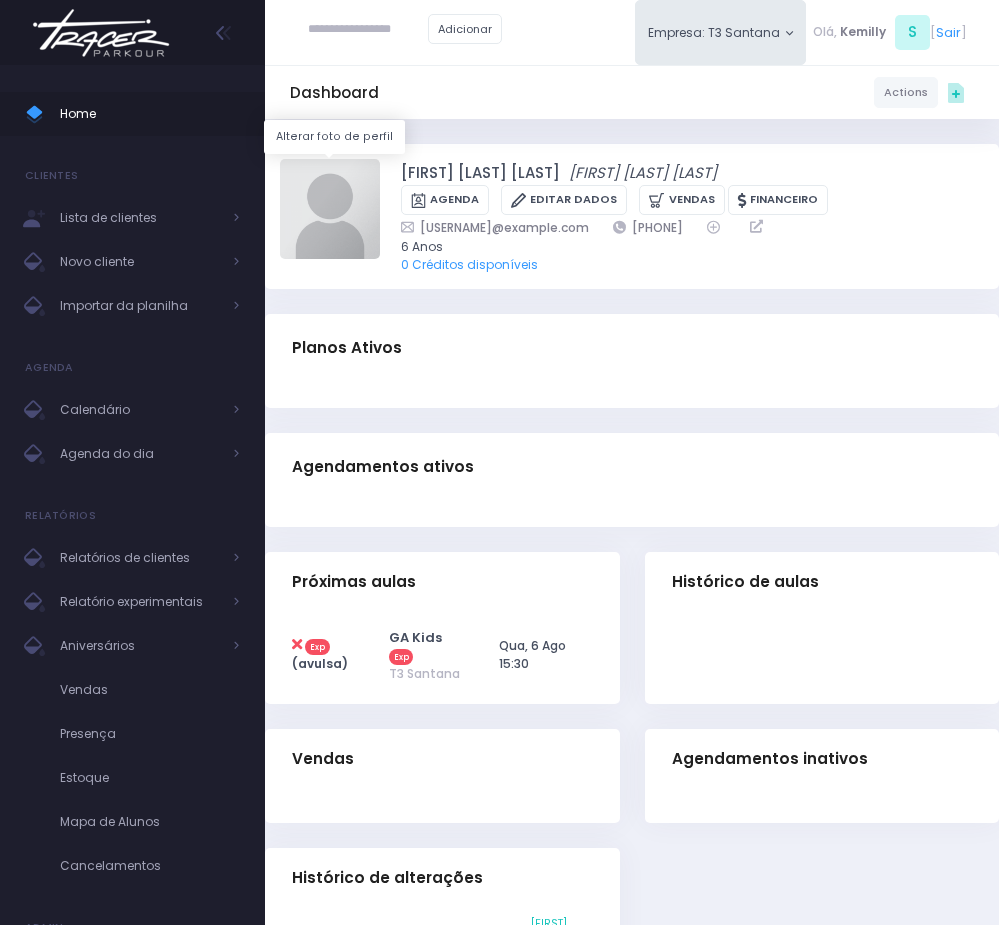 click at bounding box center (330, 209) 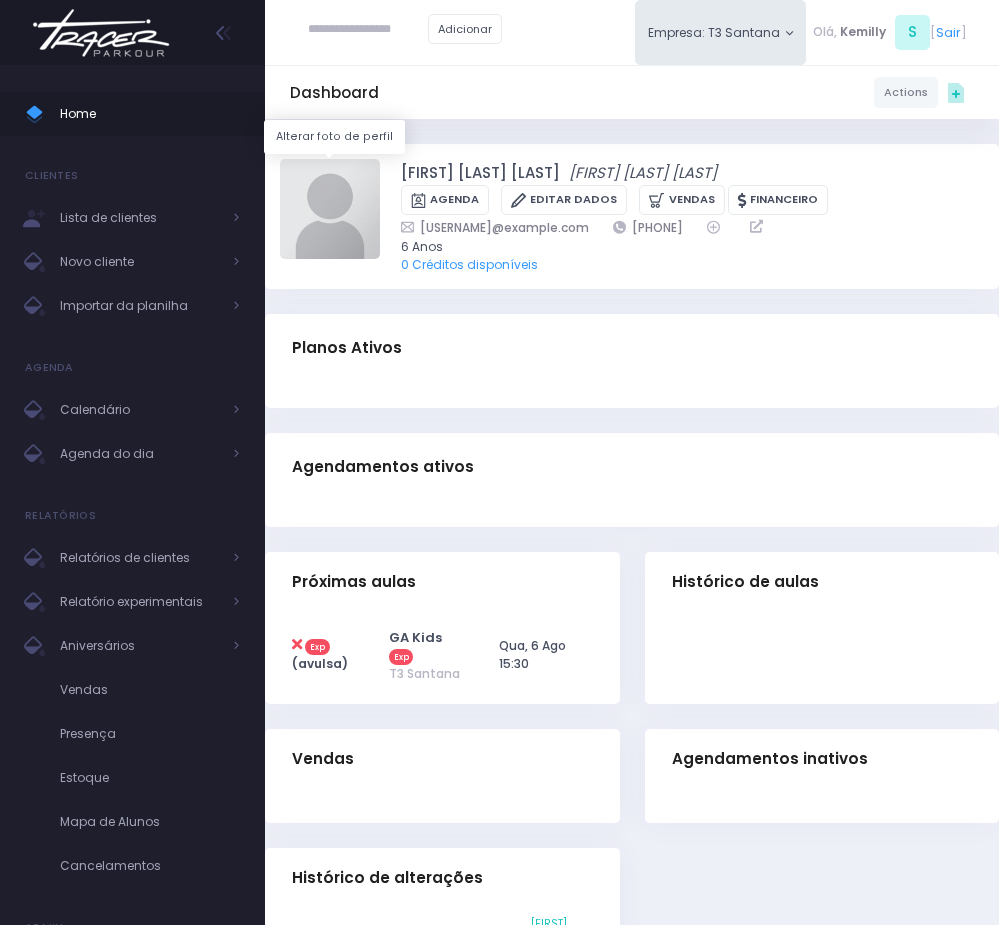 type on "**********" 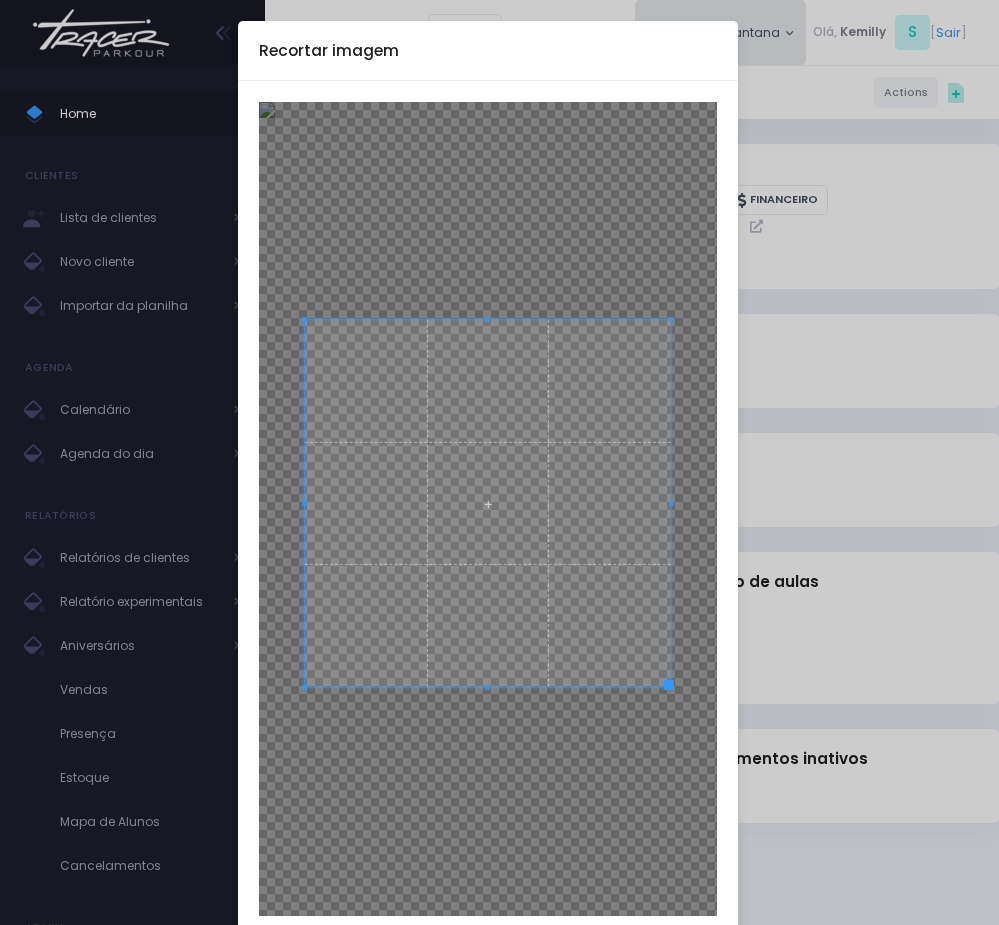 click at bounding box center (488, 503) 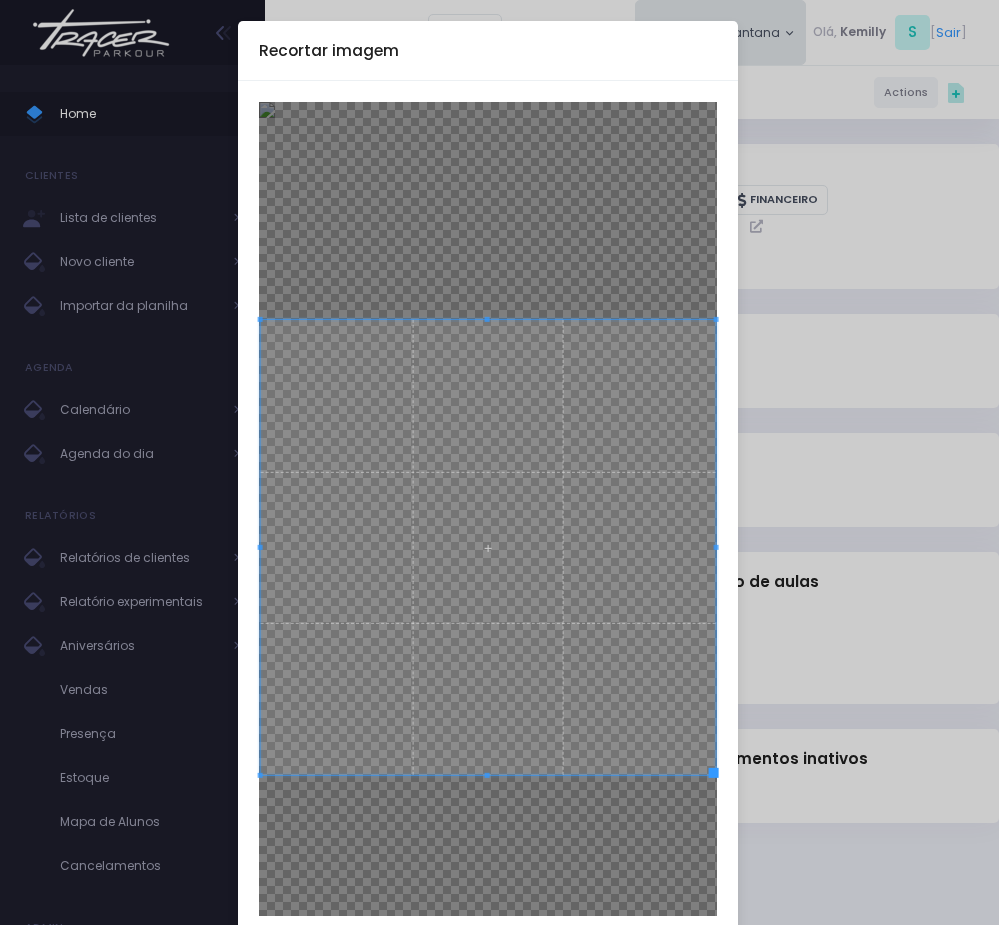 click at bounding box center (488, 509) 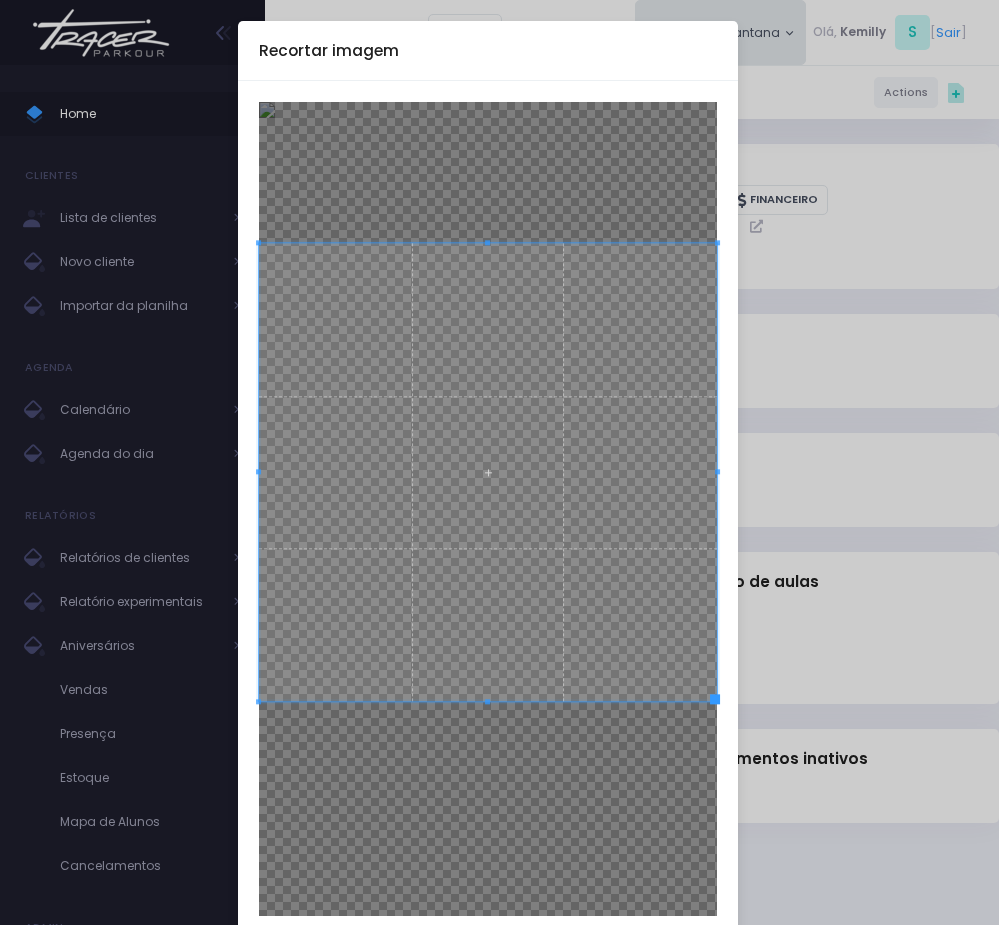 click at bounding box center [488, 473] 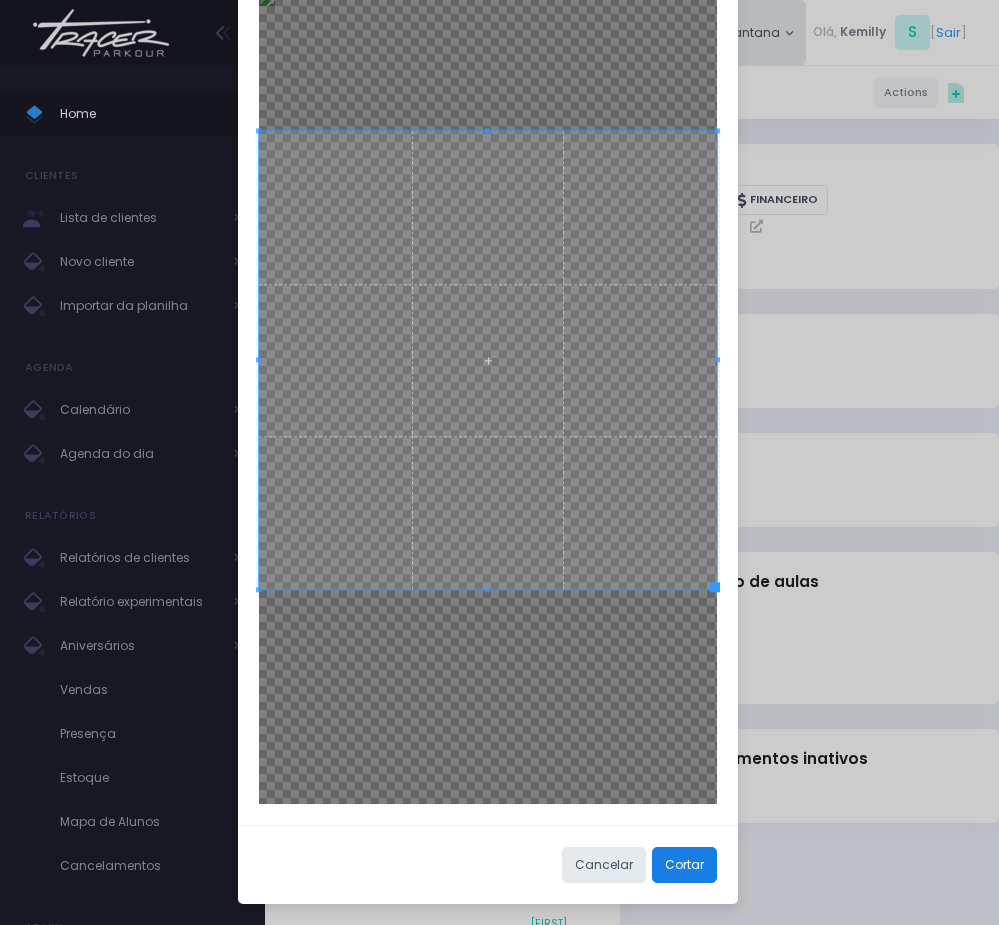 click on "Cortar" at bounding box center (684, 865) 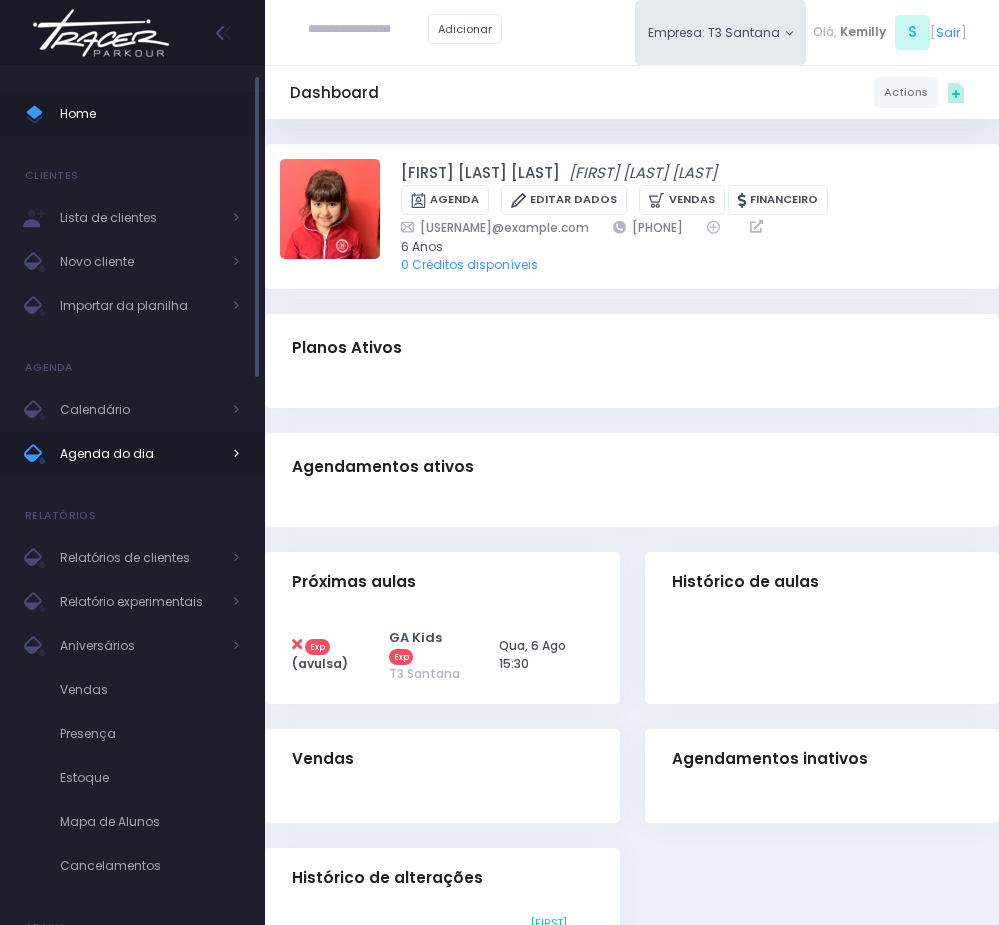 click on "Agenda do dia" at bounding box center [132, 454] 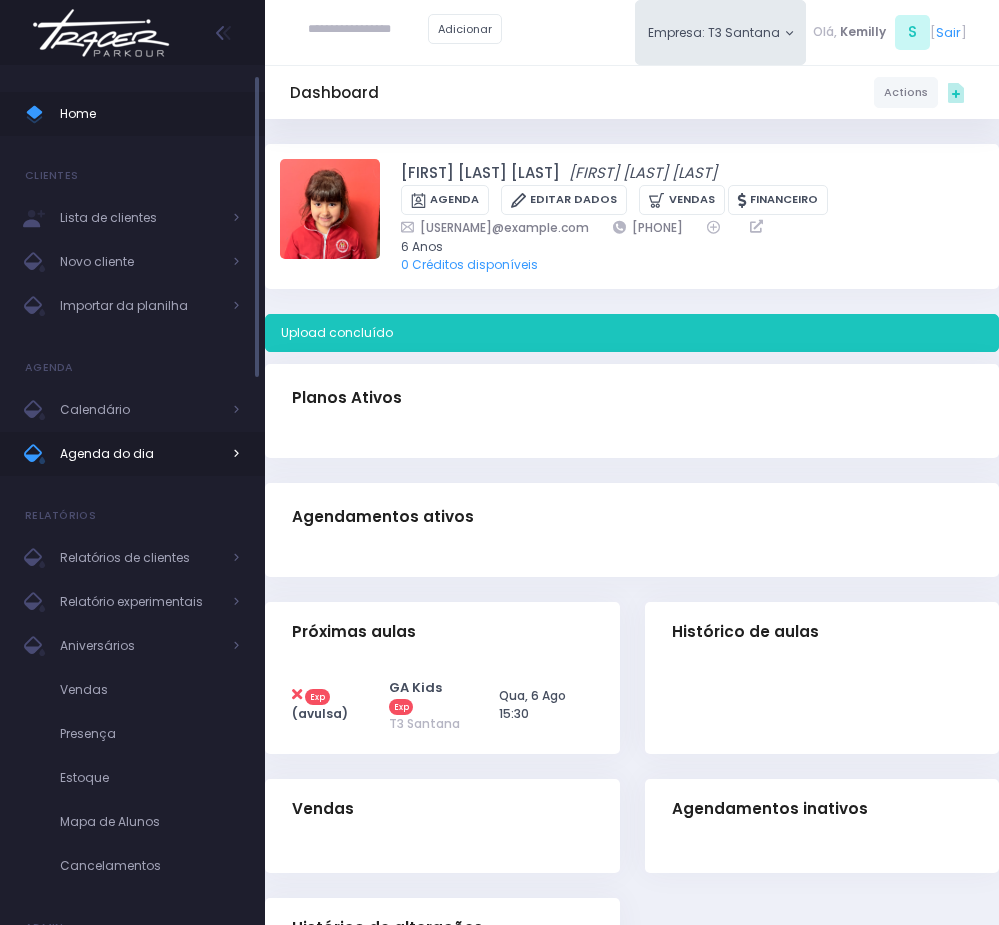 click on "Agenda do dia" at bounding box center (140, 454) 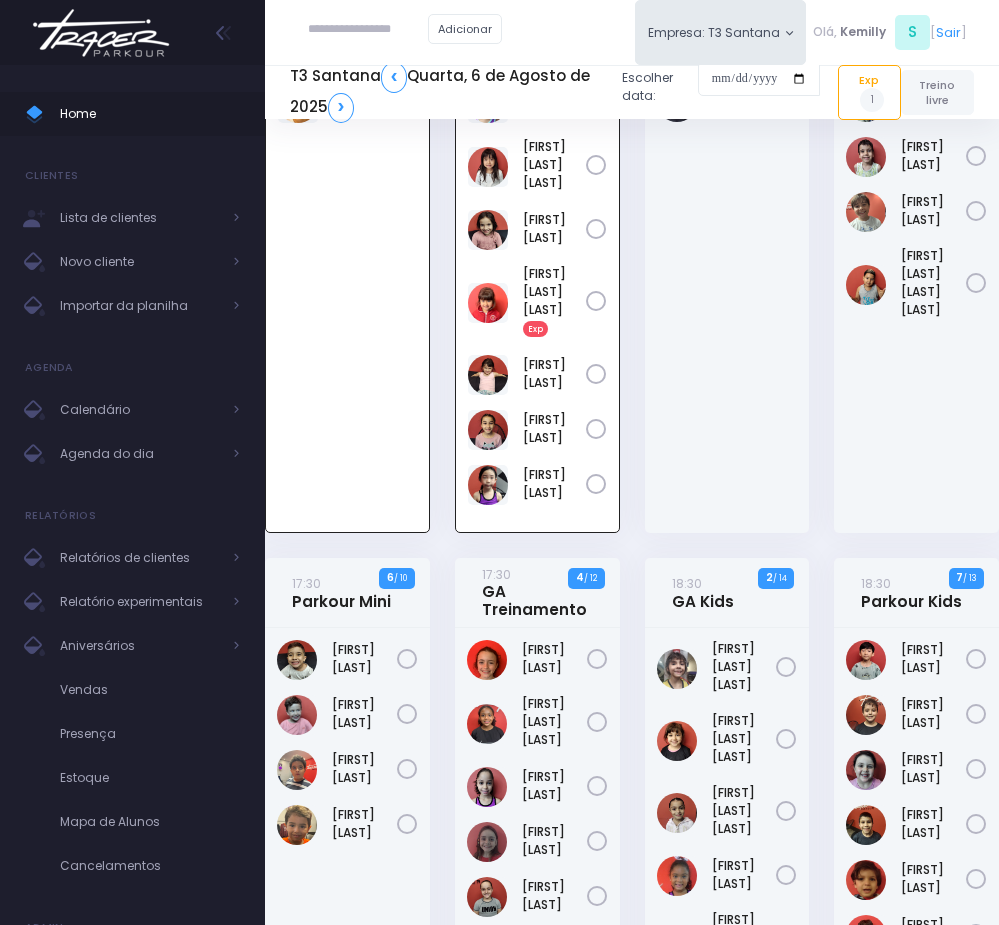 scroll, scrollTop: 0, scrollLeft: 0, axis: both 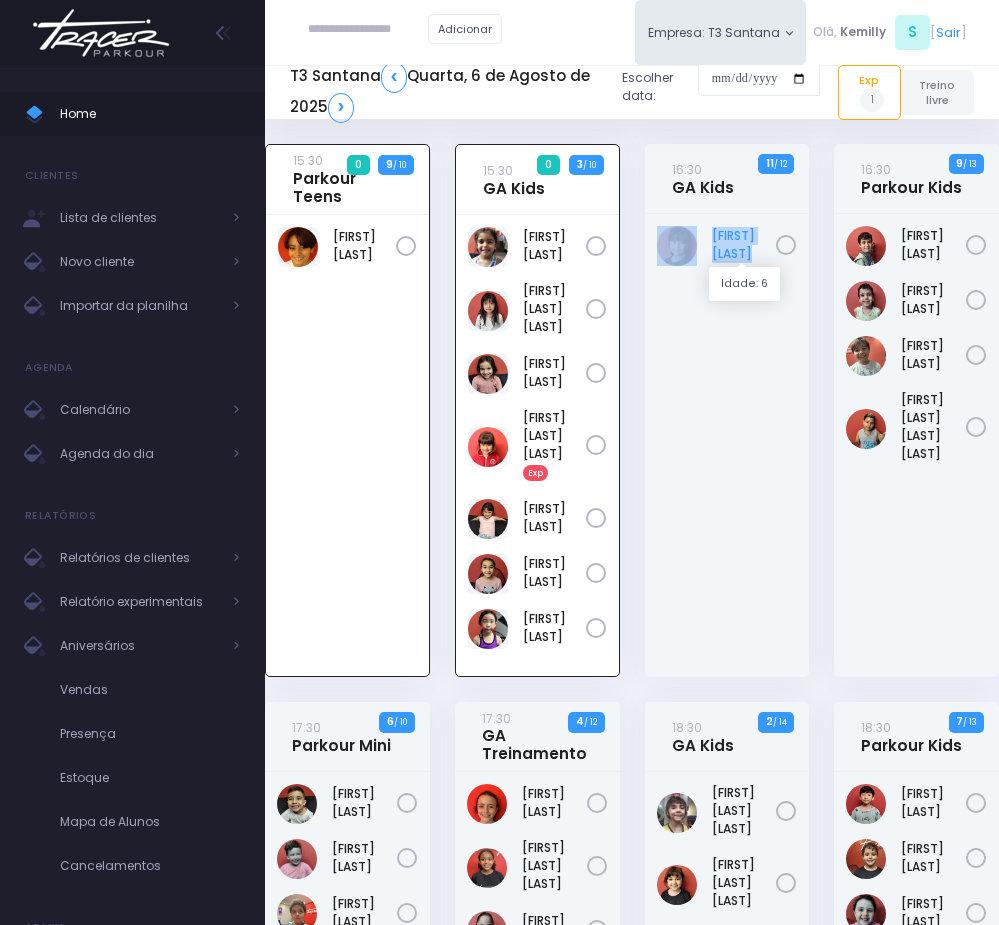 drag, startPoint x: 699, startPoint y: 229, endPoint x: 759, endPoint y: 256, distance: 65.795135 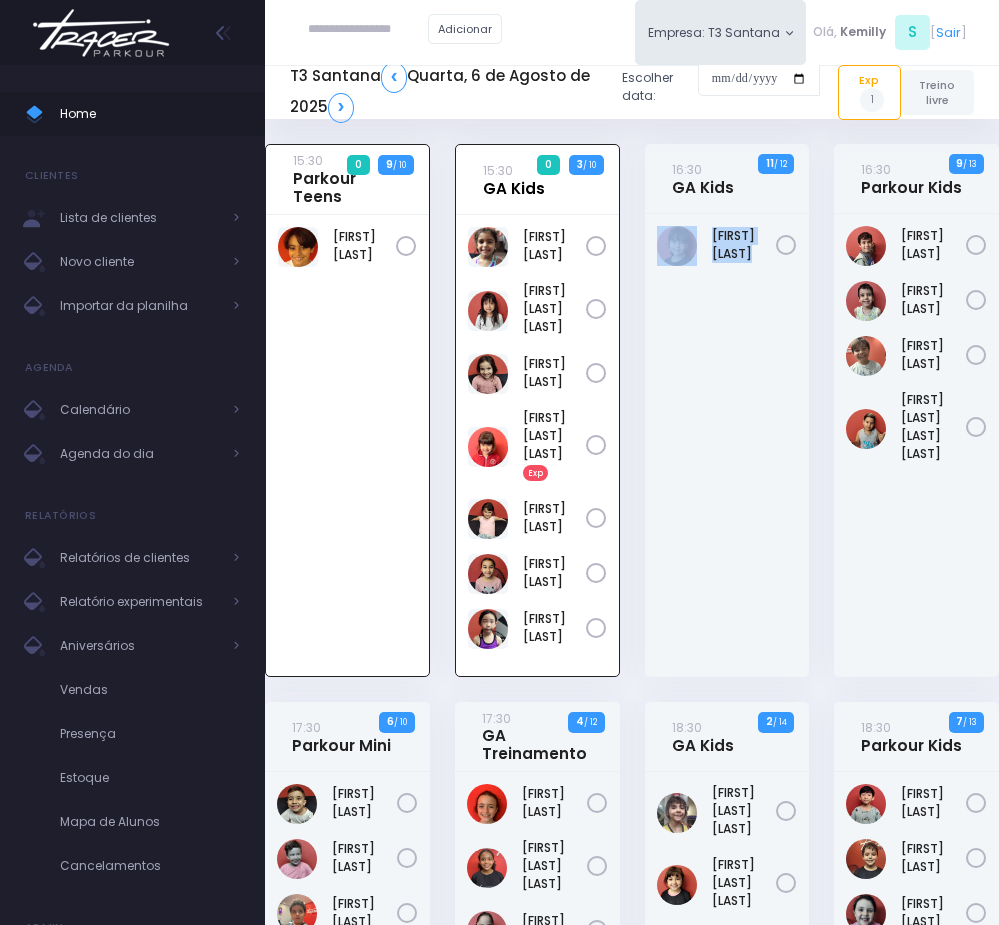 click on "15:30 GA Kids" at bounding box center [514, 179] 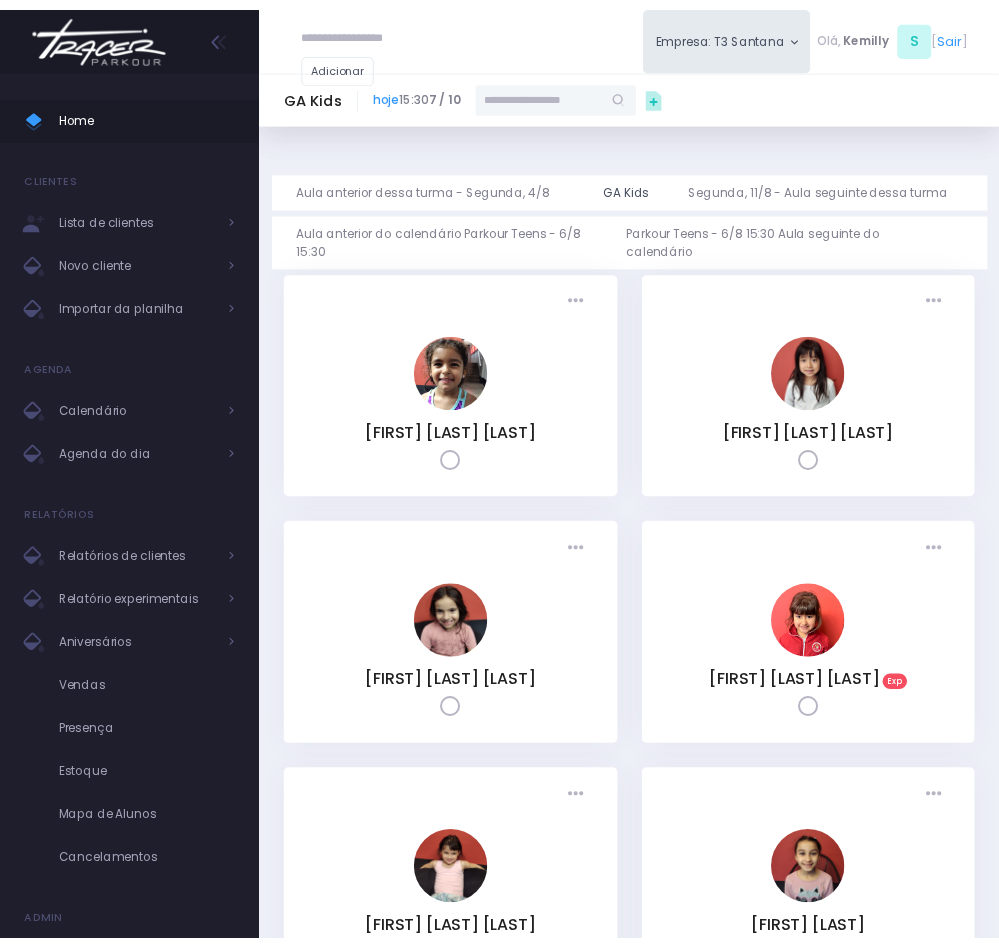scroll, scrollTop: 0, scrollLeft: 0, axis: both 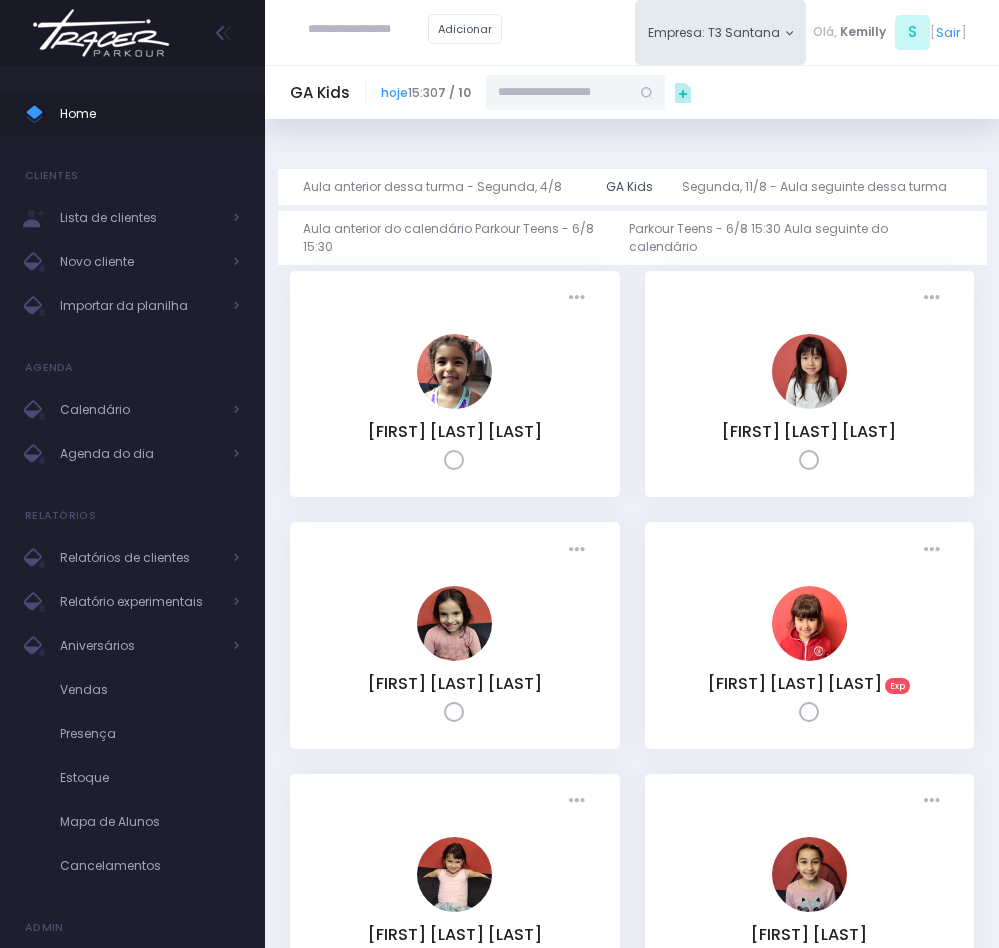 click at bounding box center [558, 93] 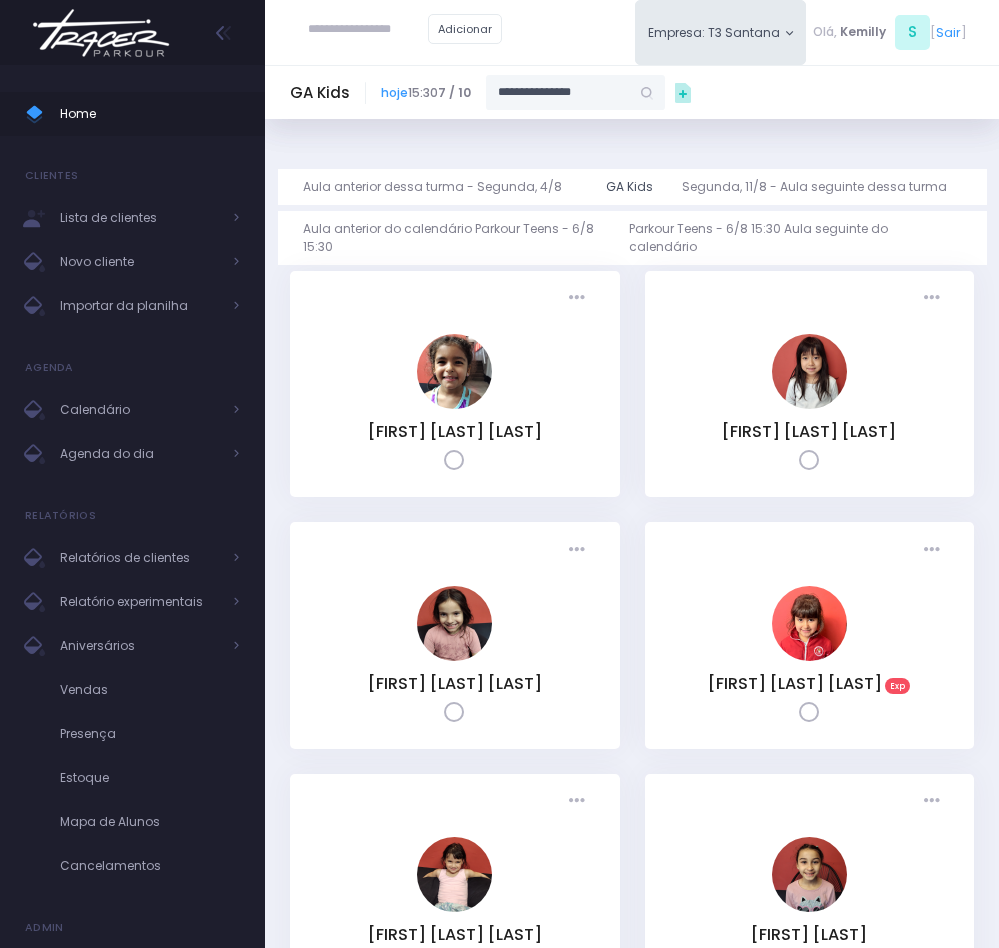 type on "**********" 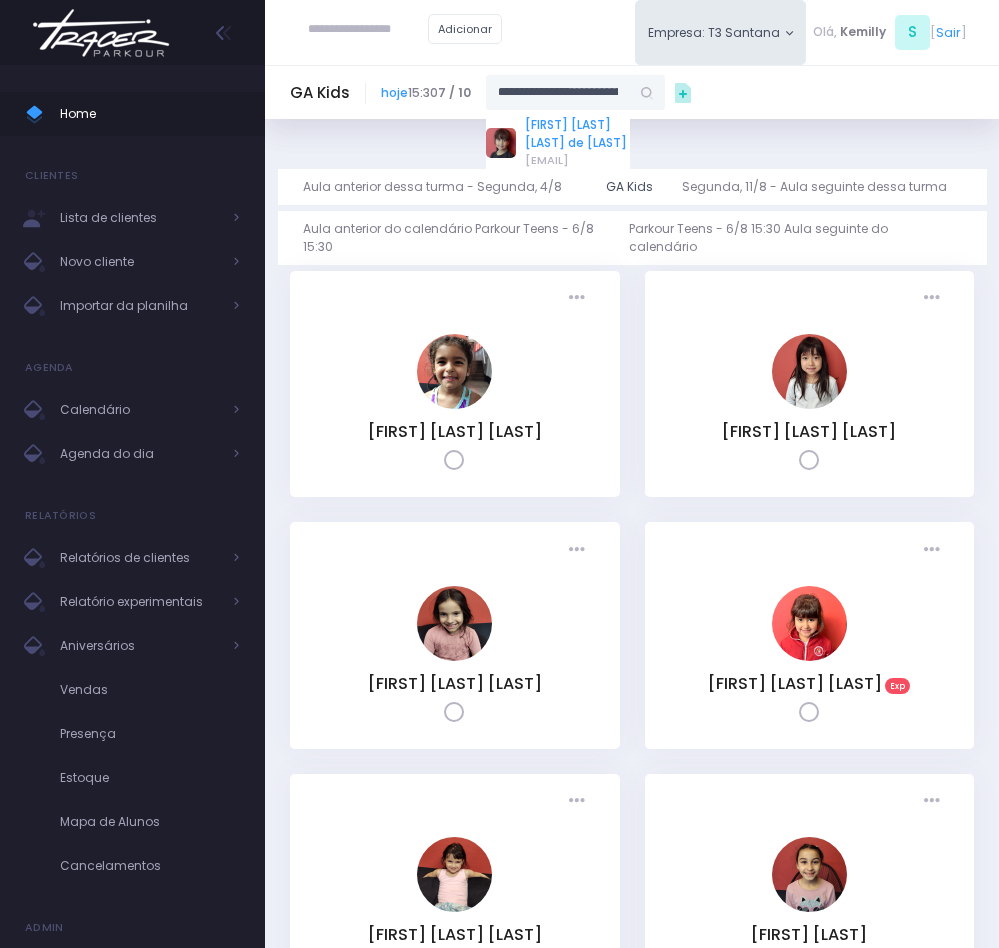 click on "[FIRST] [LAST] [LAST] de [LAST]" at bounding box center [577, 134] 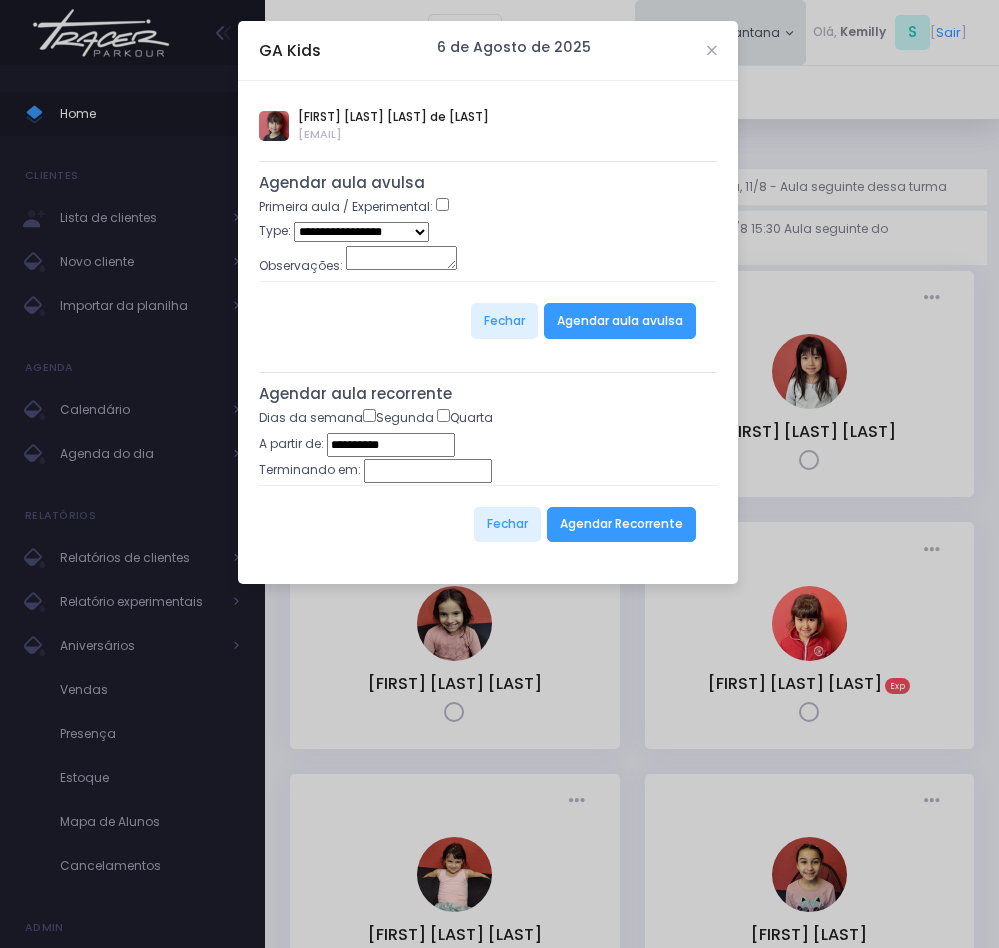 type on "**********" 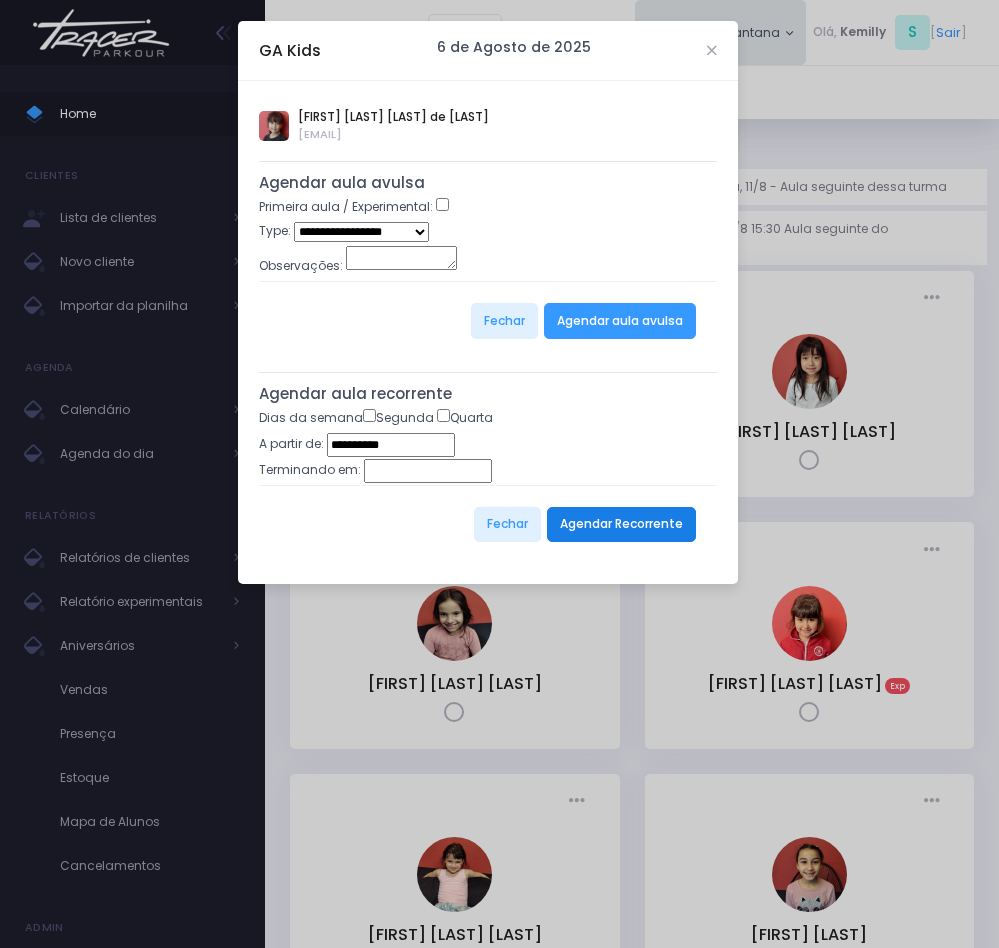 click on "Agendar Recorrente" at bounding box center (621, 525) 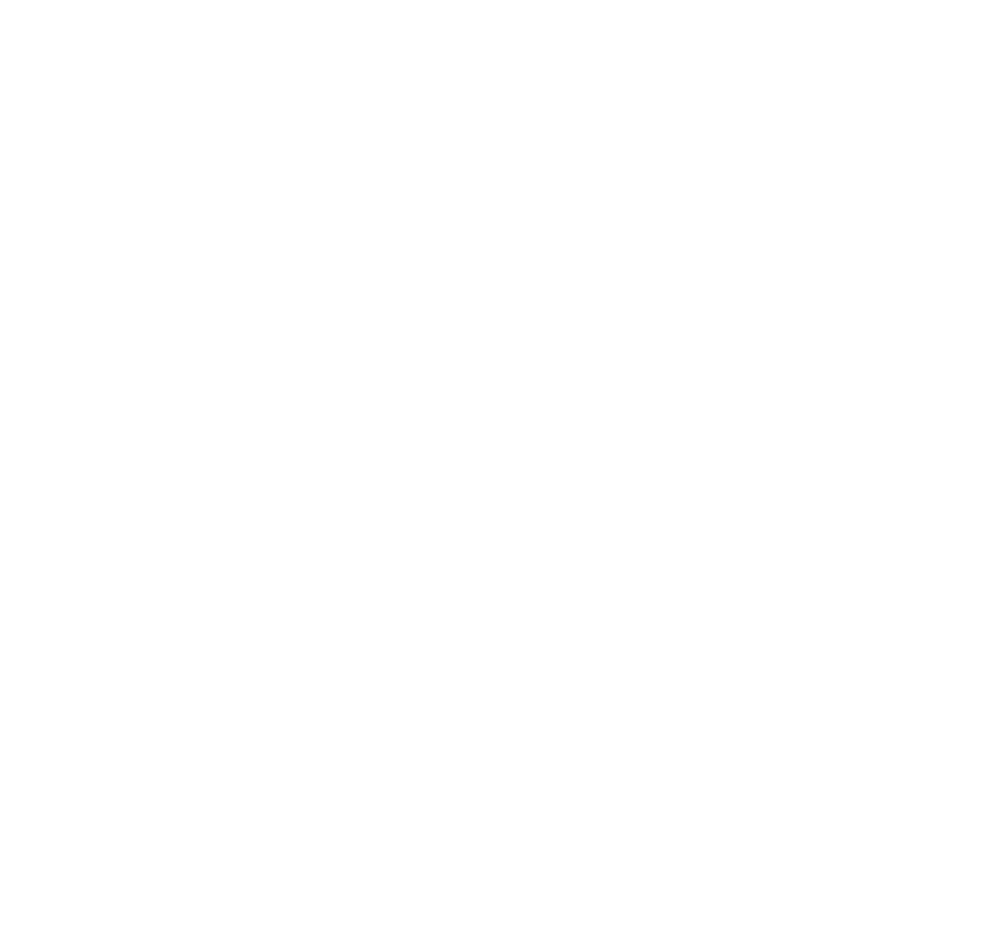 scroll, scrollTop: 0, scrollLeft: 0, axis: both 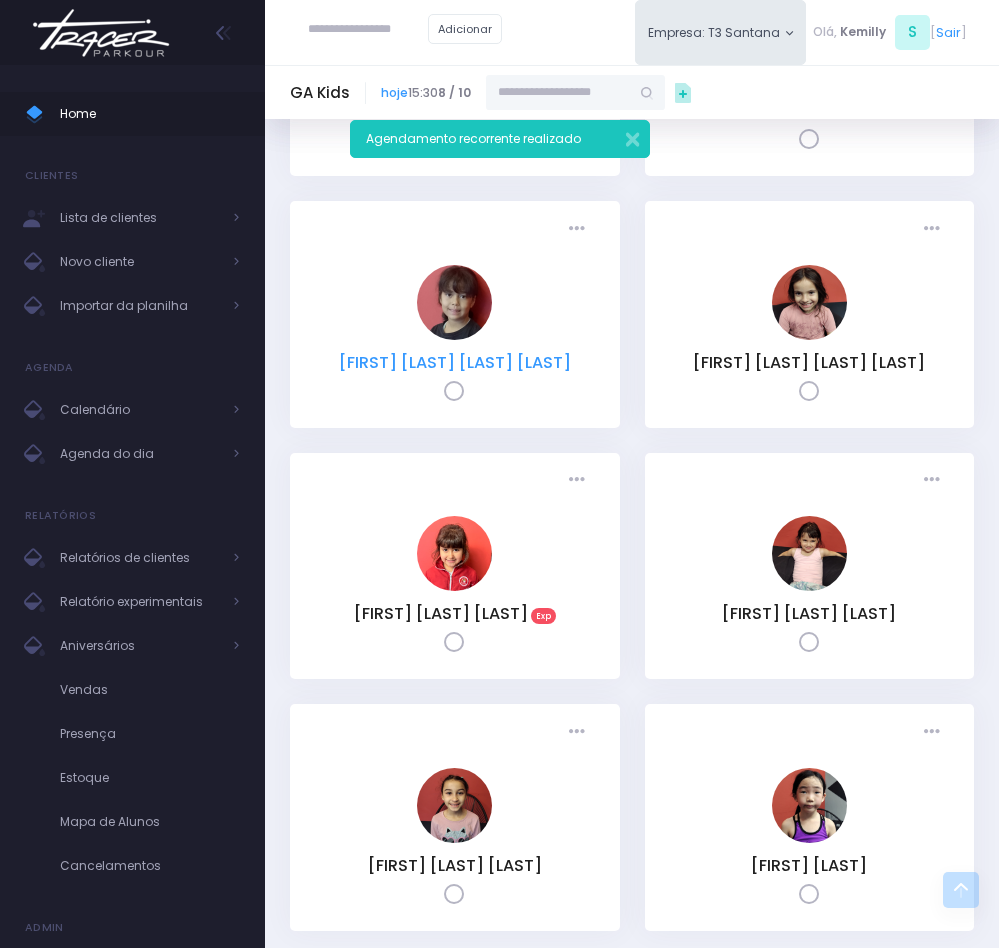 click on "[FIRST] [LAST] [LAST] de [LAST]" at bounding box center (455, 362) 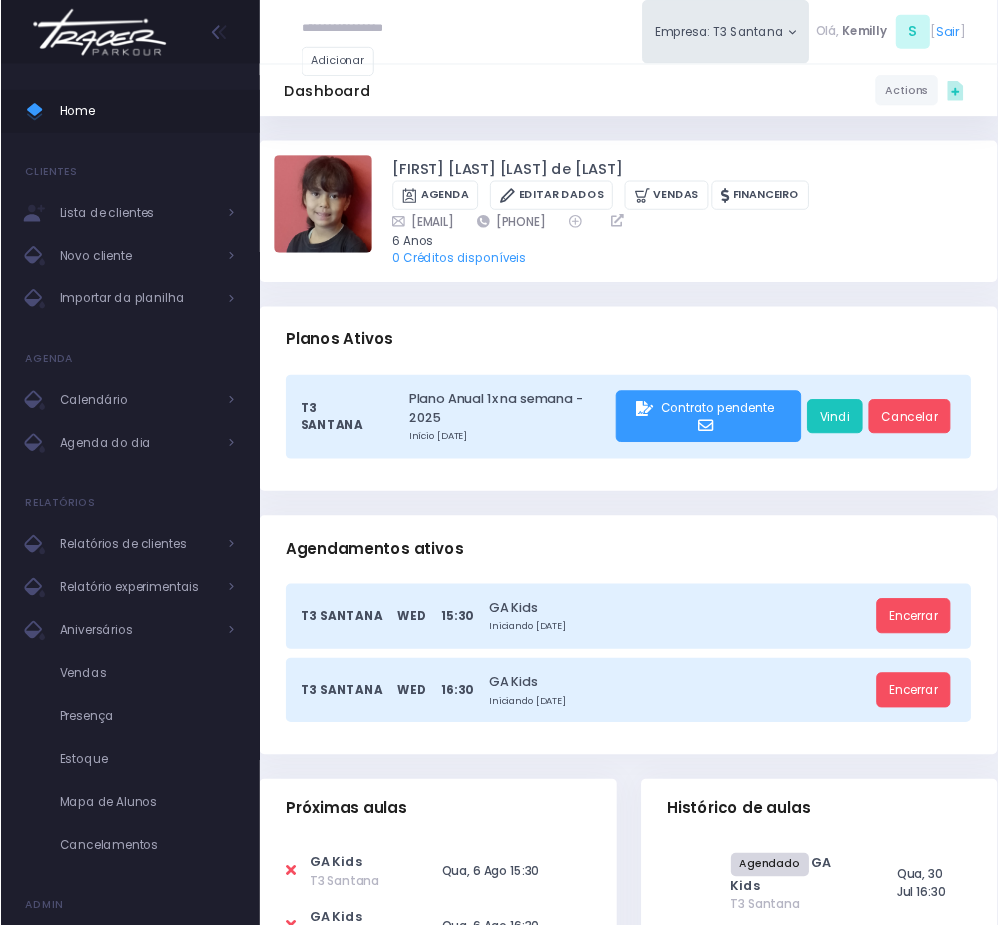 scroll, scrollTop: 0, scrollLeft: 0, axis: both 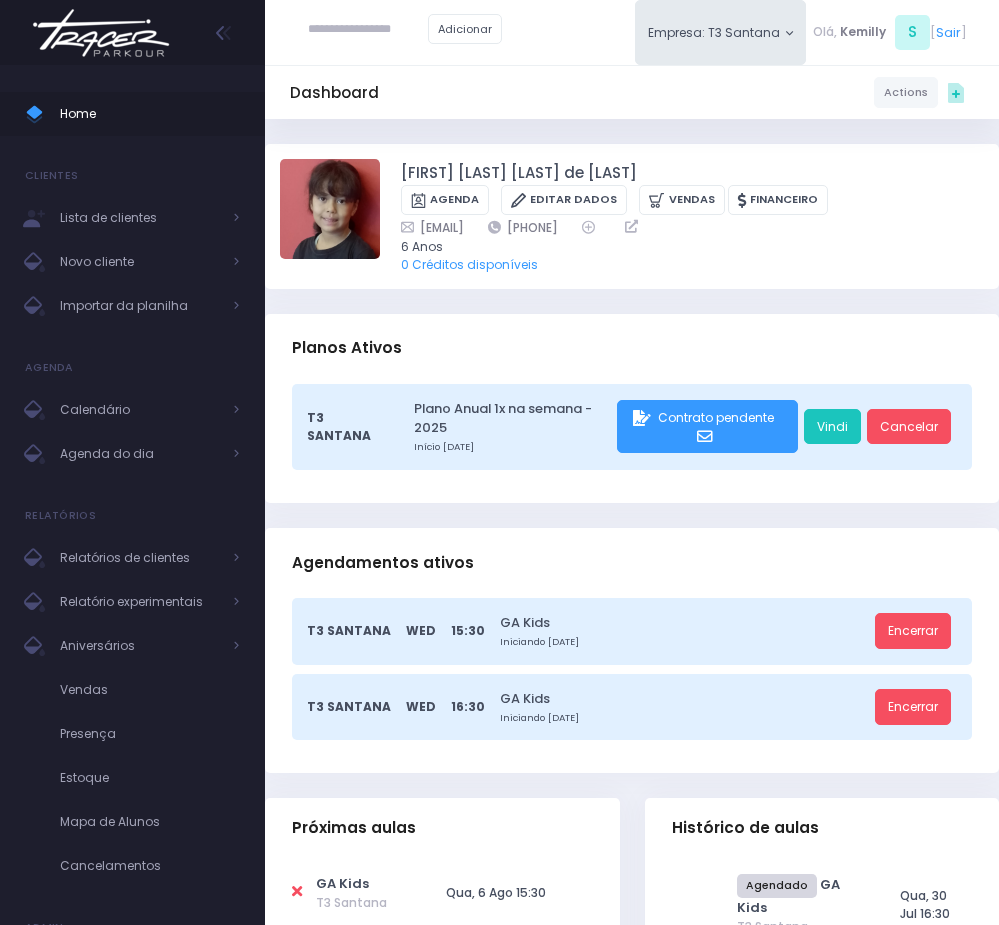click on "T3 Santana
Wed
16:30
GA Kids
Iniciando [DATE]
Encerrar" at bounding box center [632, 707] 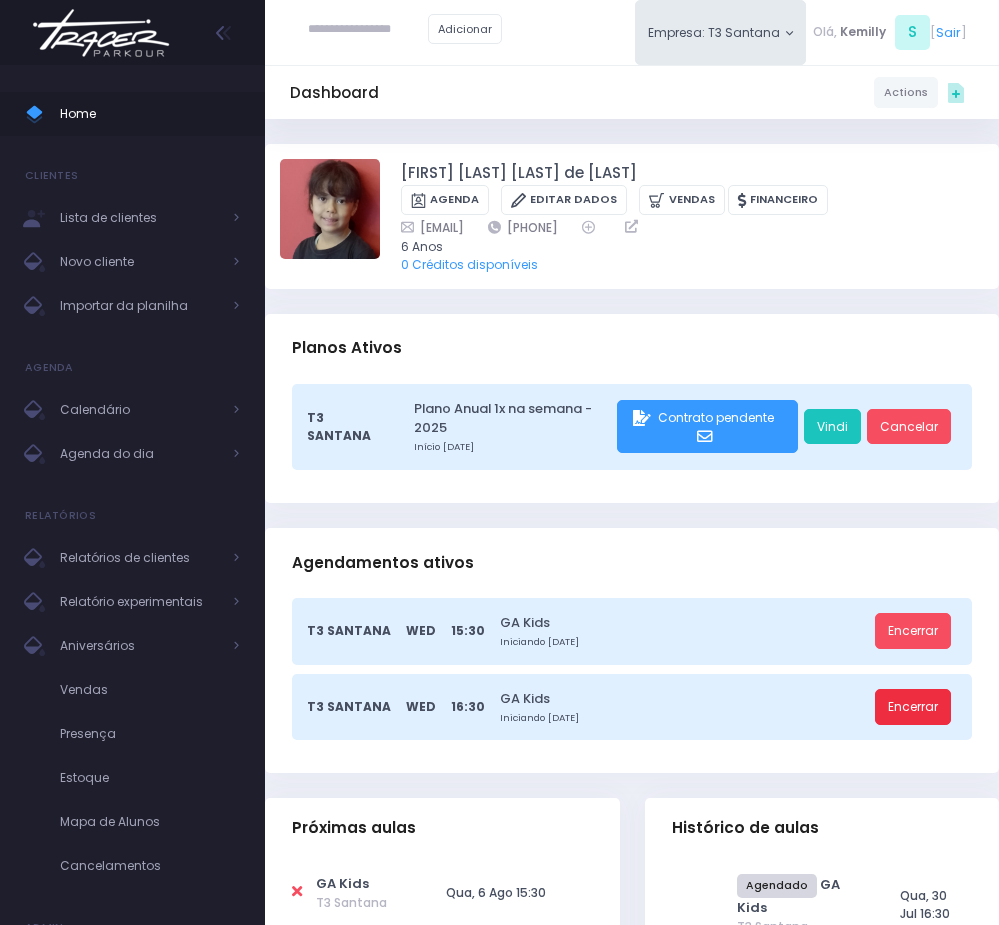 click on "Encerrar" at bounding box center [913, 707] 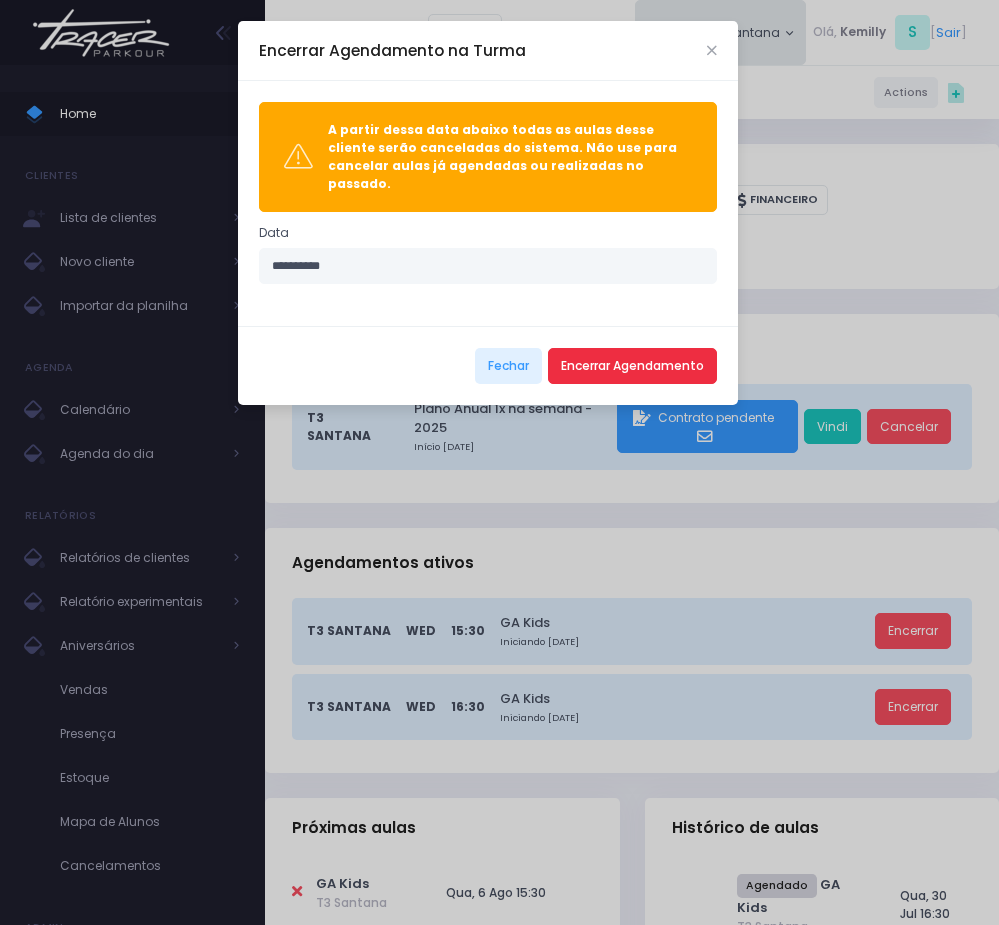click on "Encerrar Agendamento" at bounding box center (632, 366) 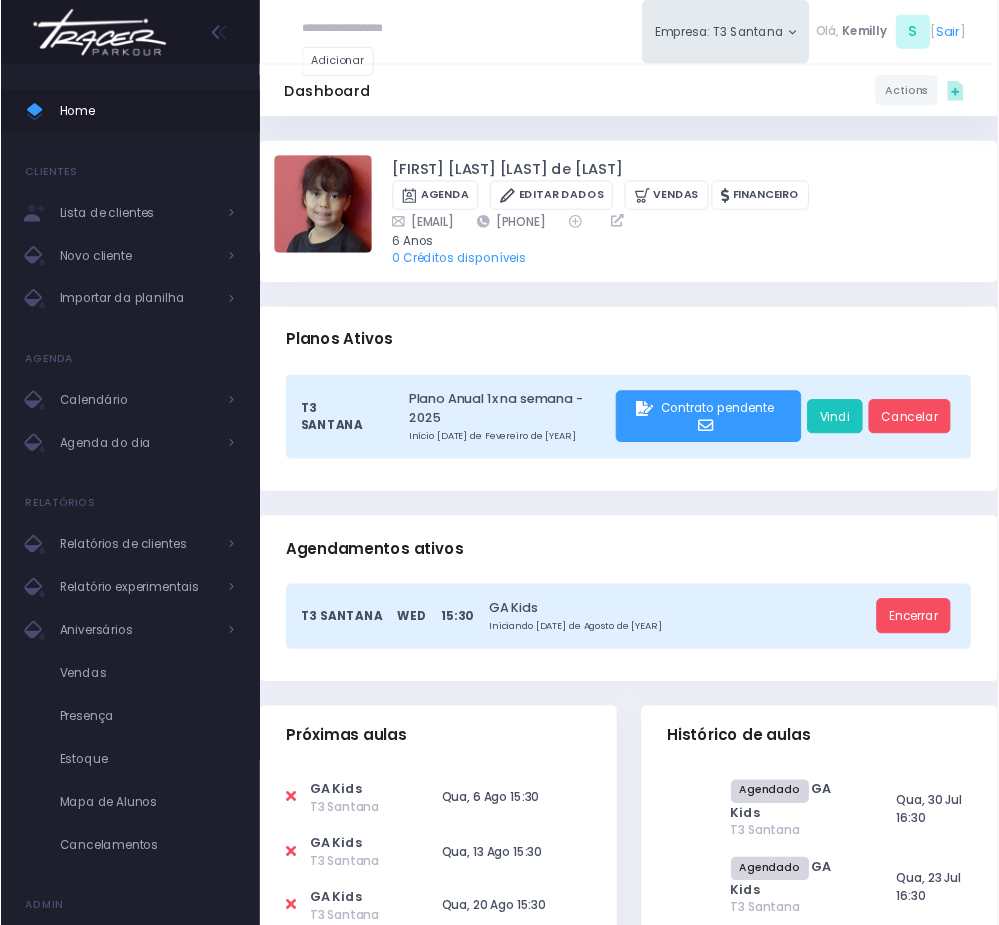 scroll, scrollTop: 0, scrollLeft: 0, axis: both 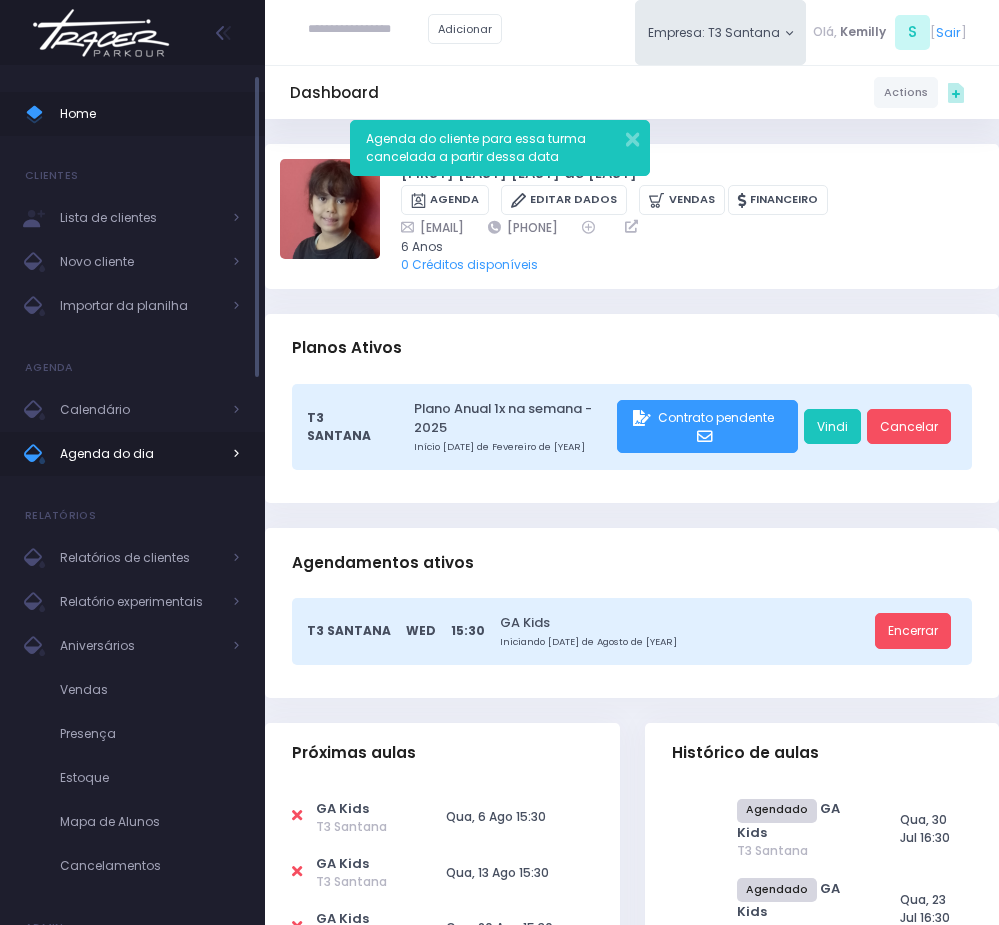 click on "Agenda do dia" at bounding box center (140, 454) 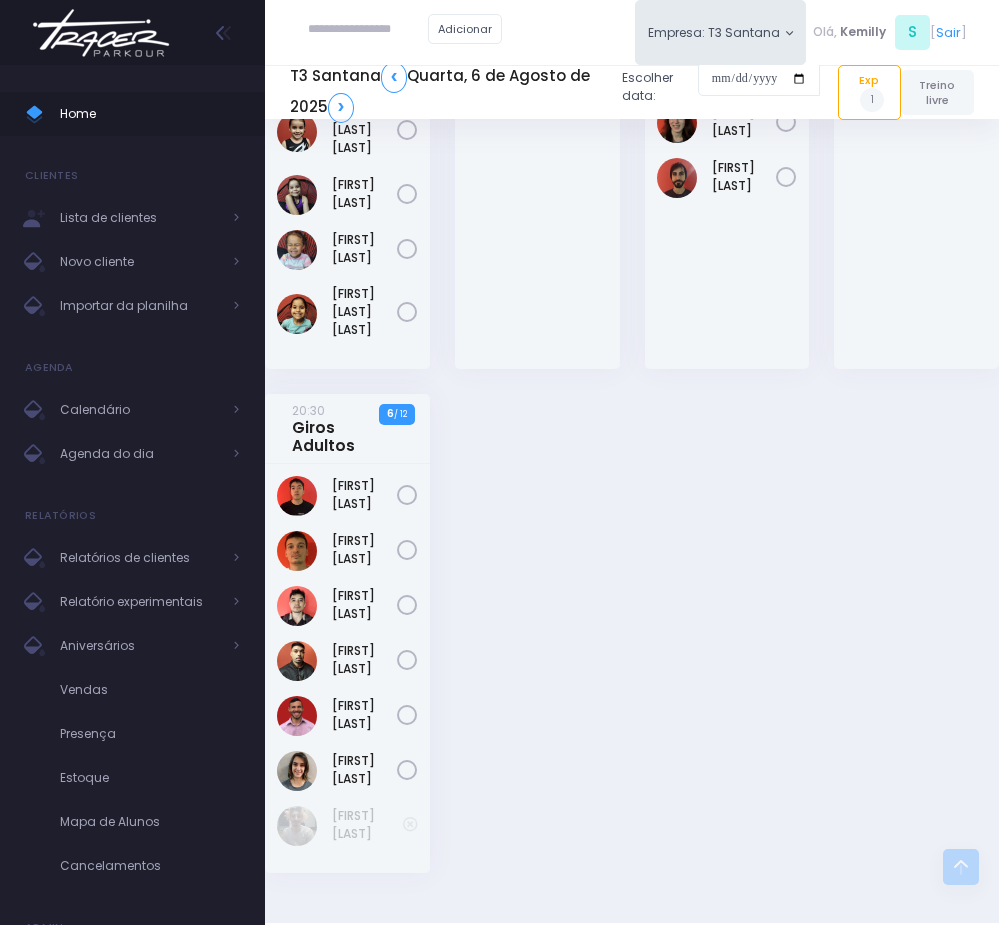 scroll, scrollTop: 1950, scrollLeft: 0, axis: vertical 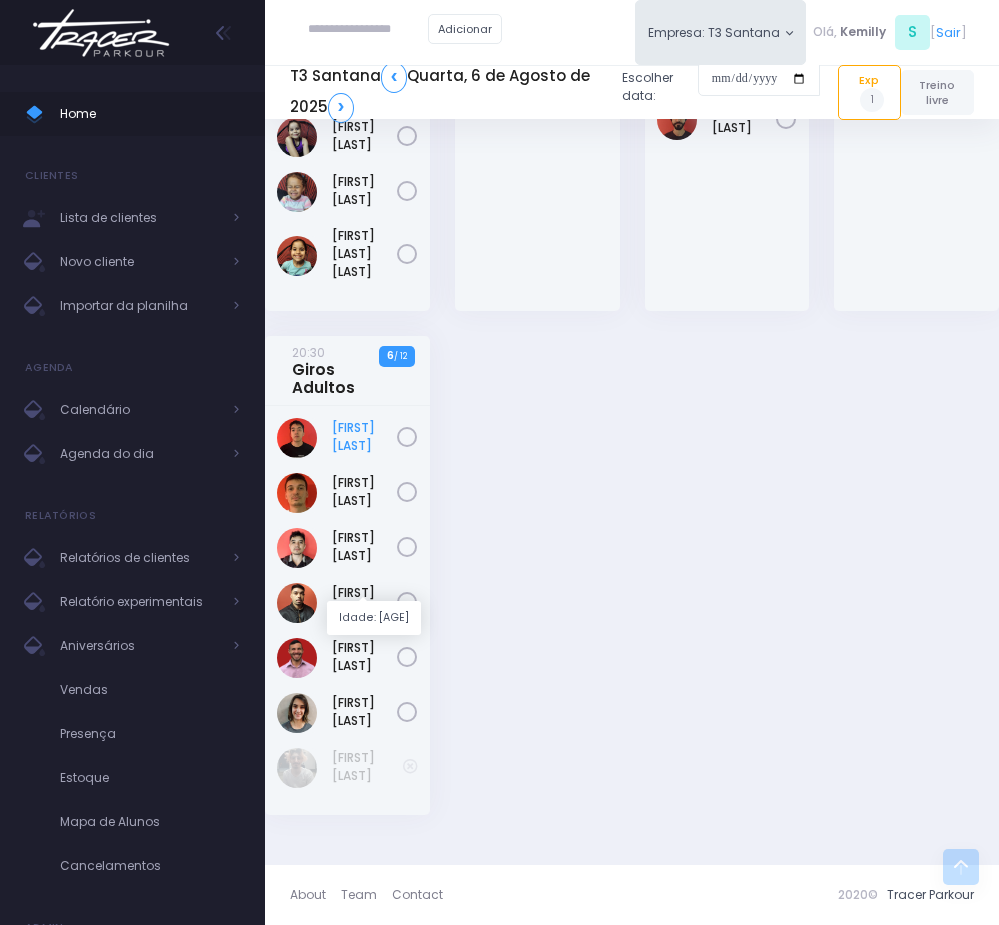click on "[FIRST] [LAST]" at bounding box center (364, 437) 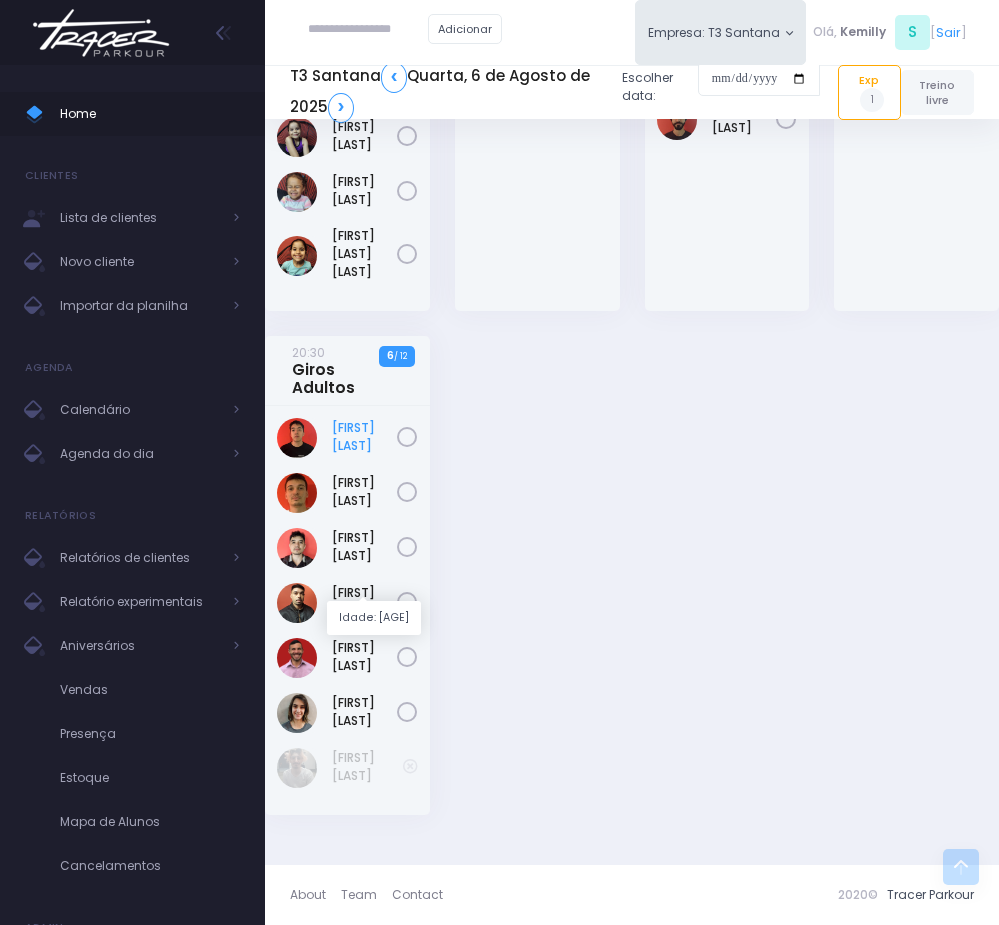 click on "[FIRST] [LAST]" at bounding box center [364, 437] 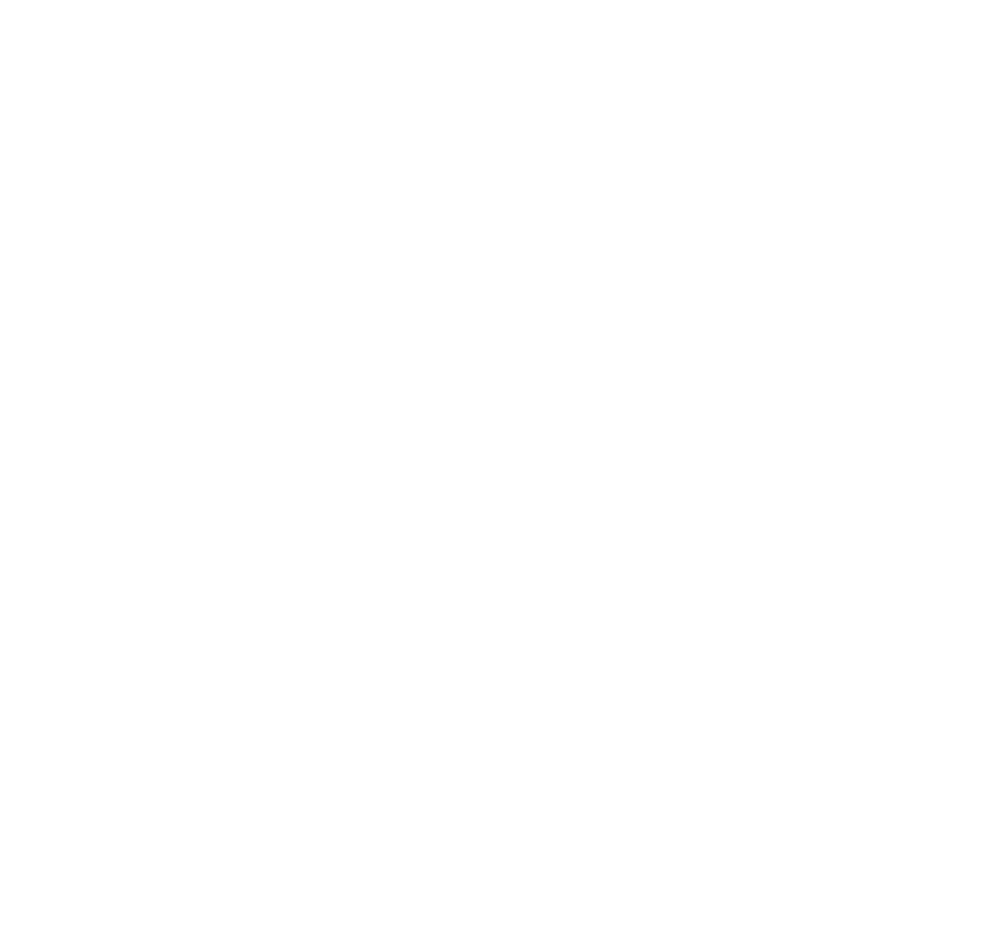 scroll, scrollTop: 0, scrollLeft: 0, axis: both 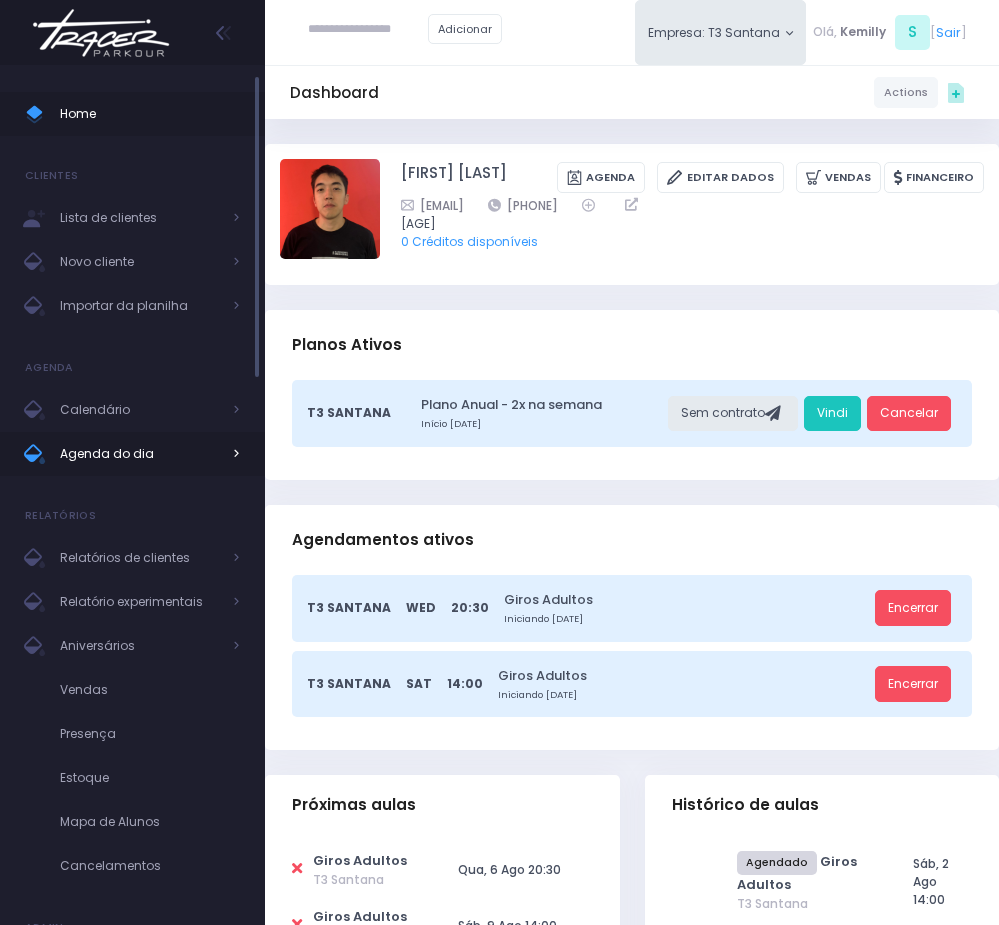 click on "Agenda do dia" at bounding box center [140, 454] 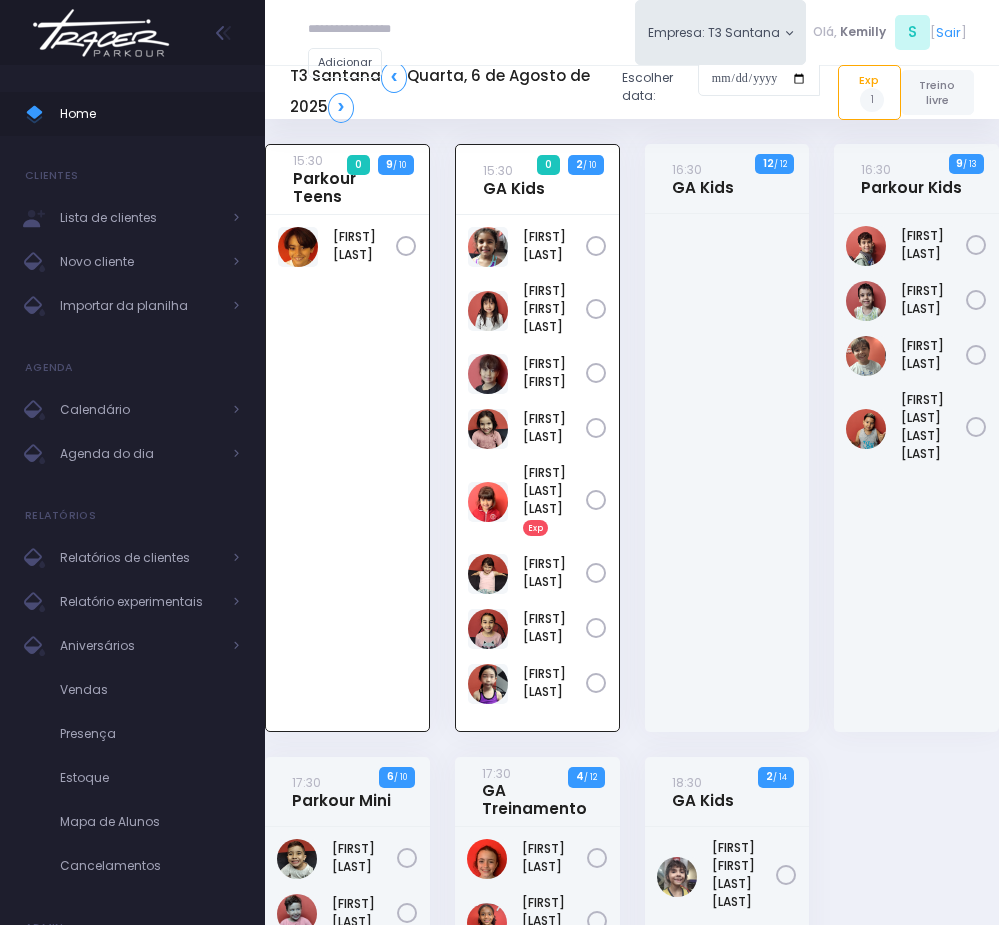 scroll, scrollTop: 144, scrollLeft: 0, axis: vertical 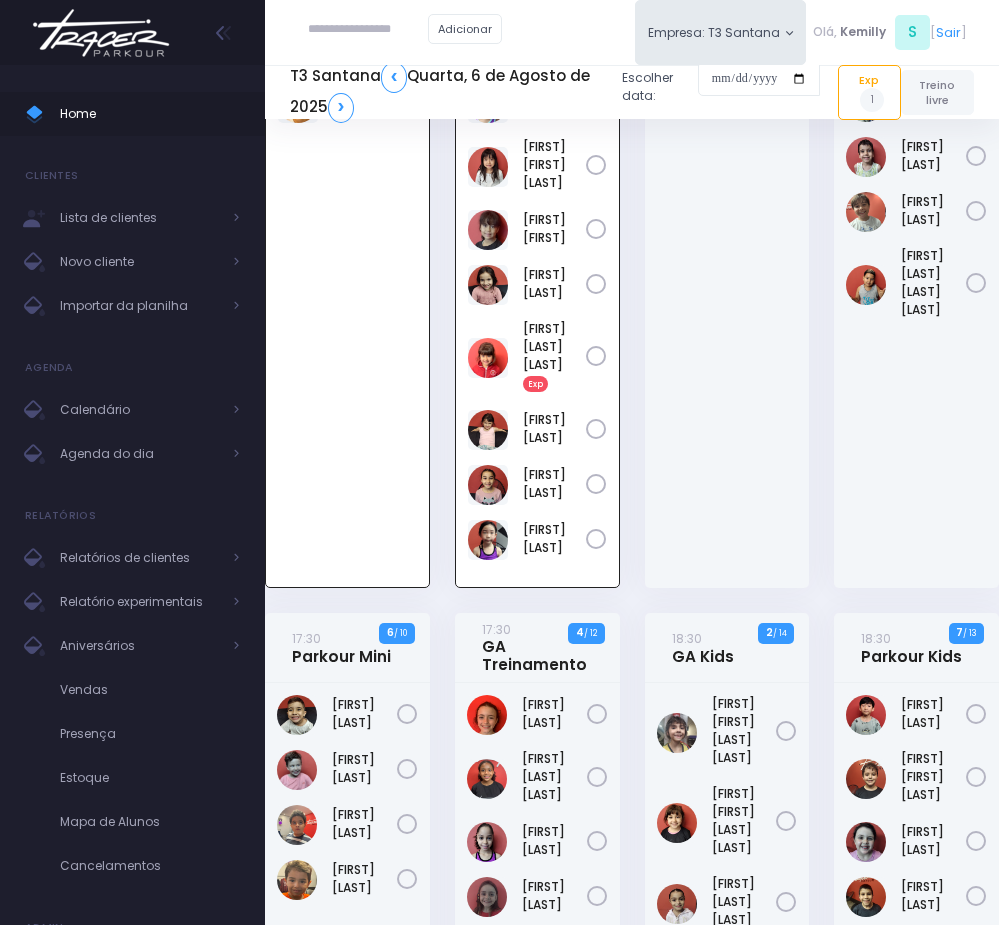 click on "Adicionar" at bounding box center [405, 30] 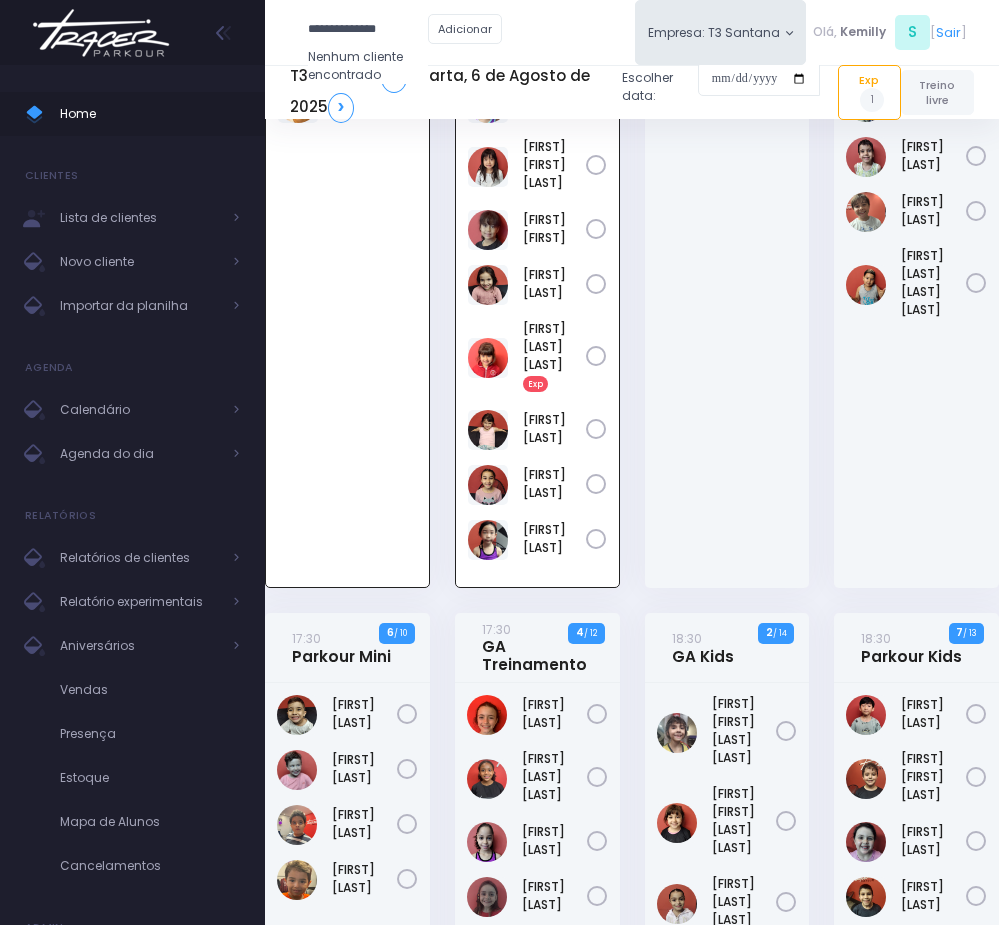click on "**********" at bounding box center (368, 30) 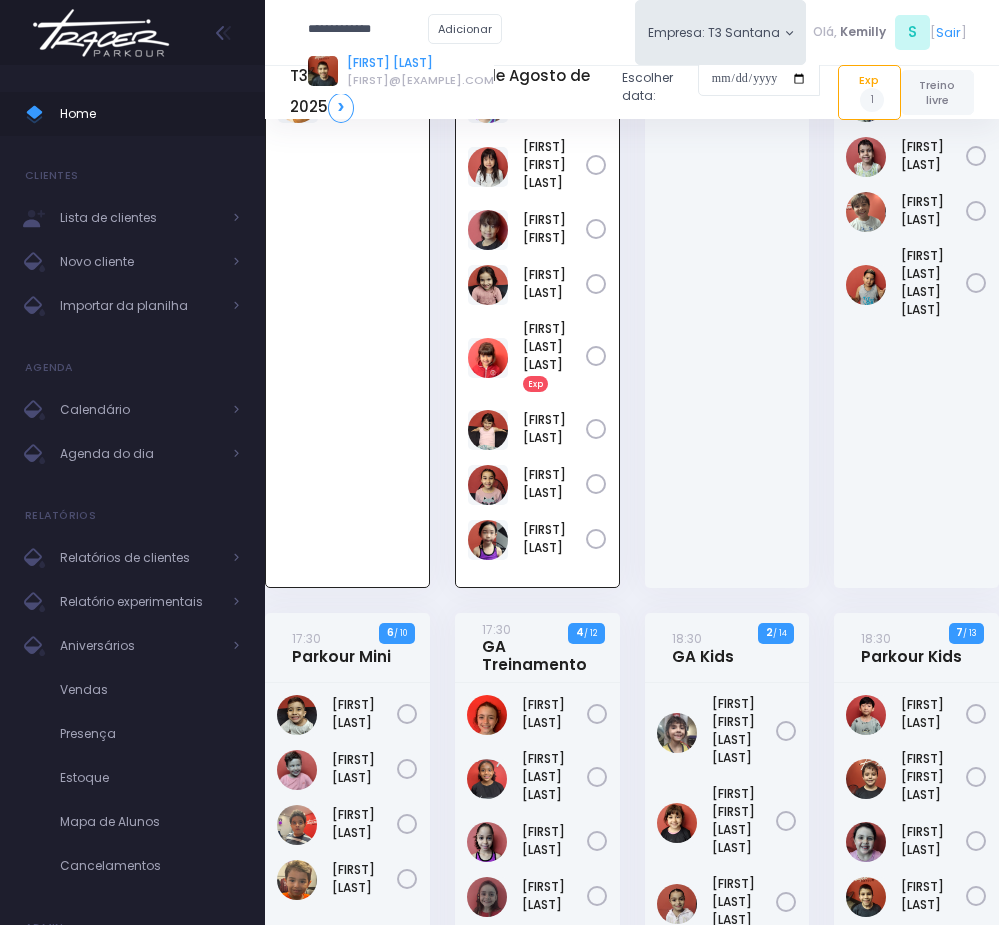 click on "[FIRST] [LAST]" at bounding box center (420, 63) 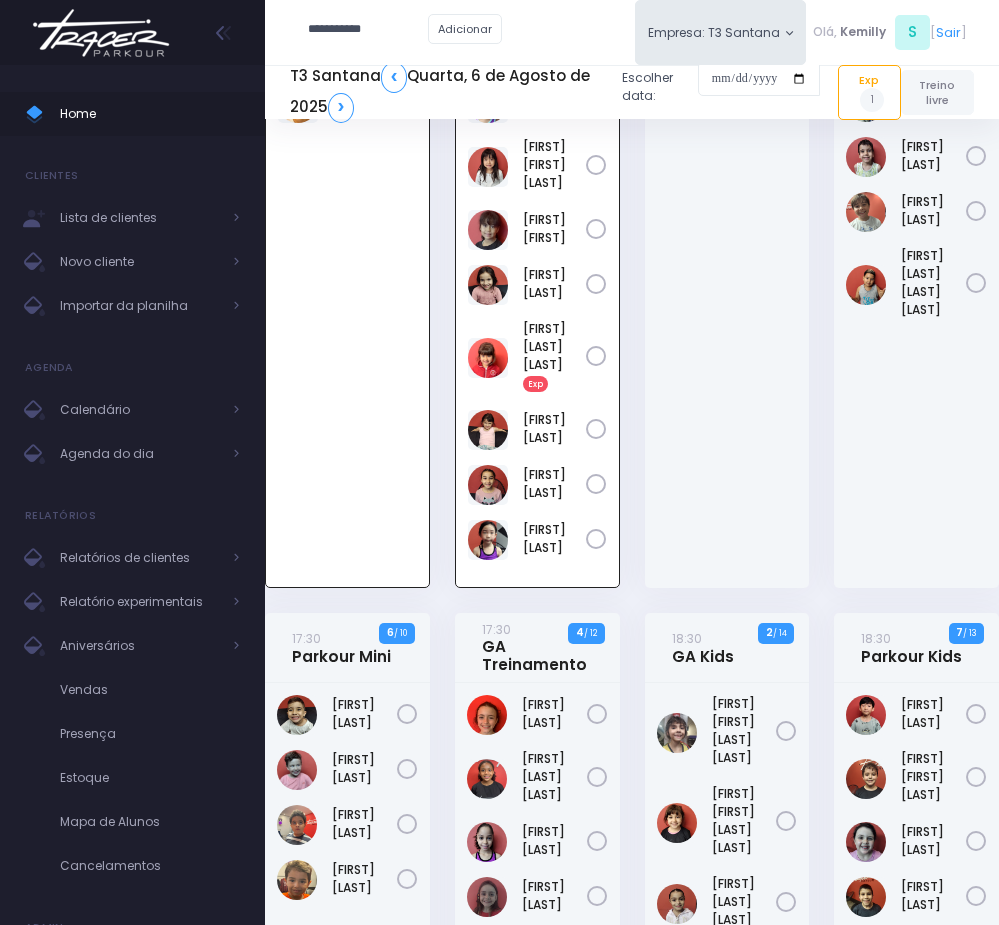 scroll, scrollTop: 0, scrollLeft: 0, axis: both 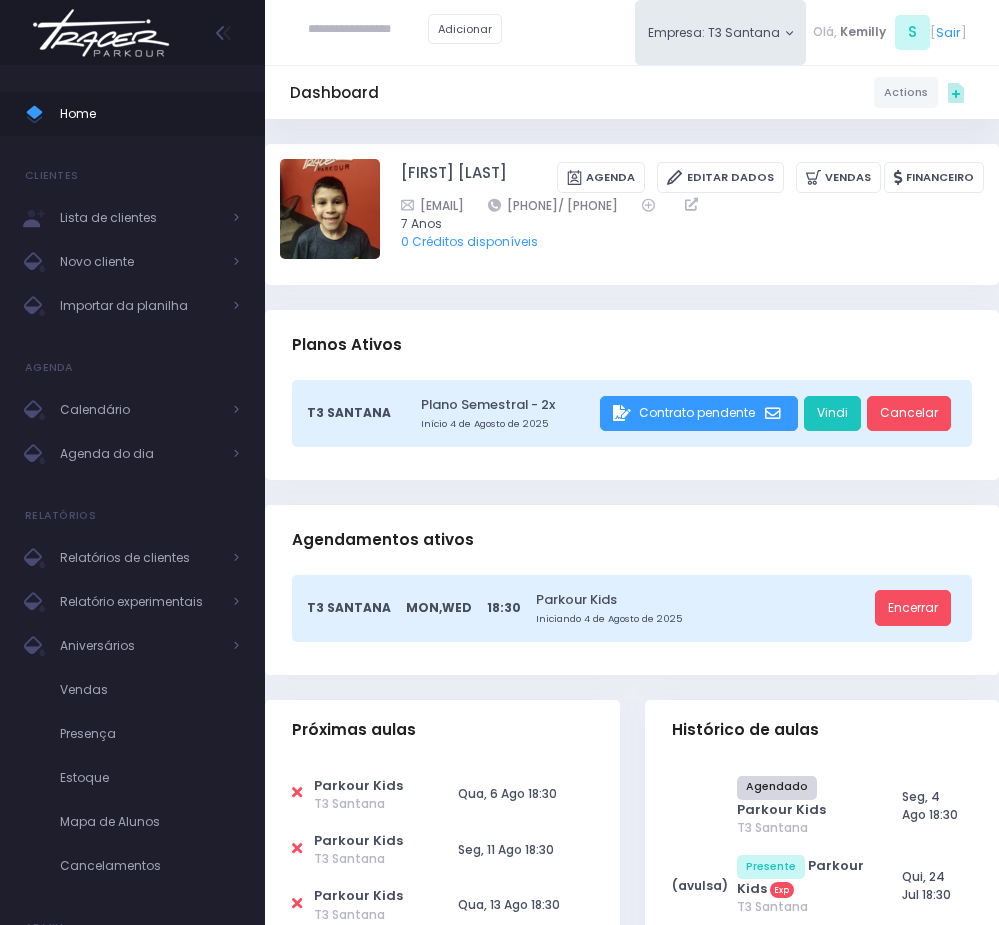 click at bounding box center [297, 792] 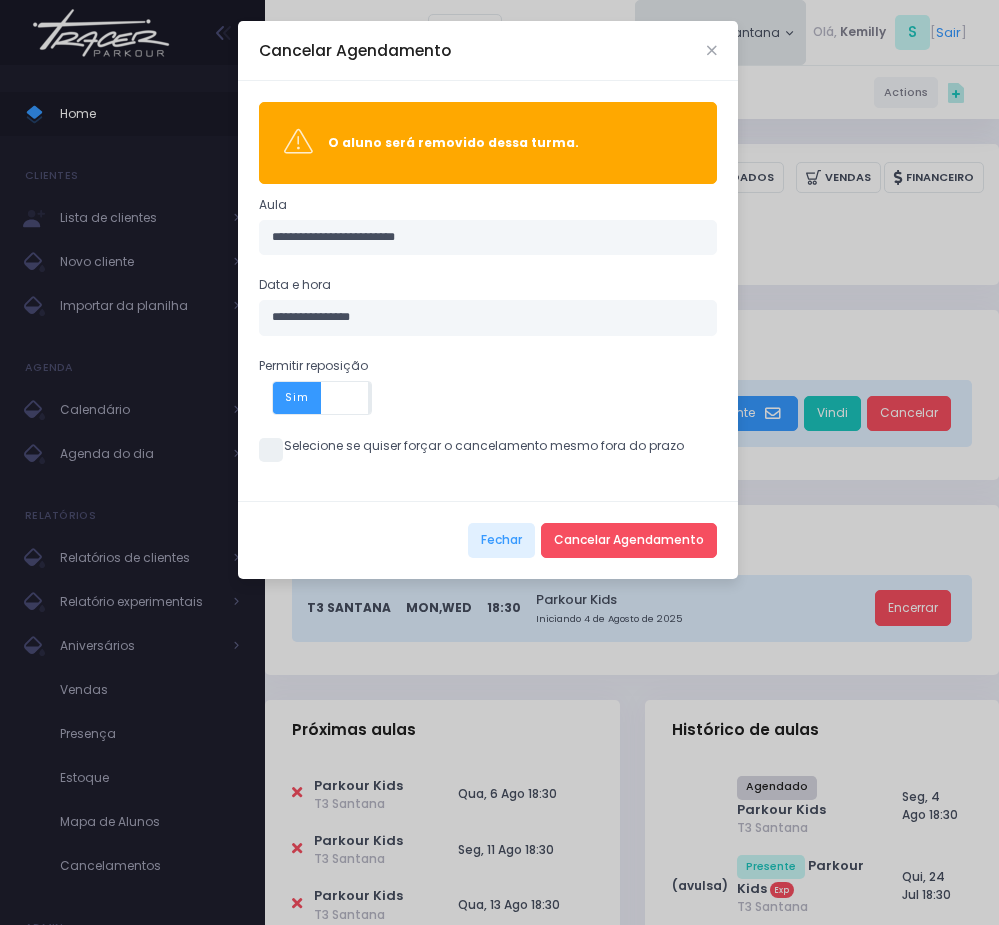 click at bounding box center [271, 450] 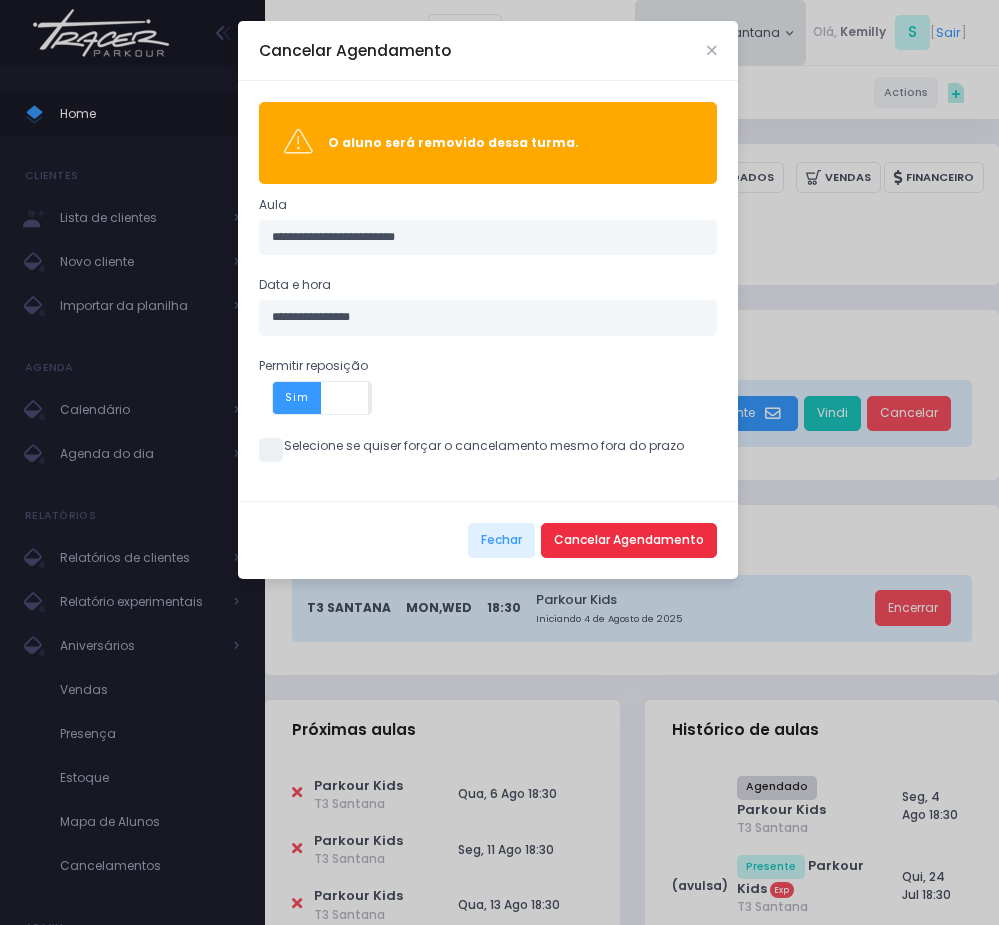 click on "Cancelar Agendamento" at bounding box center (629, 541) 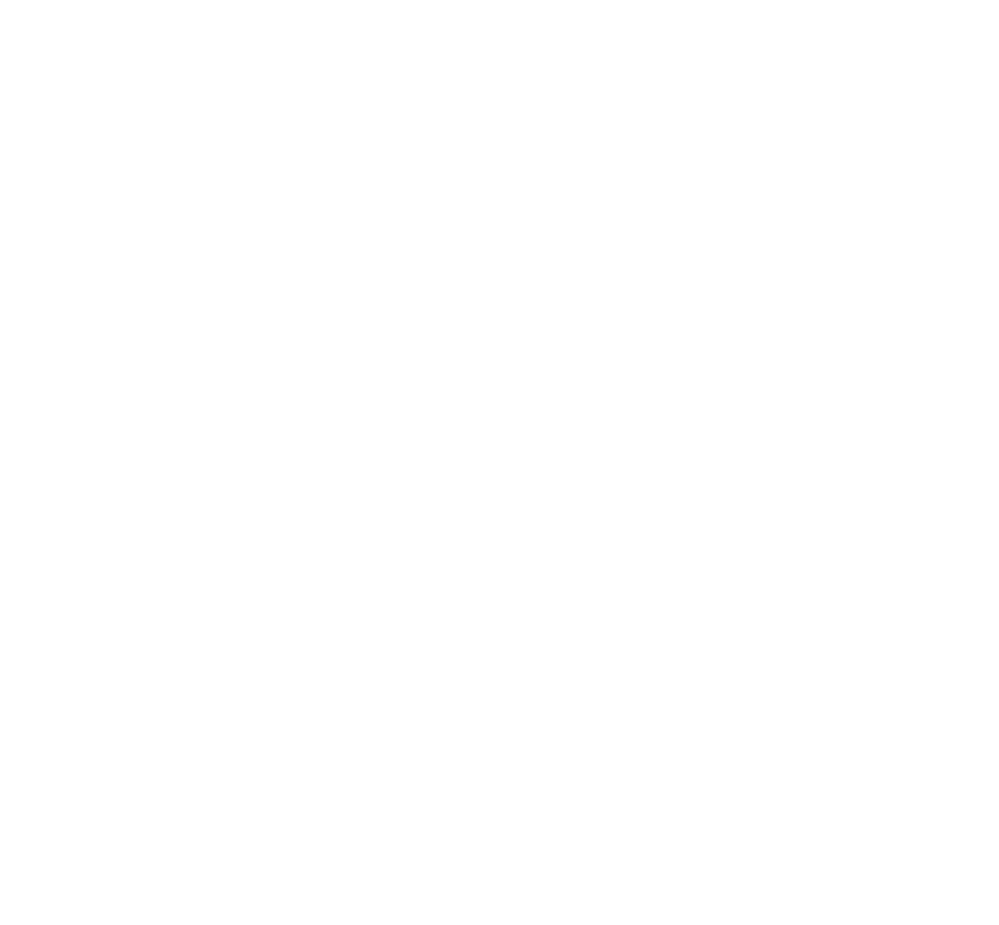 scroll, scrollTop: 0, scrollLeft: 0, axis: both 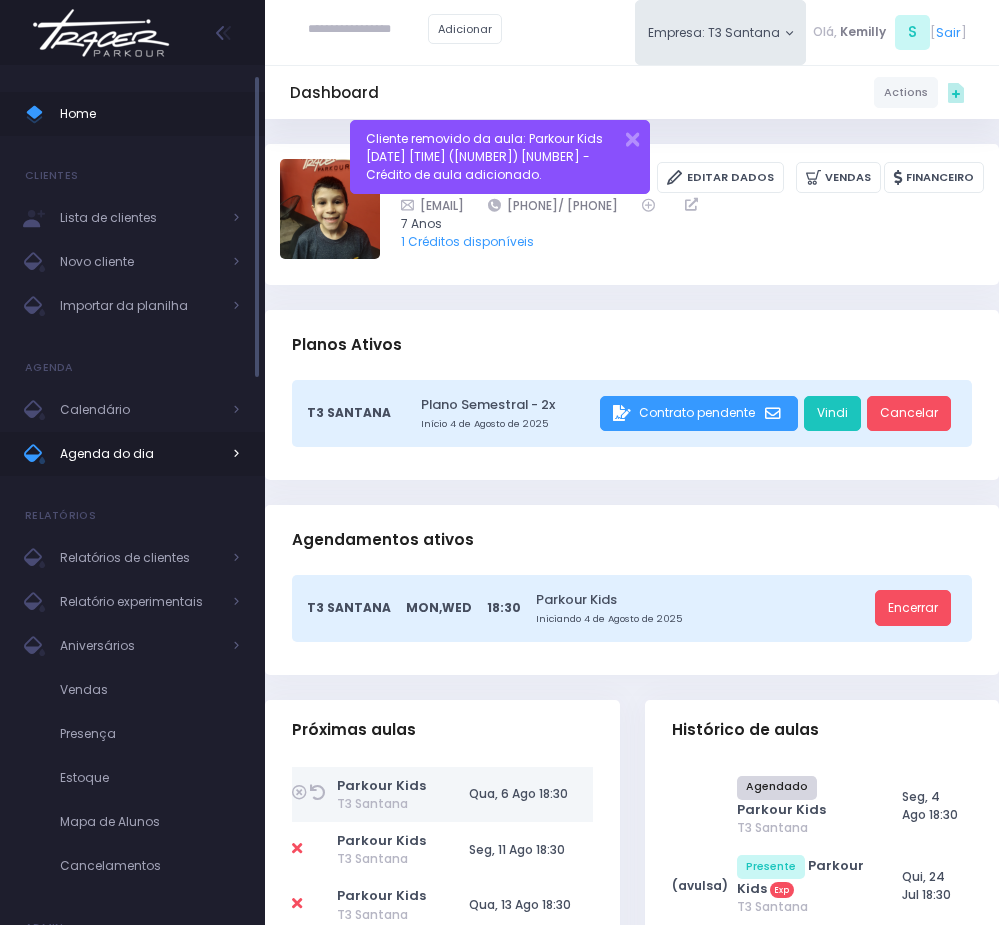 click on "Agenda do dia" at bounding box center (140, 454) 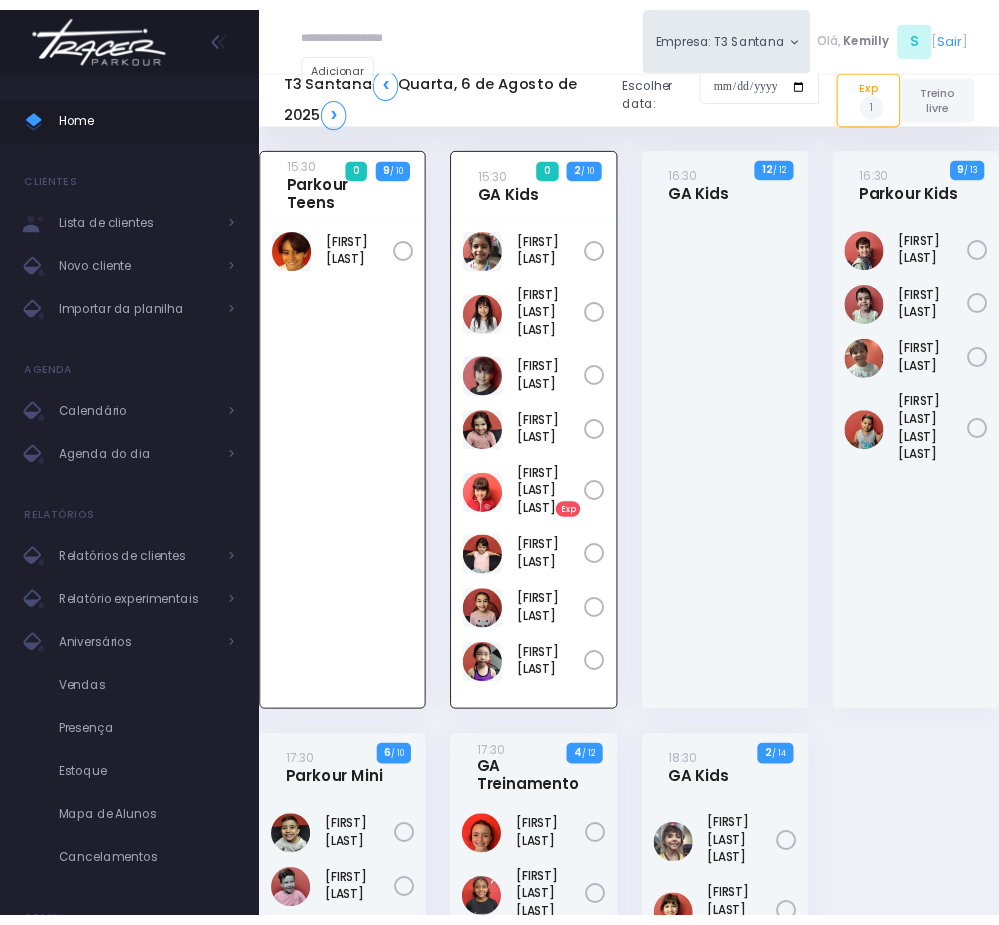 scroll, scrollTop: 0, scrollLeft: 0, axis: both 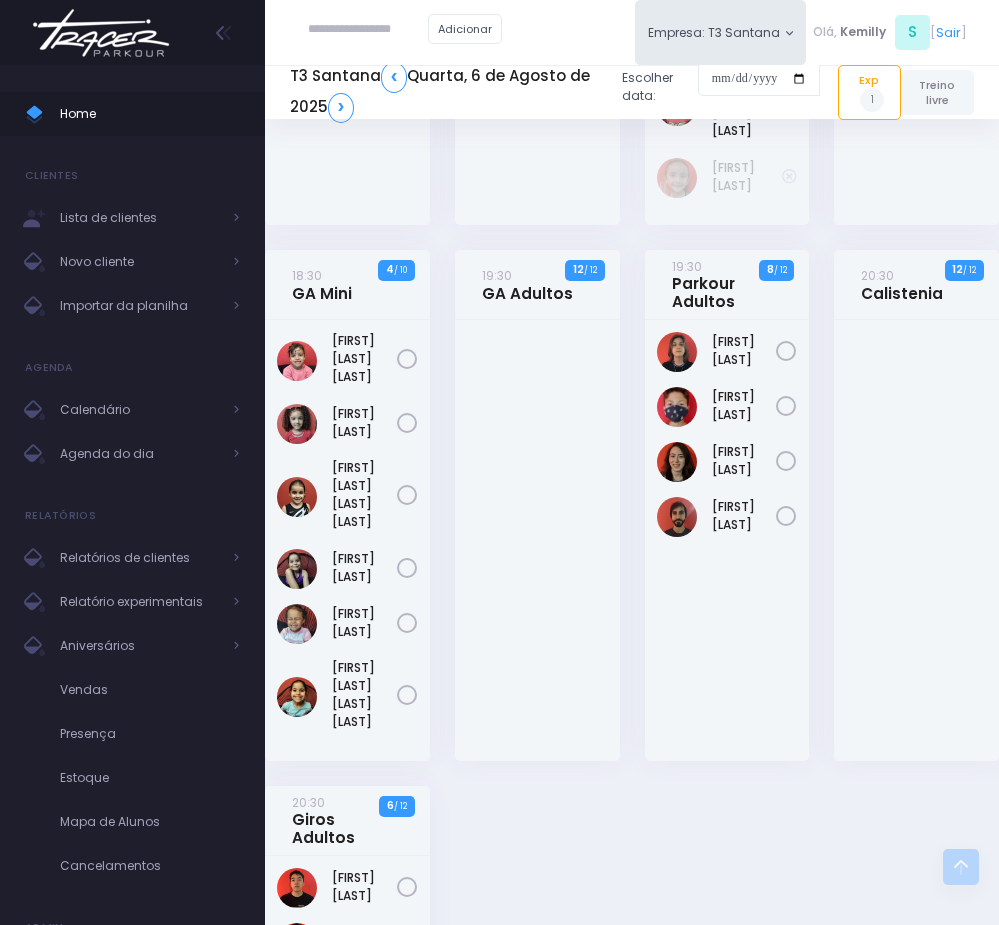 click at bounding box center (368, 30) 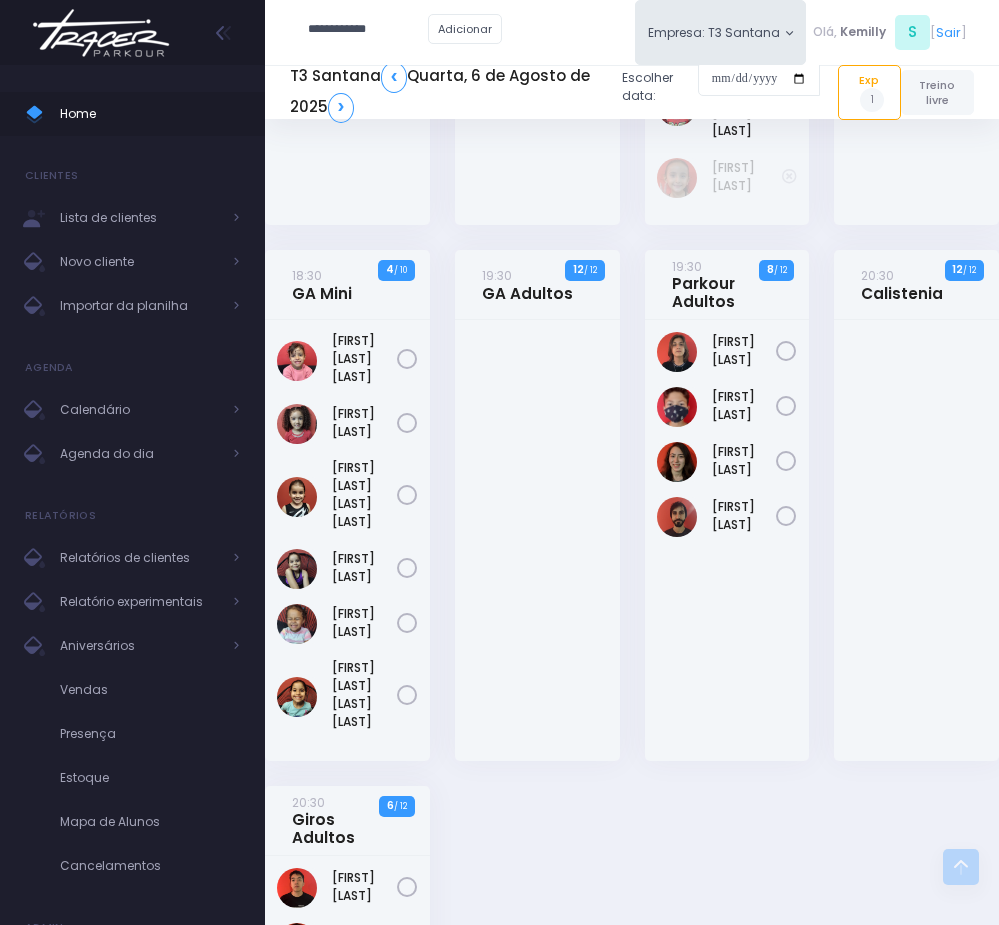 type on "**********" 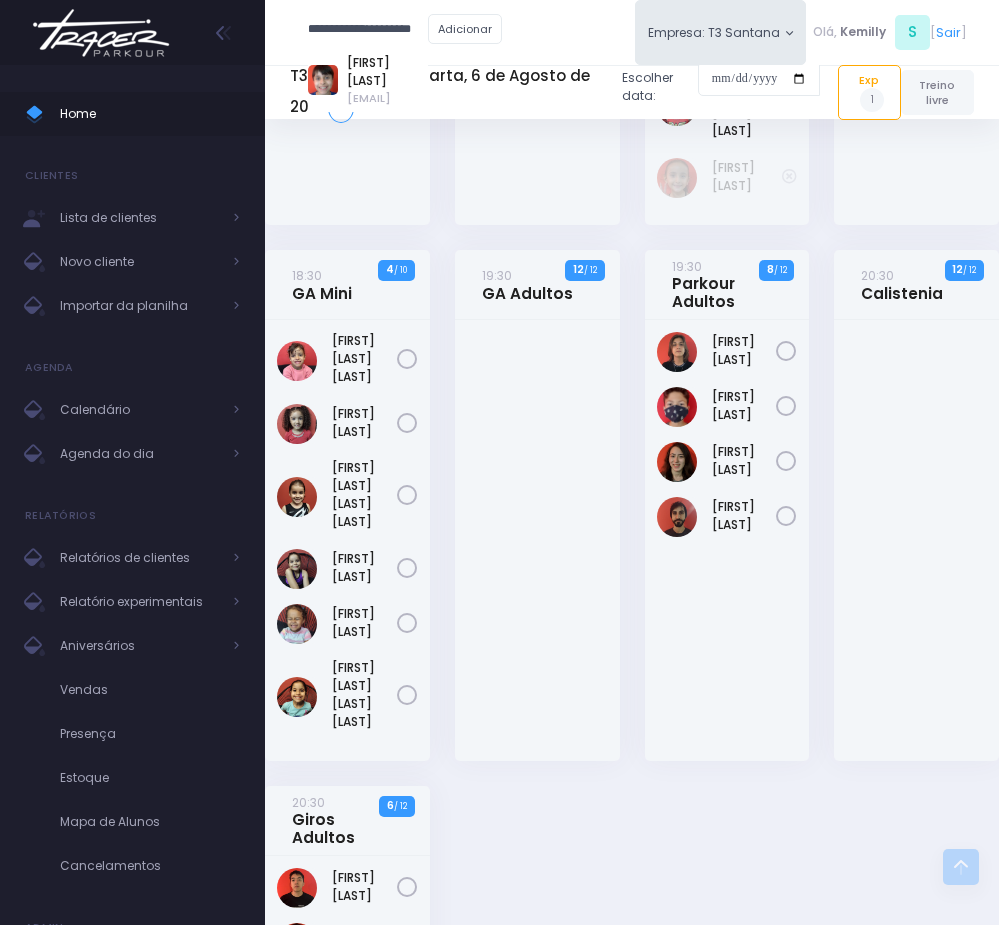 click on "**********" at bounding box center [368, 30] 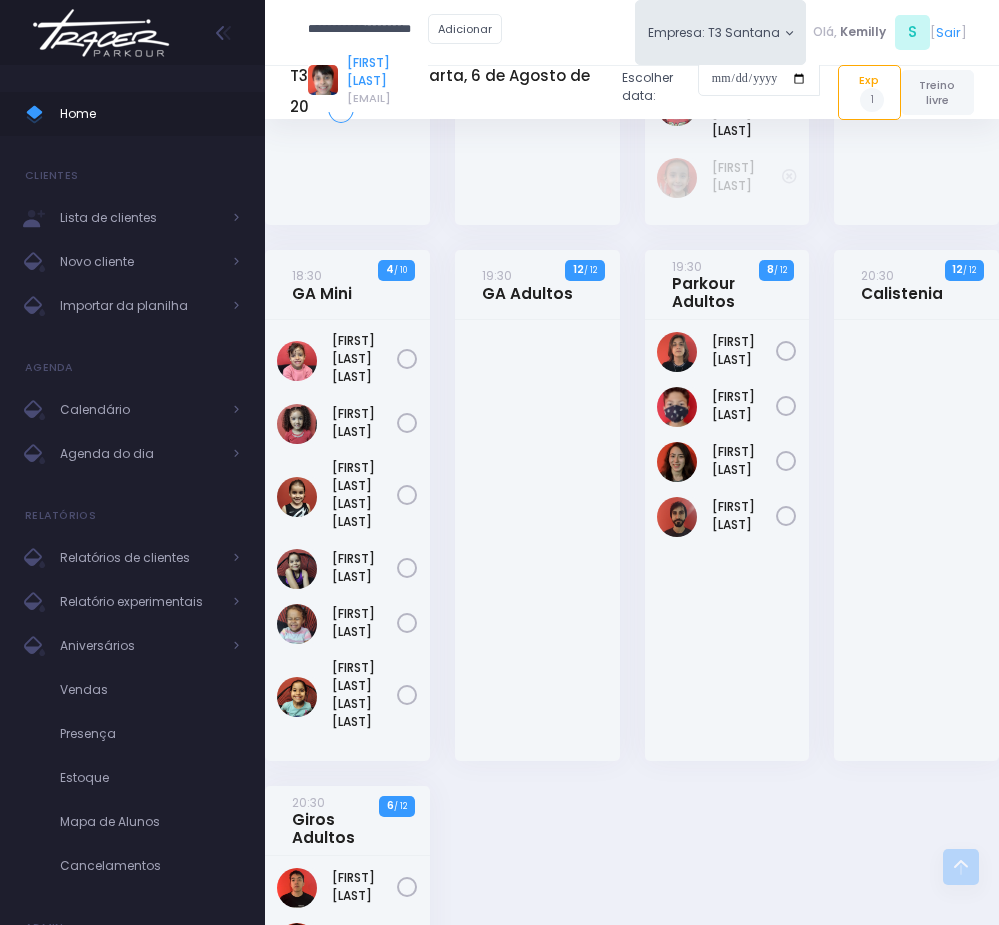 click on "Luigi Giusti Vitorino" at bounding box center [387, 72] 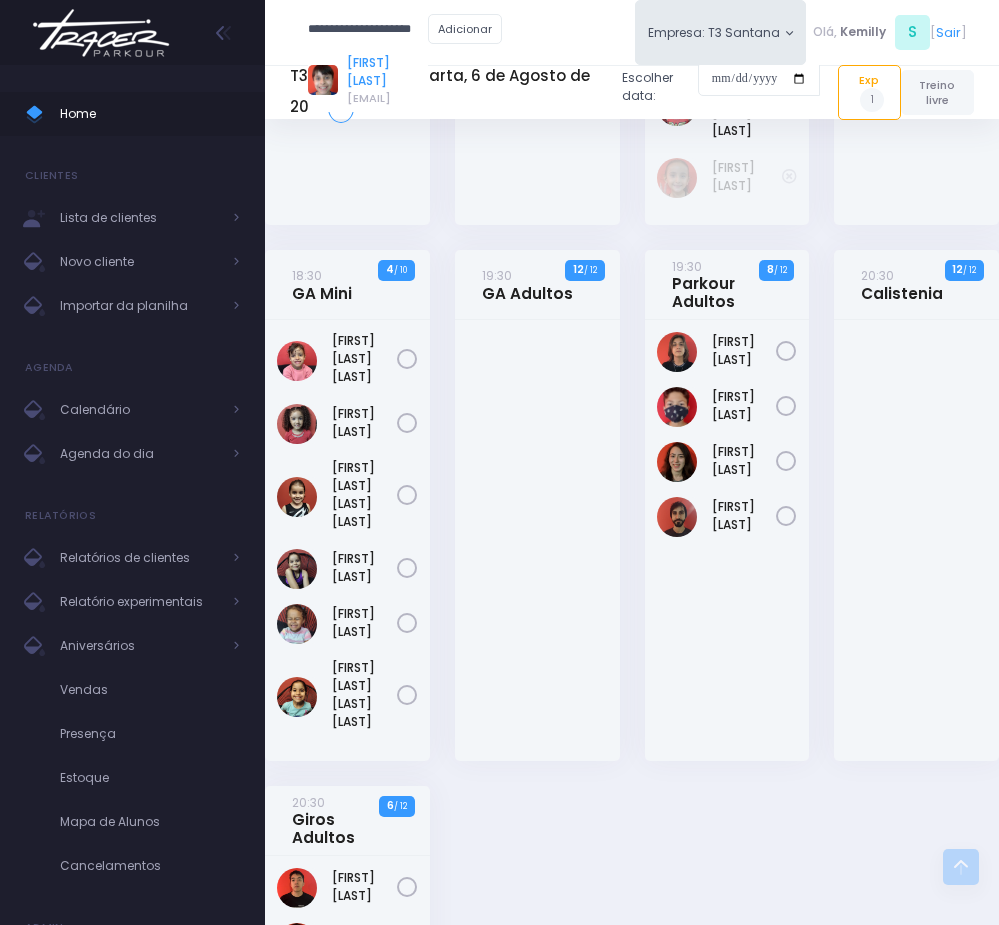scroll, scrollTop: 0, scrollLeft: 0, axis: both 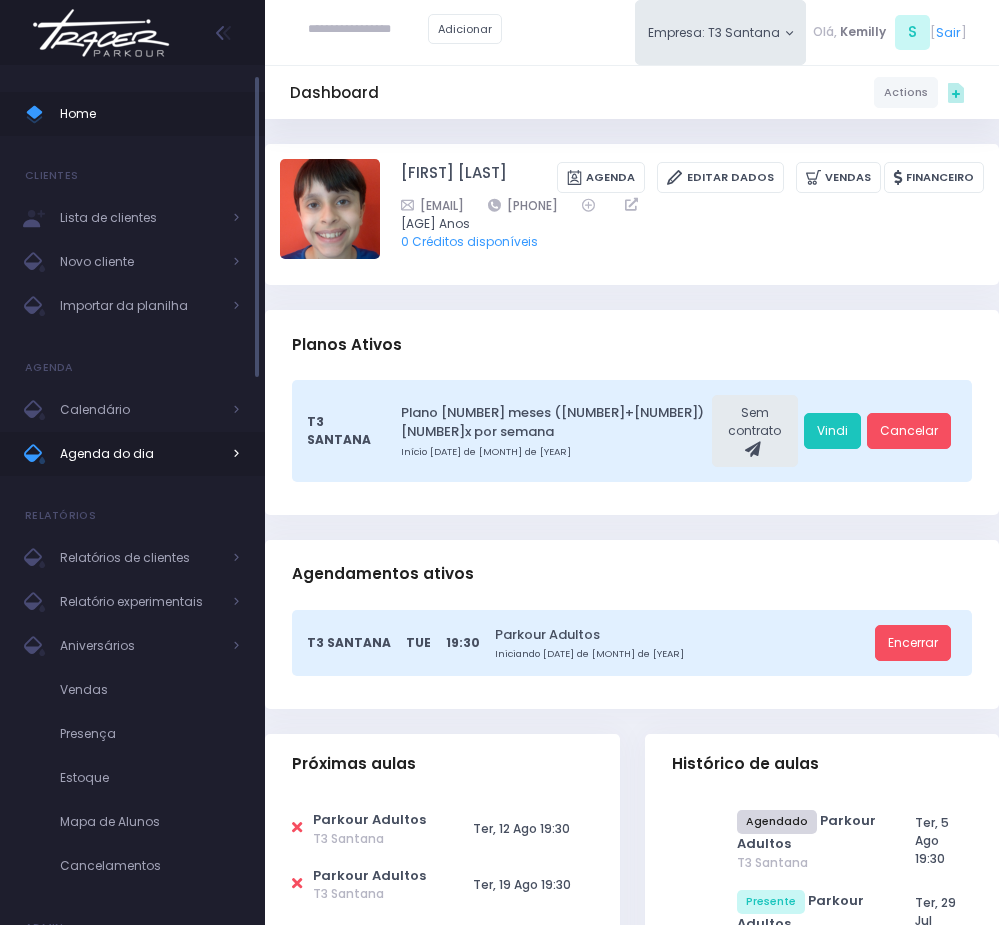 click on "Agenda do dia" at bounding box center (140, 454) 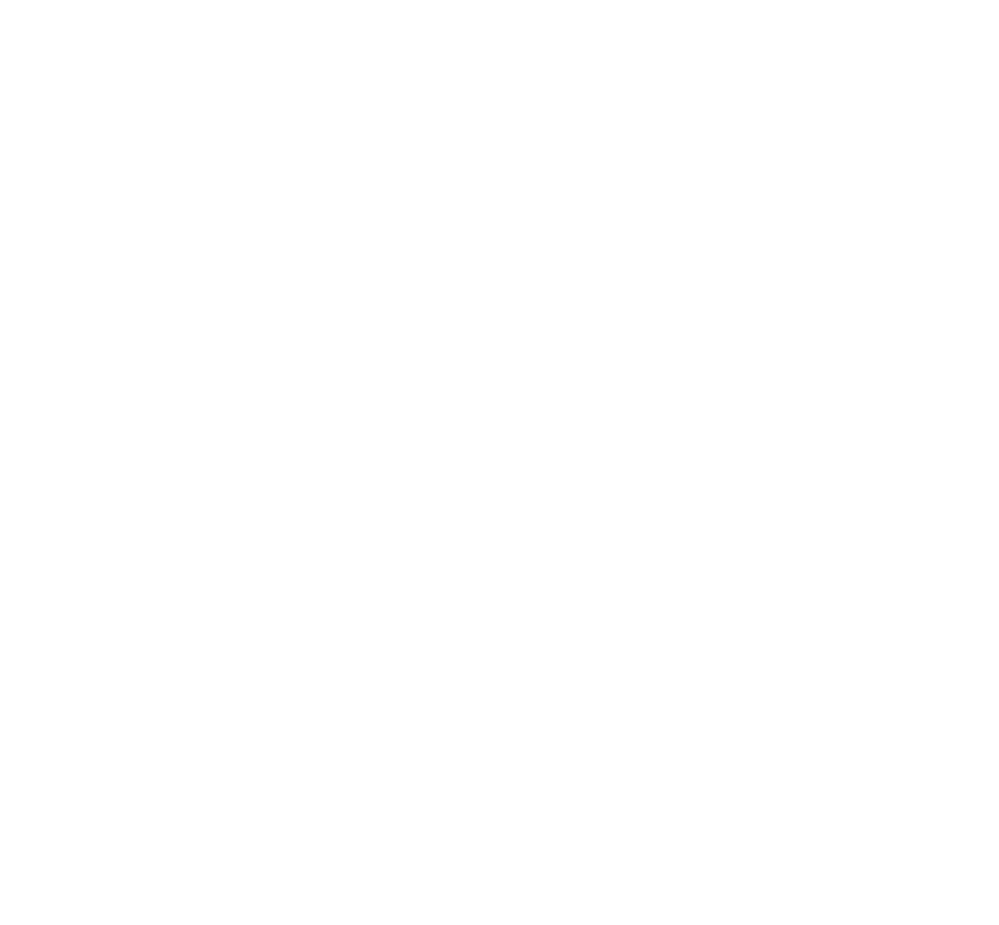 scroll, scrollTop: 144, scrollLeft: 0, axis: vertical 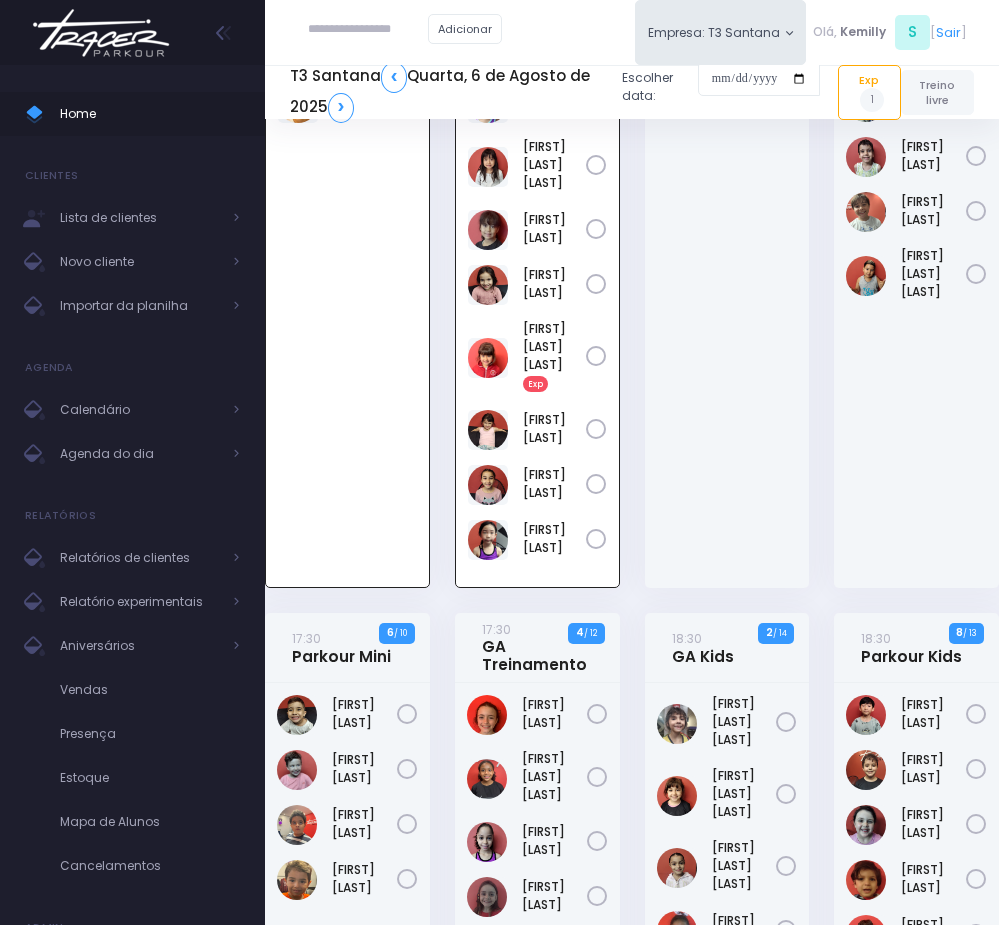 click at bounding box center [0, 0] 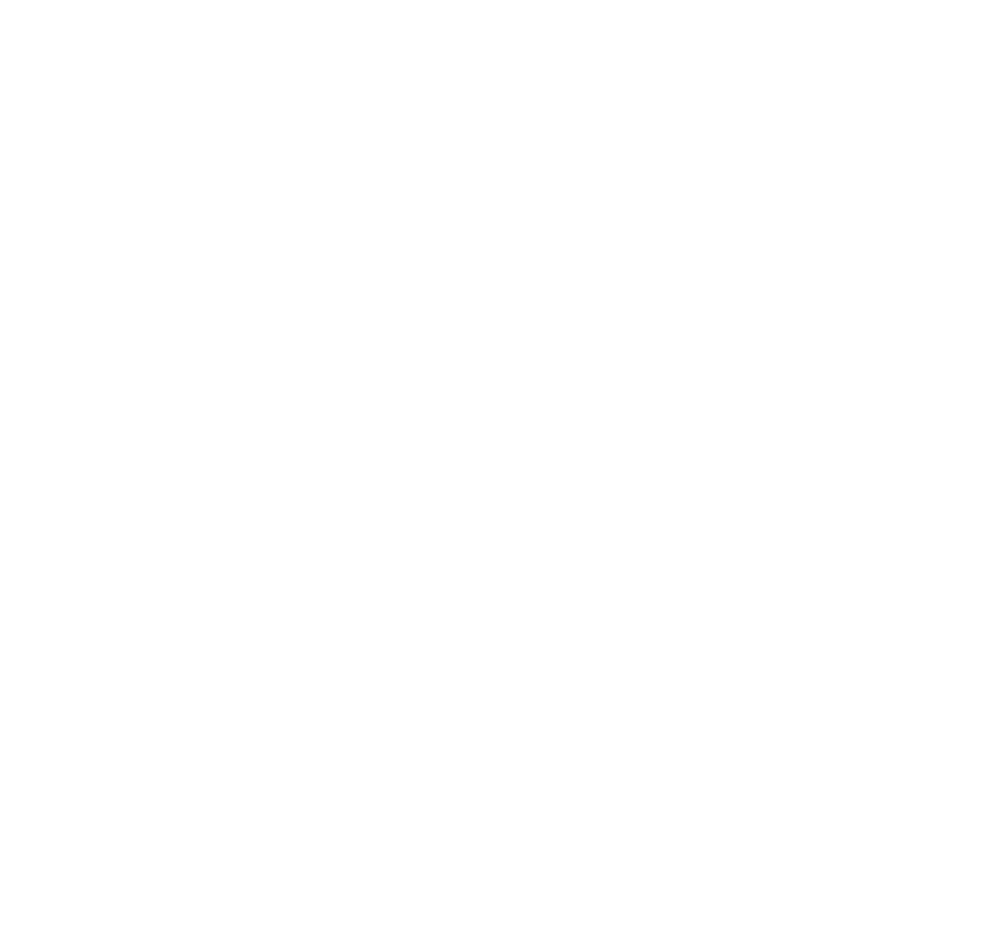 scroll, scrollTop: 0, scrollLeft: 0, axis: both 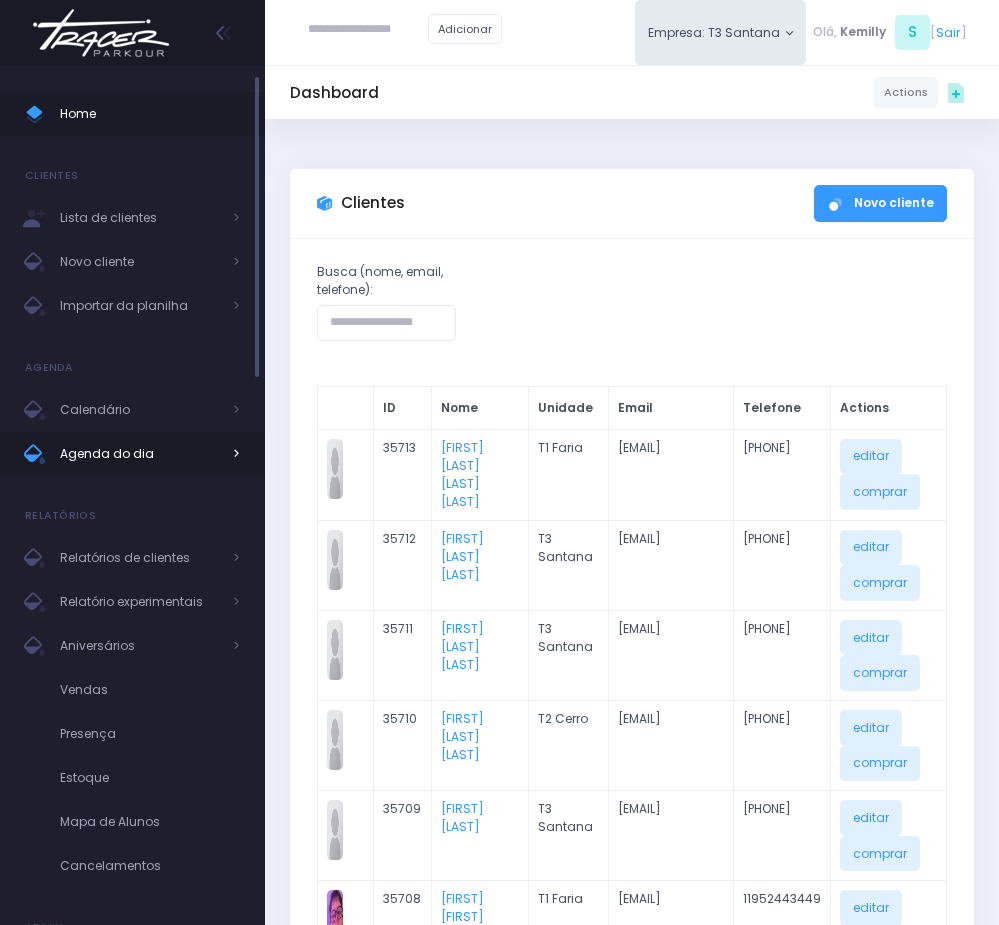click on "Agenda do dia" at bounding box center (140, 454) 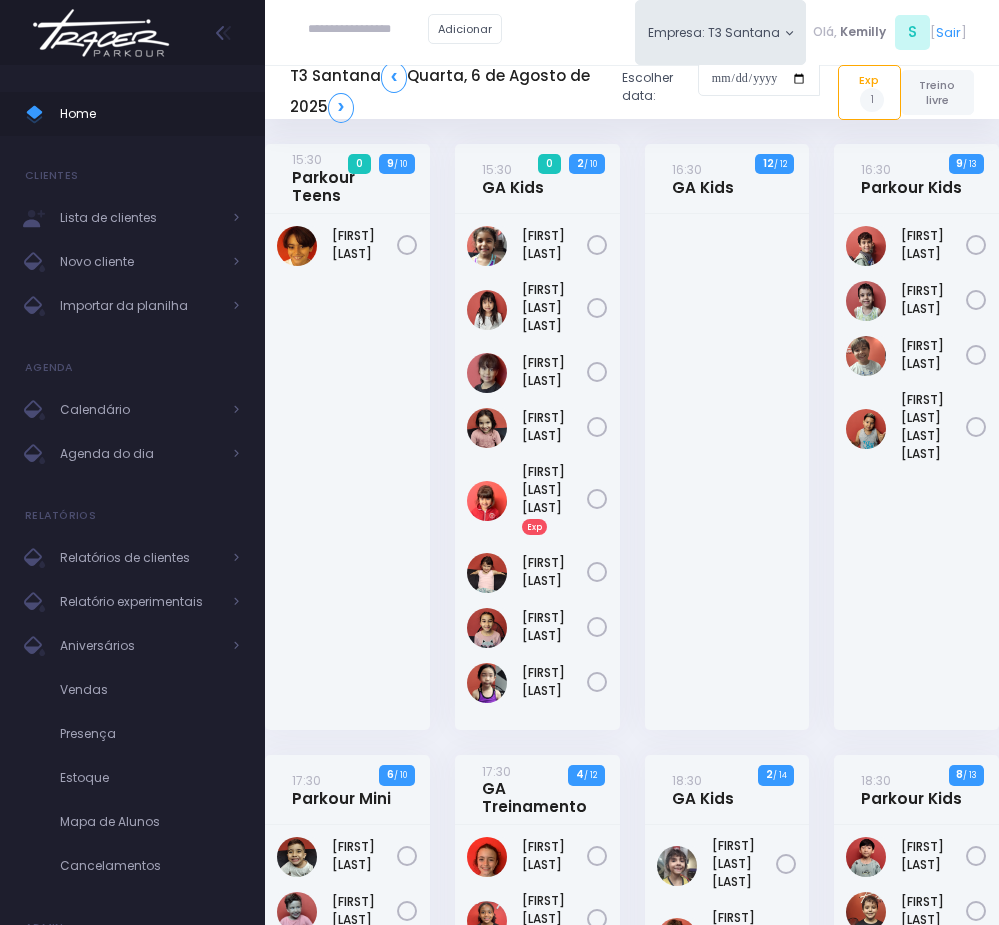 scroll, scrollTop: 0, scrollLeft: 0, axis: both 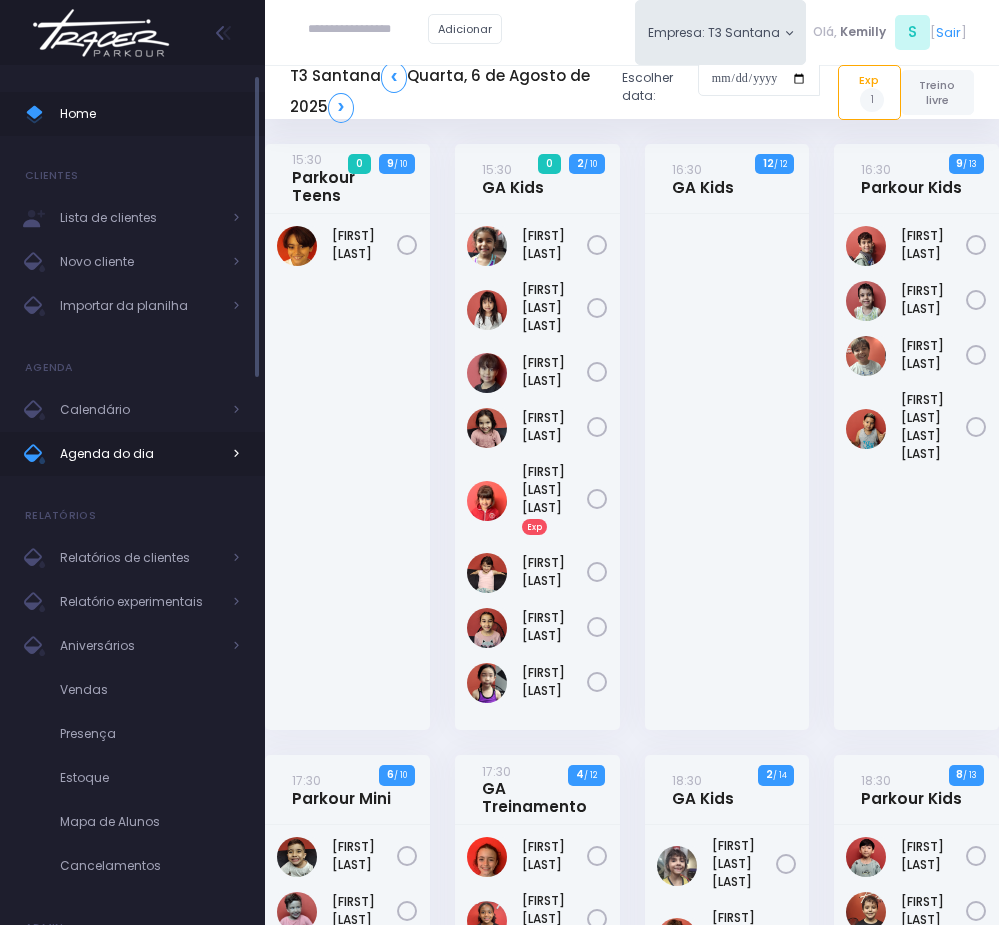 drag, startPoint x: 102, startPoint y: 447, endPoint x: 118, endPoint y: 450, distance: 16.27882 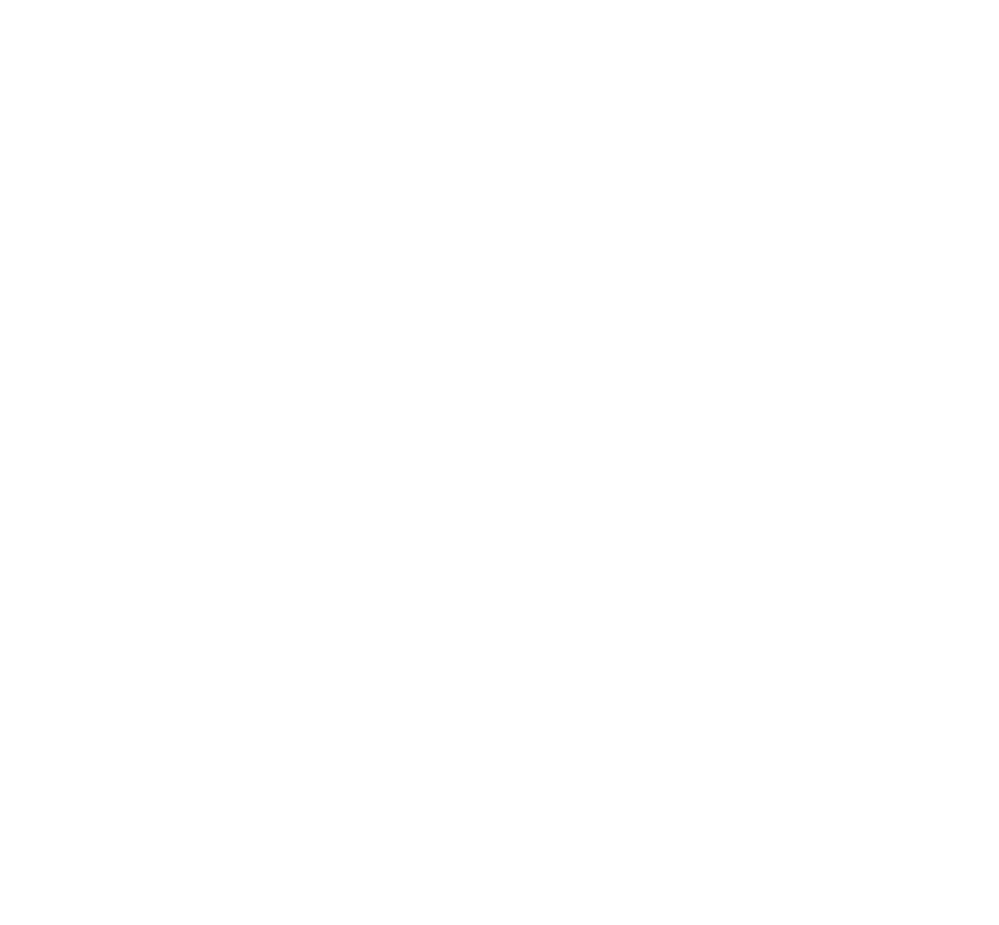 scroll, scrollTop: 144, scrollLeft: 0, axis: vertical 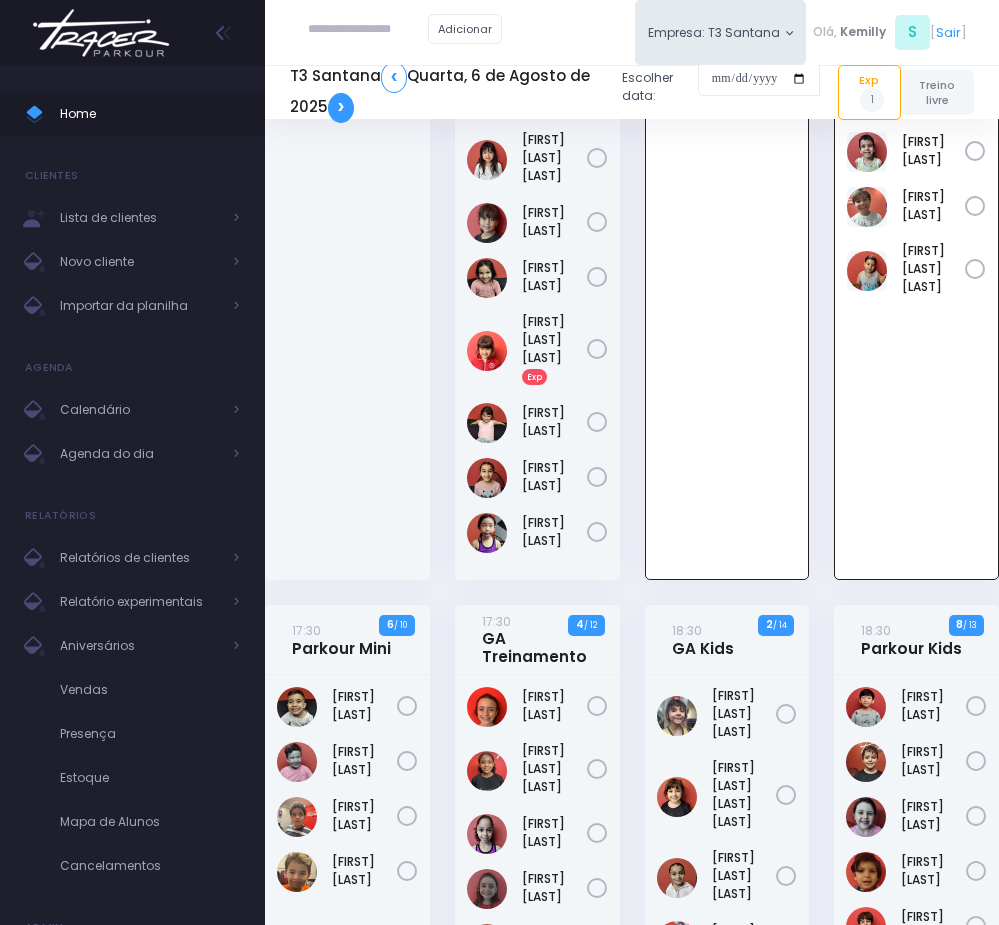 click on "❯" at bounding box center [341, 108] 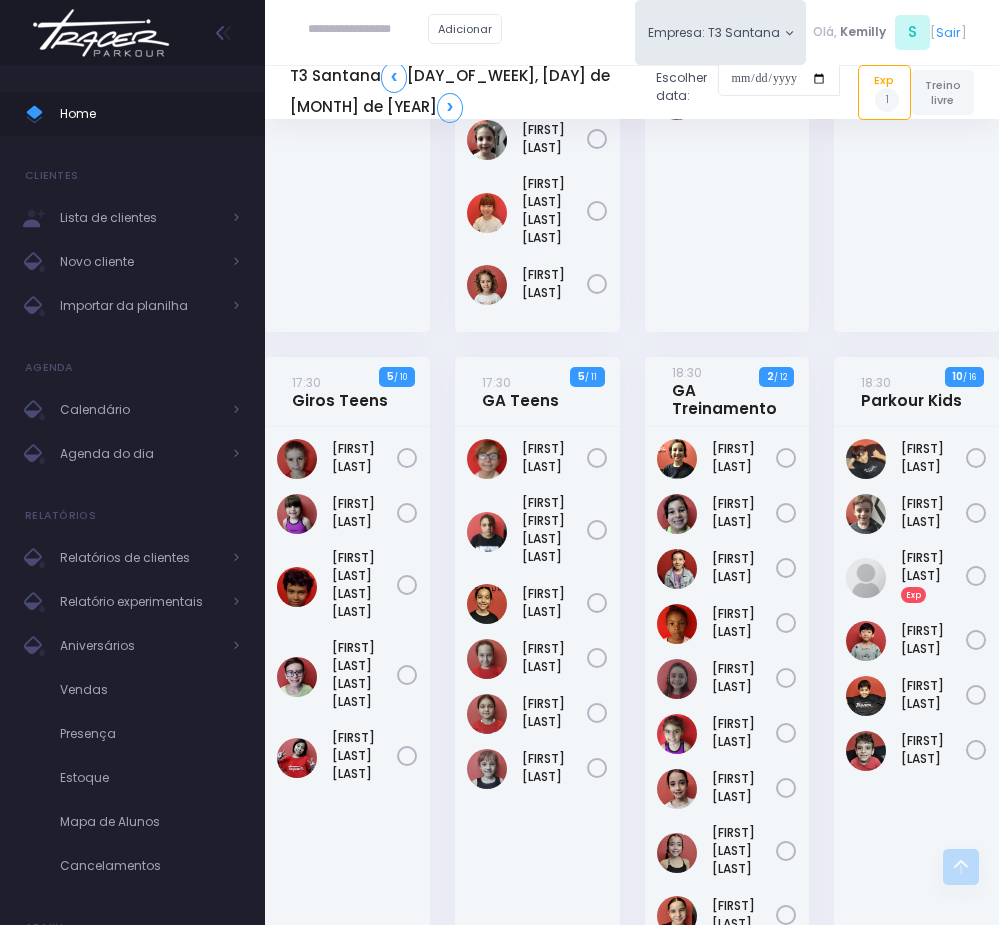 scroll, scrollTop: 600, scrollLeft: 0, axis: vertical 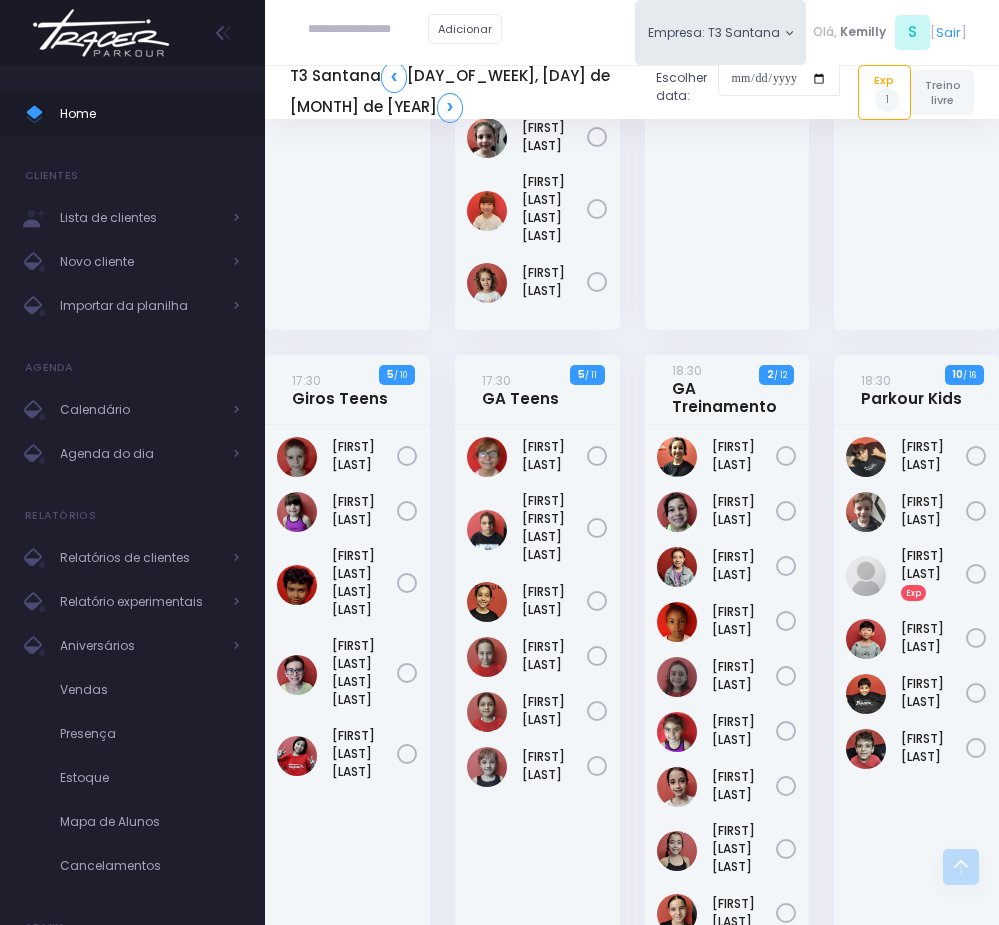 click at bounding box center (368, 30) 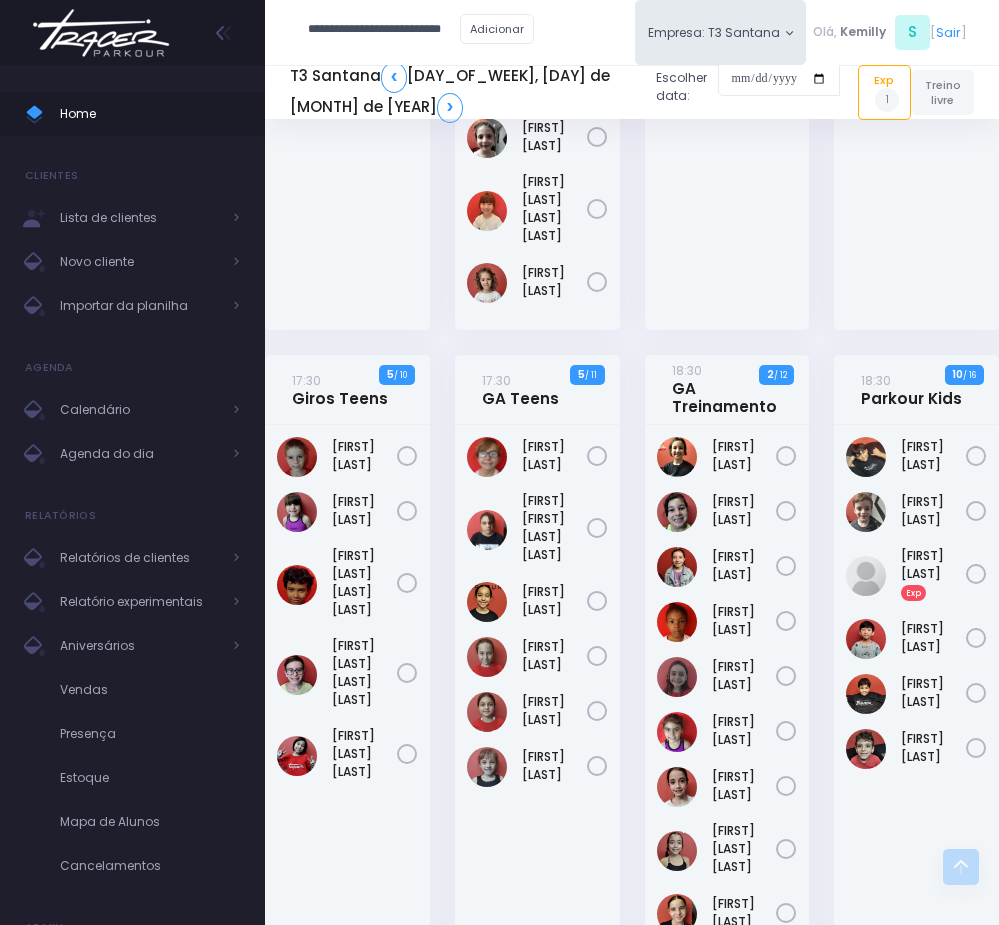 scroll, scrollTop: 0, scrollLeft: 9, axis: horizontal 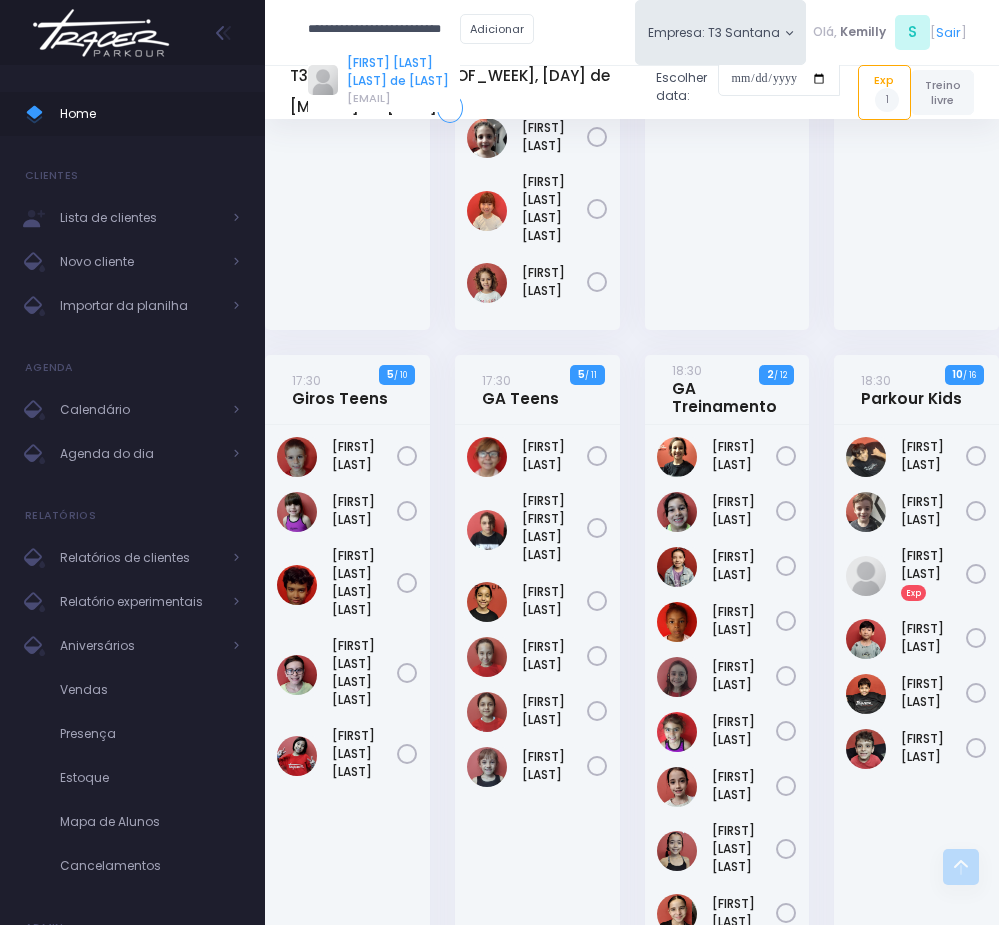 click on "[FIRST] [LAST] de [LAST]" at bounding box center (403, 72) 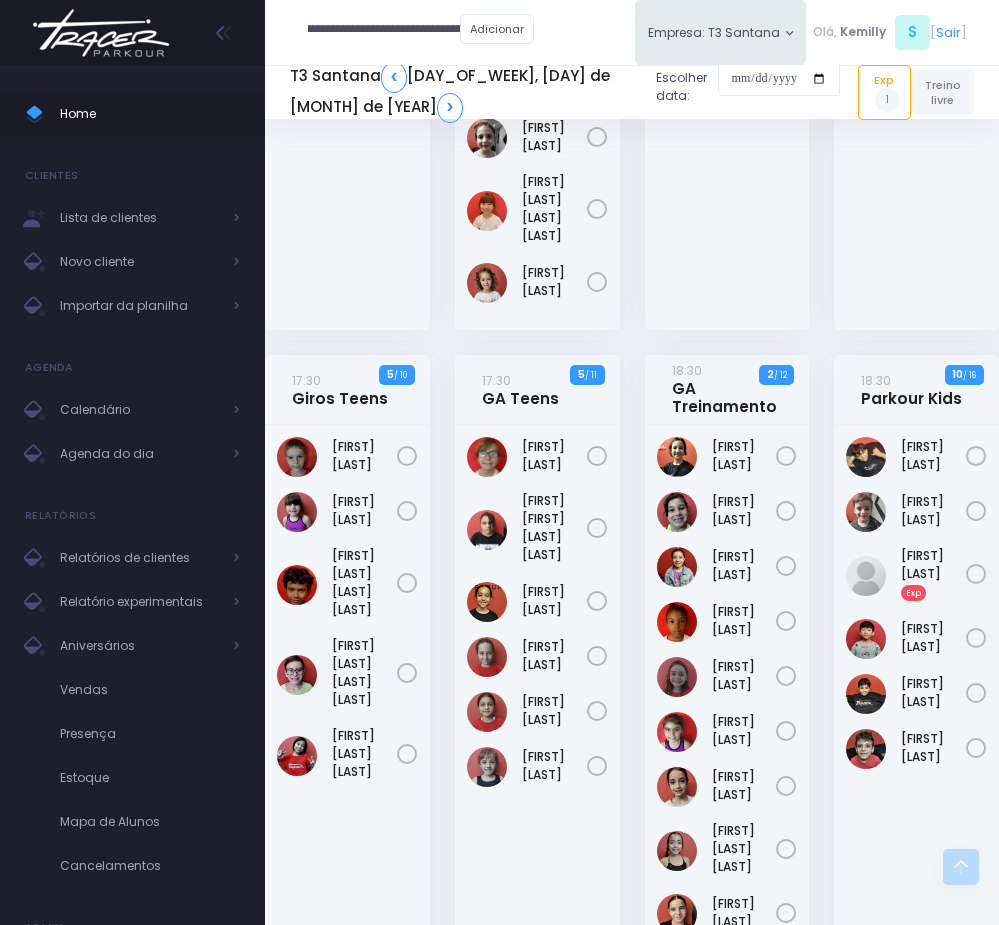 scroll, scrollTop: 0, scrollLeft: 0, axis: both 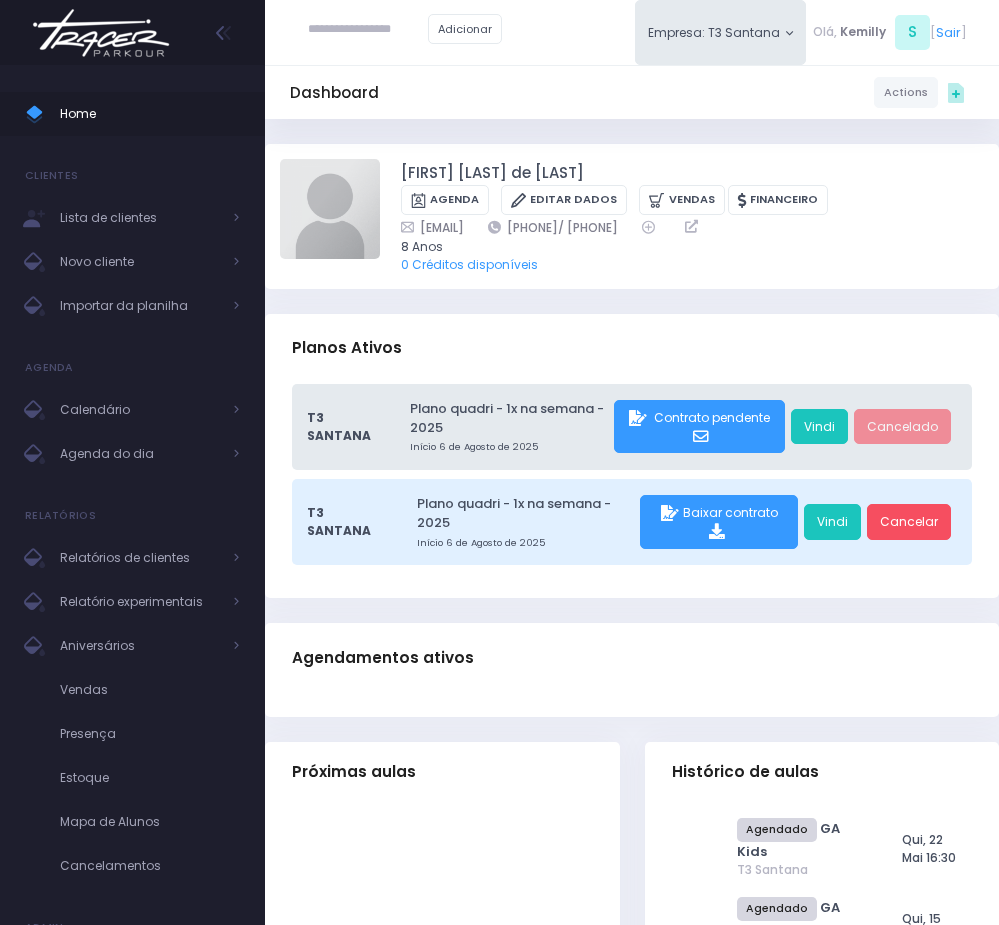 copy on "[PHONE]/  [PHONE]" 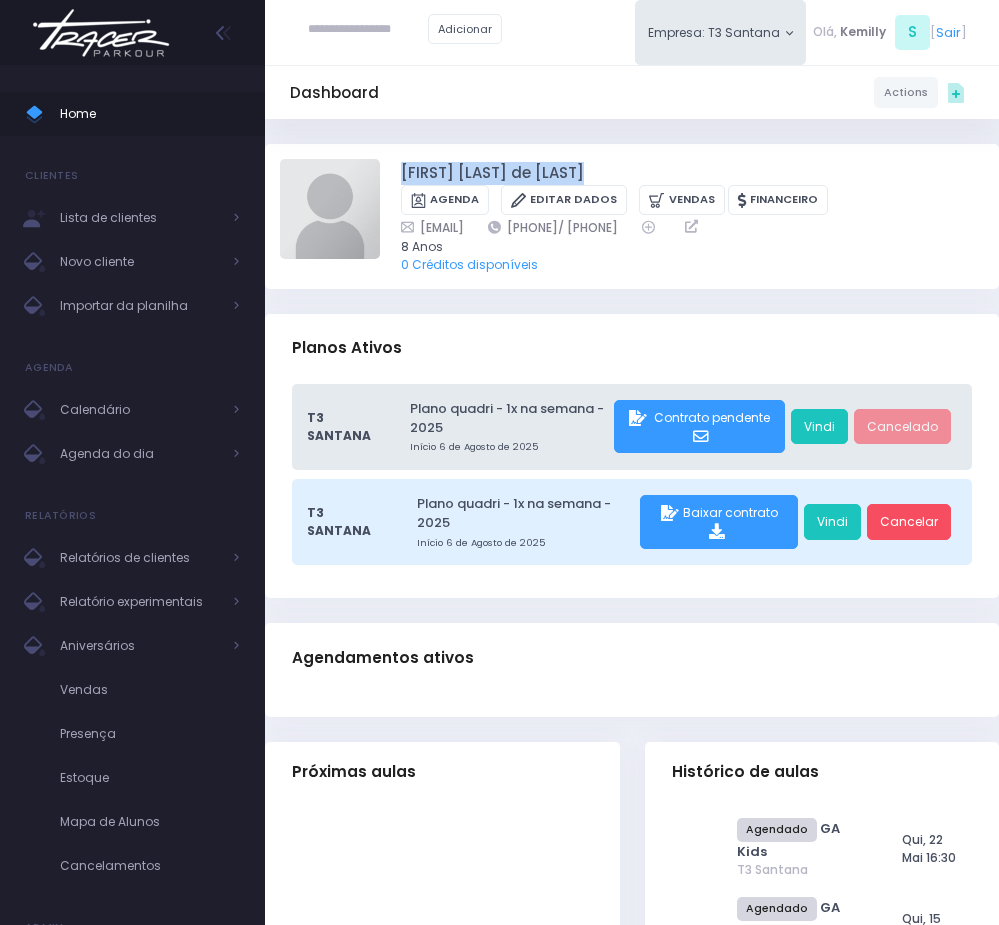 drag, startPoint x: 393, startPoint y: 172, endPoint x: 693, endPoint y: 172, distance: 300 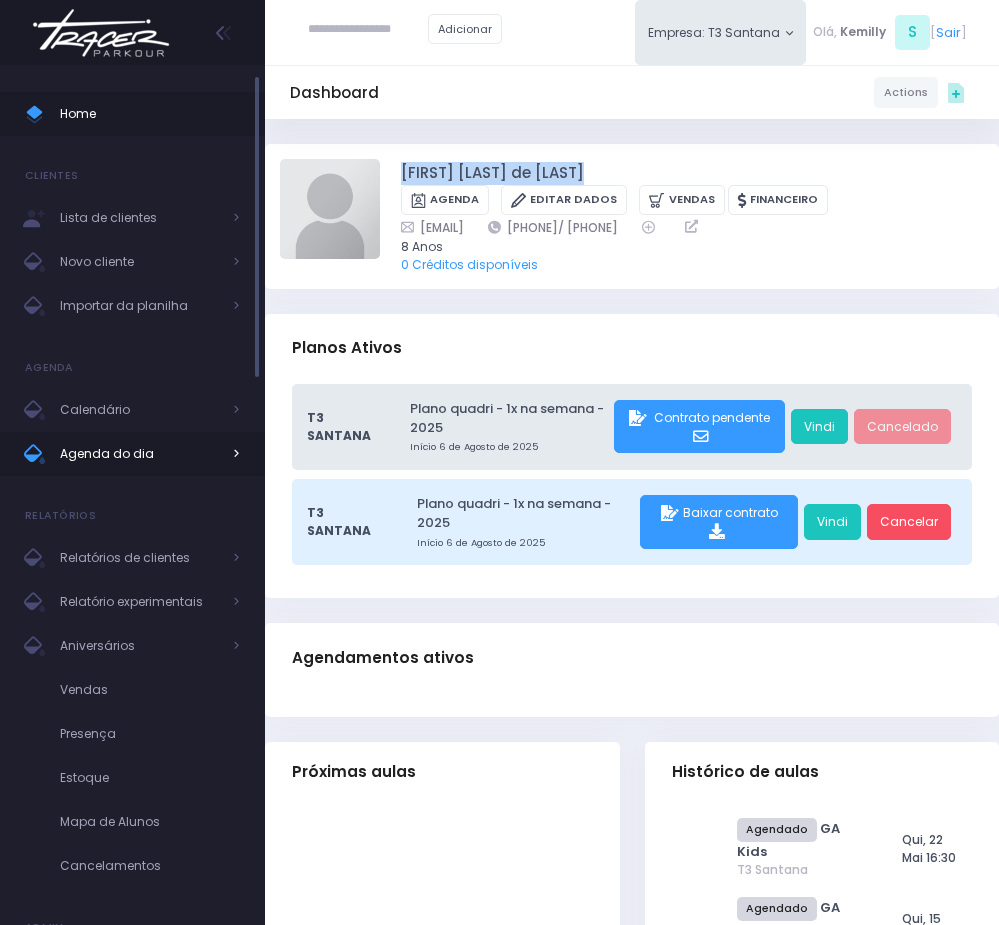 click on "Agenda do dia" at bounding box center (140, 454) 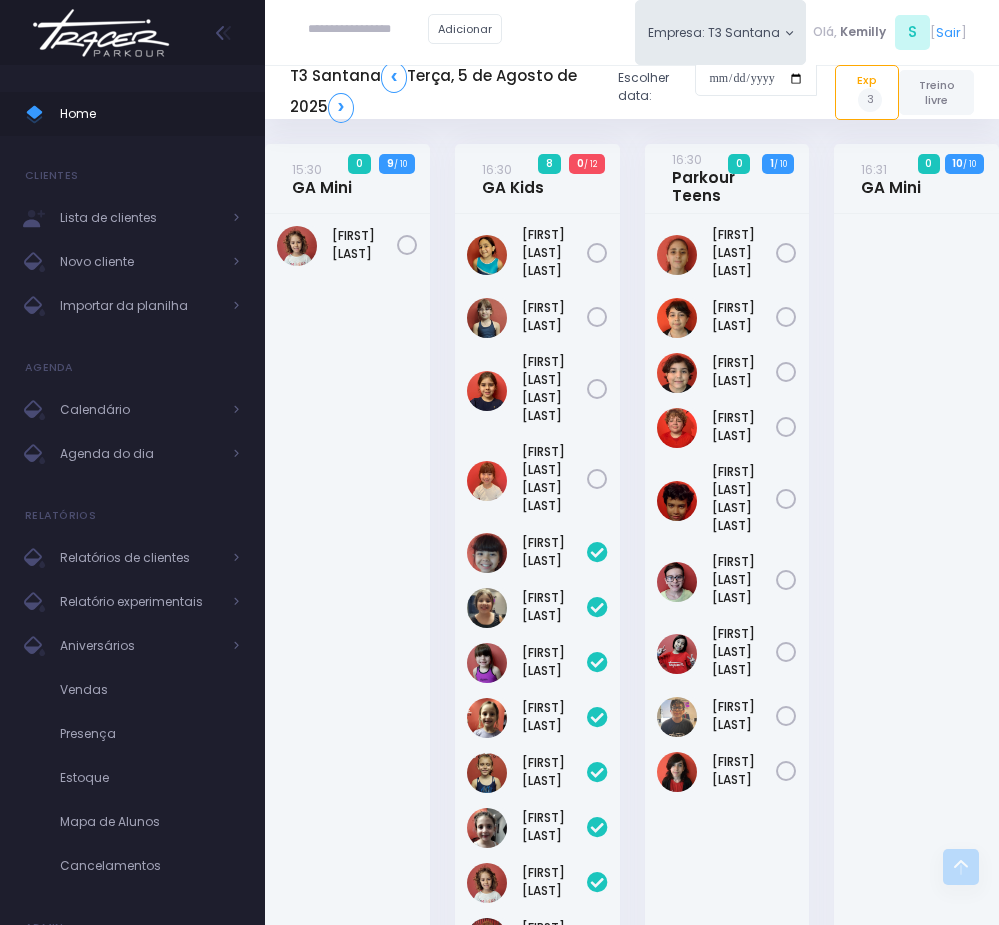 scroll, scrollTop: 888, scrollLeft: 0, axis: vertical 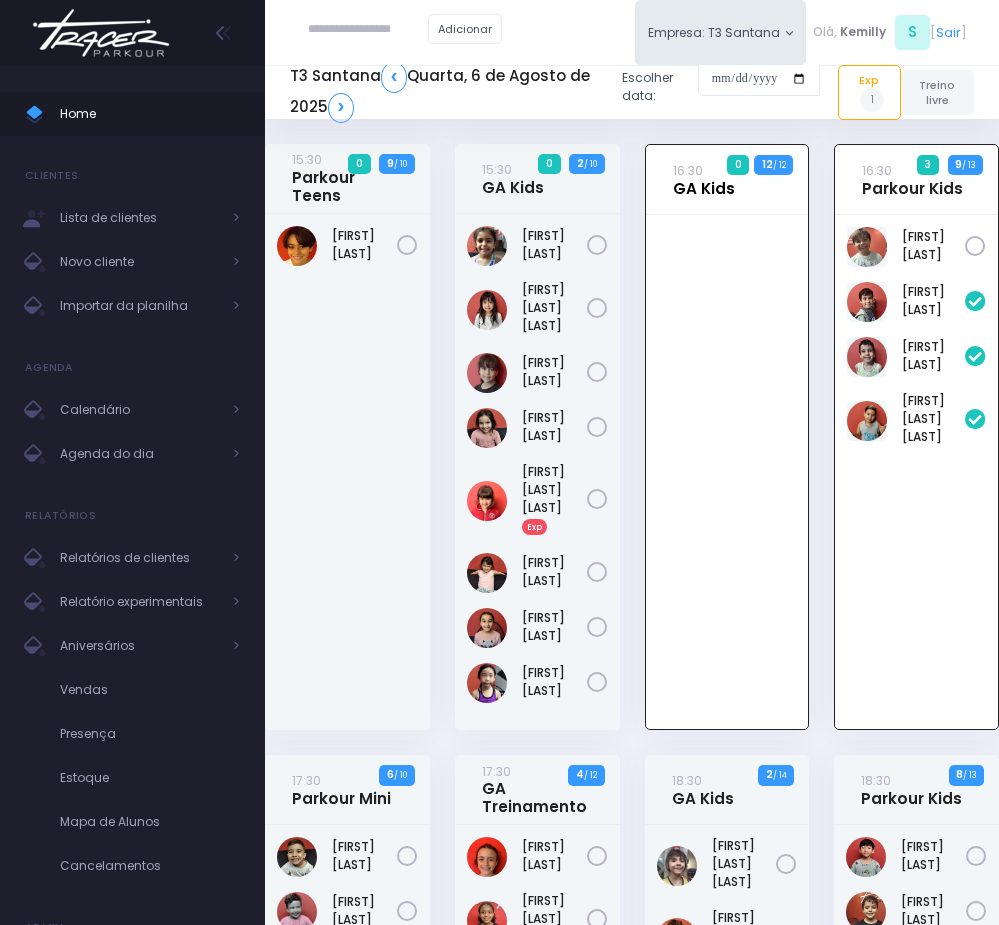 click on "16:30 GA Kids" at bounding box center [704, 179] 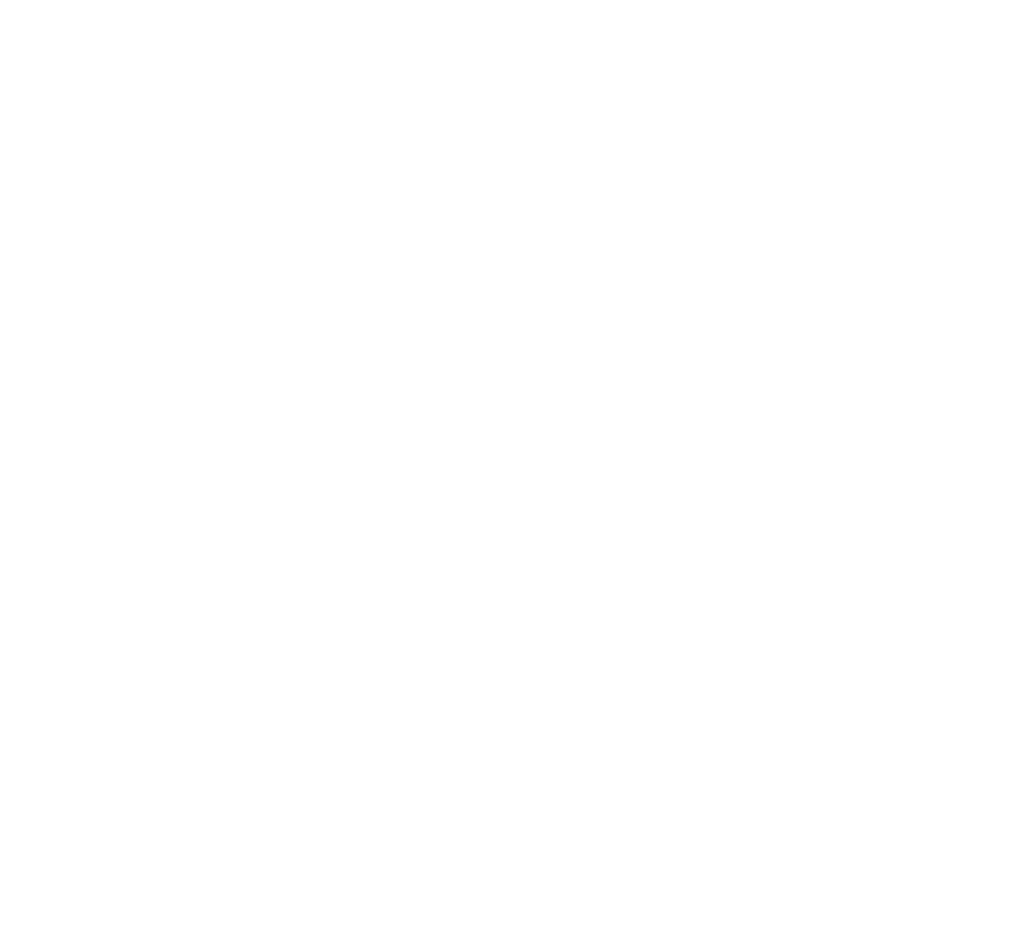 scroll, scrollTop: 0, scrollLeft: 0, axis: both 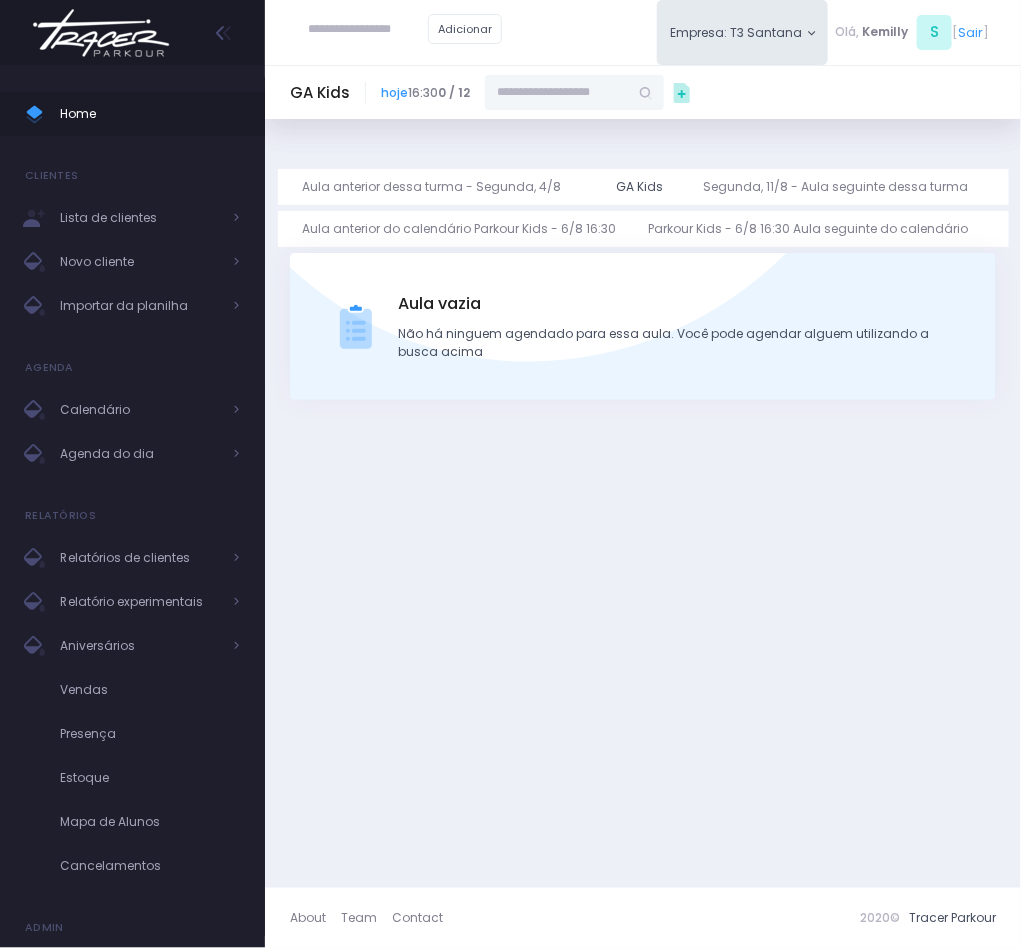 click at bounding box center (557, 93) 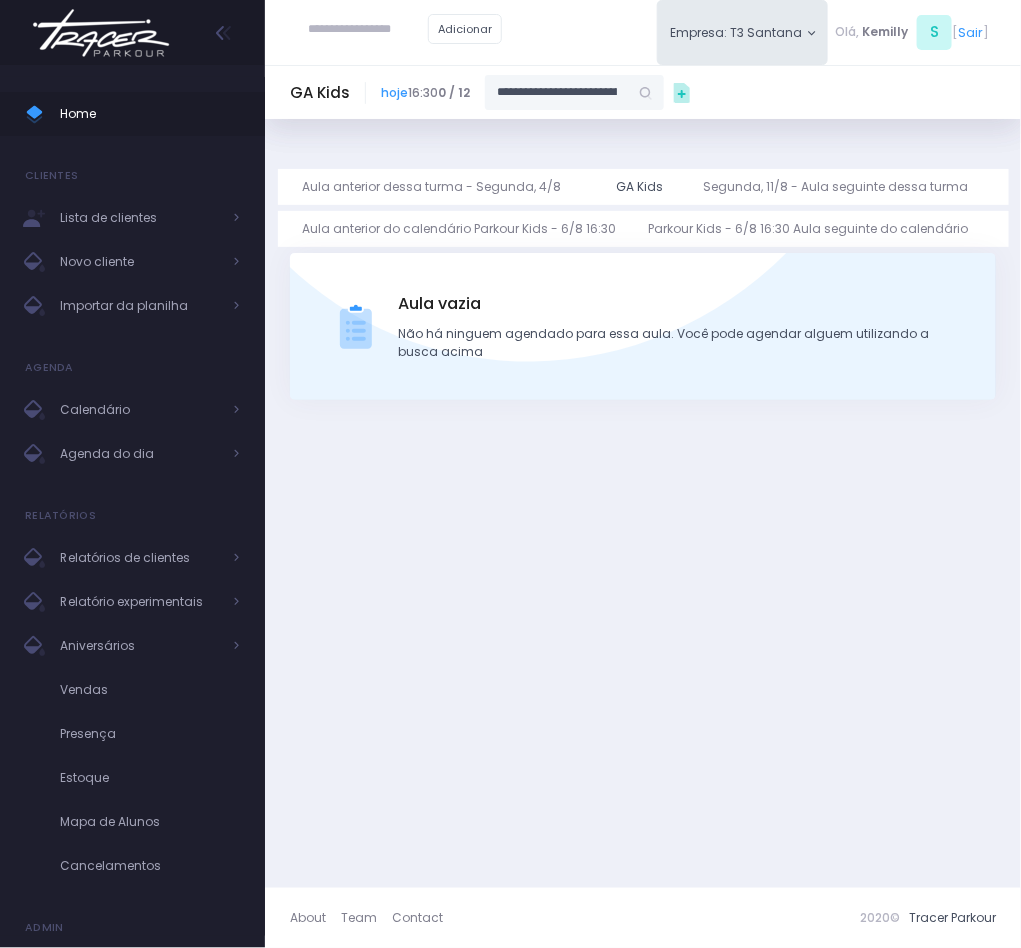 scroll, scrollTop: 0, scrollLeft: 70, axis: horizontal 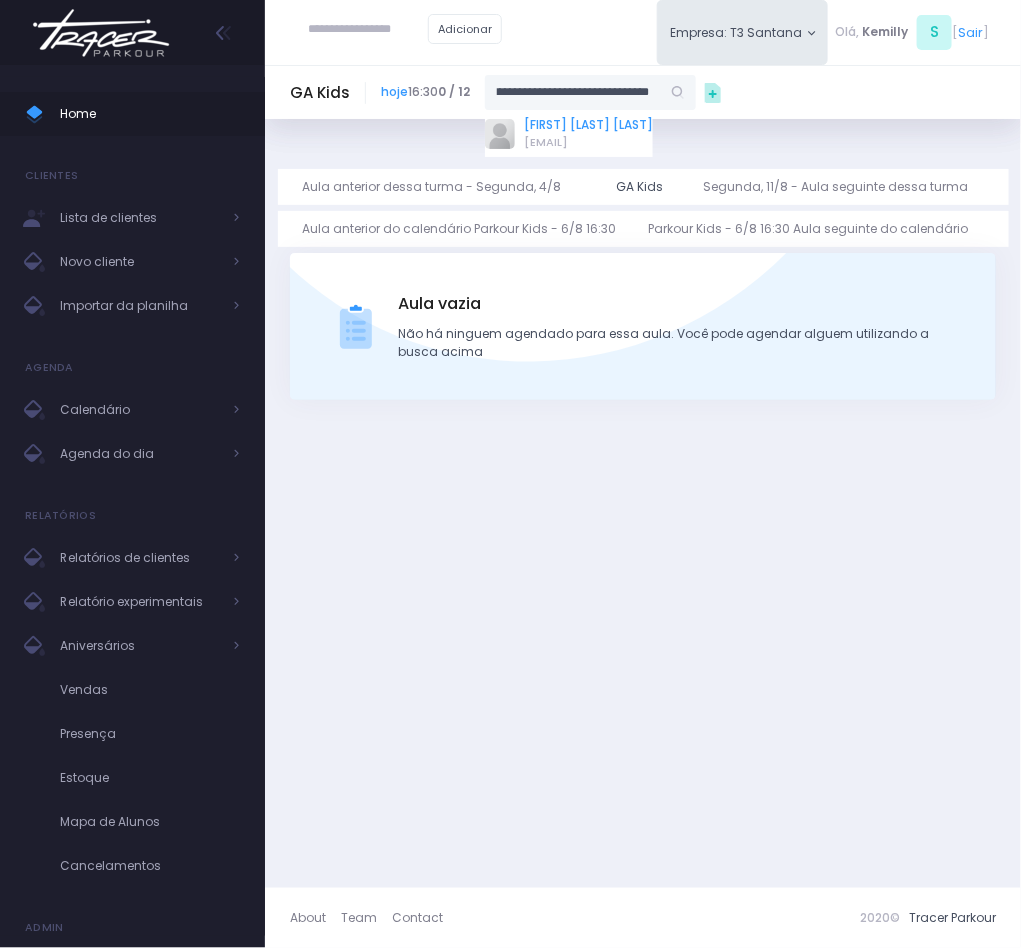 click on "Larissa Teodoro Dangebel de Oliveira" at bounding box center [588, 125] 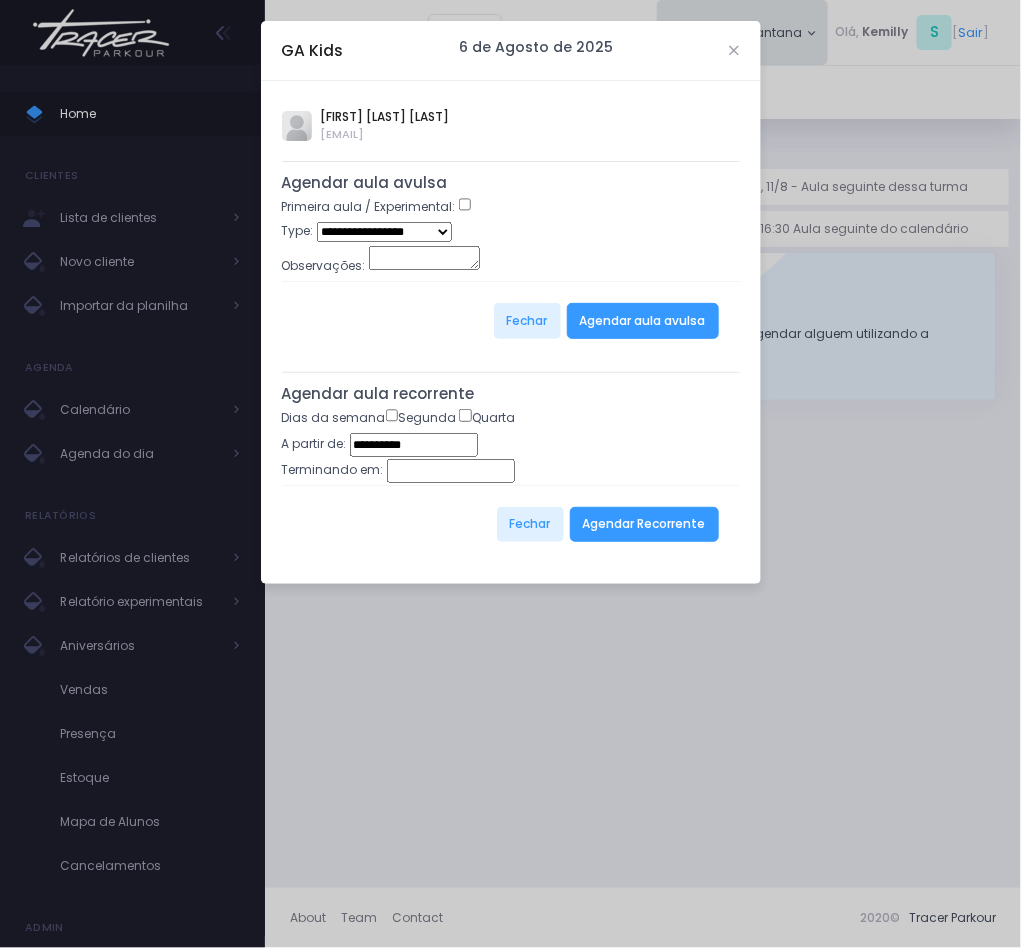 type on "**********" 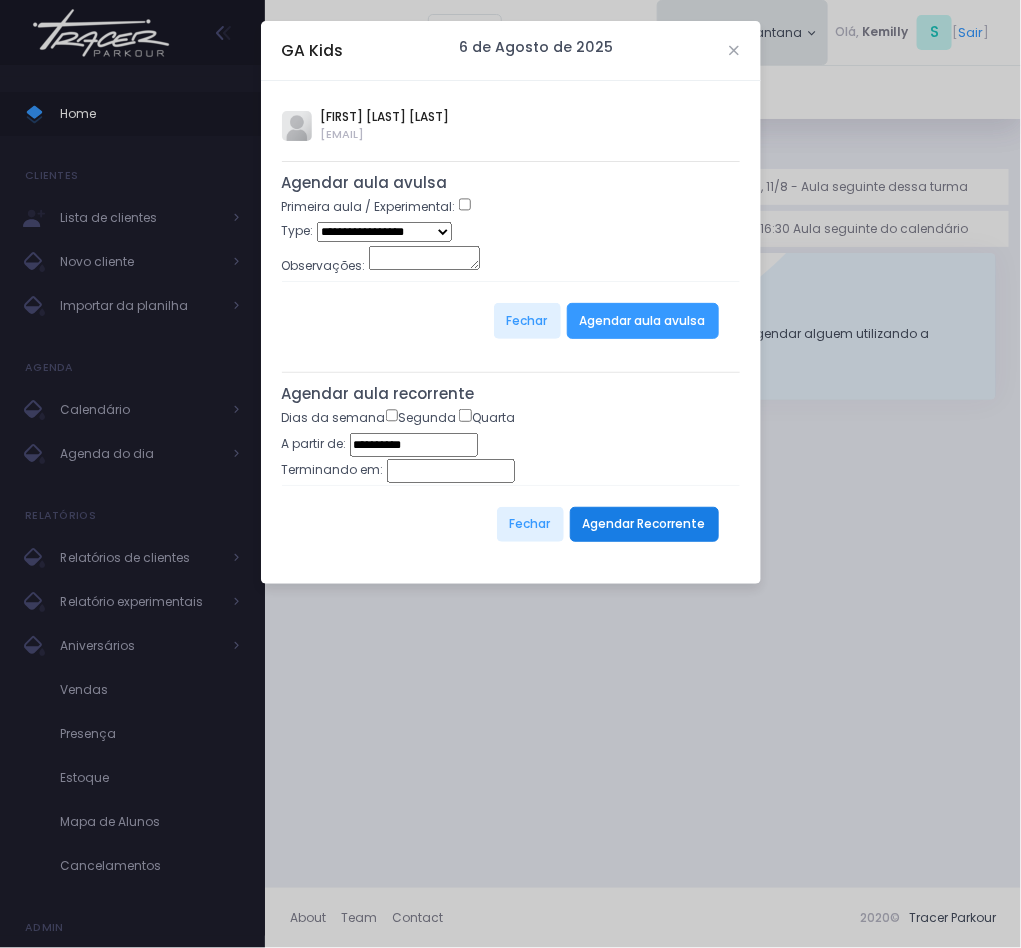 click on "Agendar Recorrente" at bounding box center [644, 525] 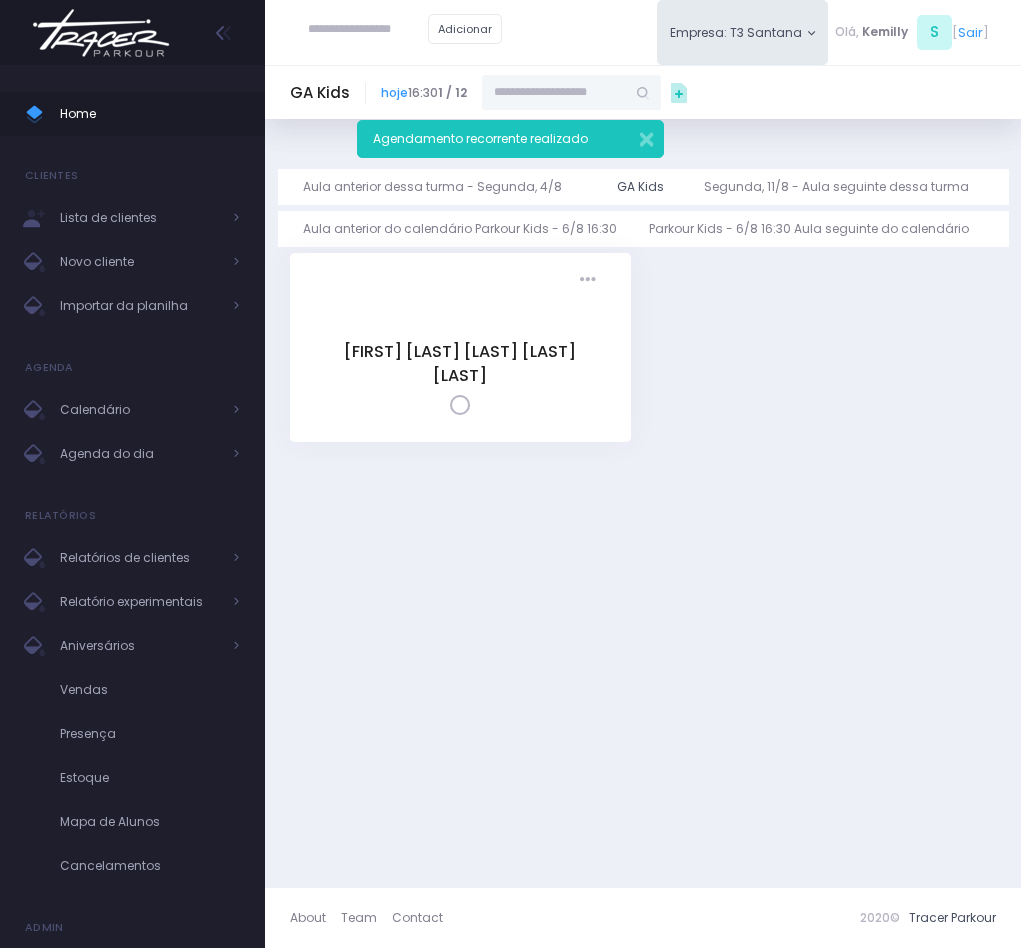 scroll, scrollTop: 0, scrollLeft: 0, axis: both 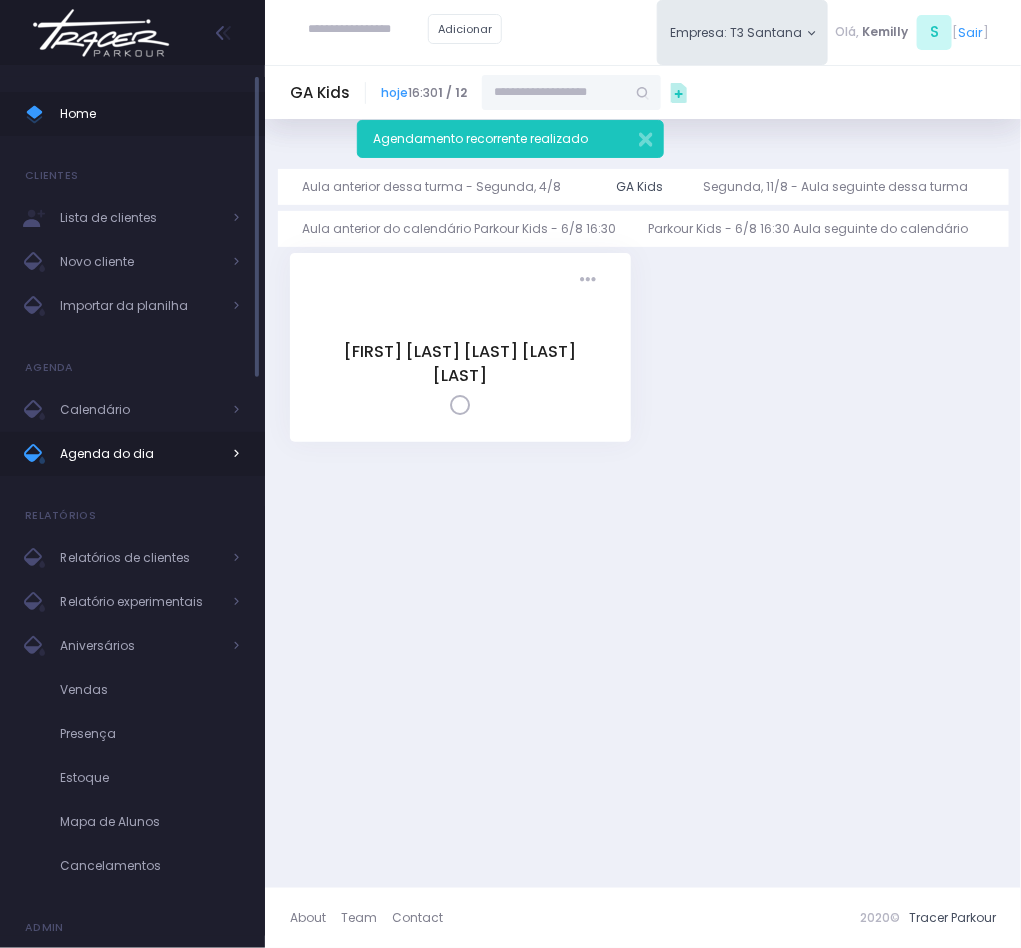 click on "Agenda do dia" at bounding box center [140, 454] 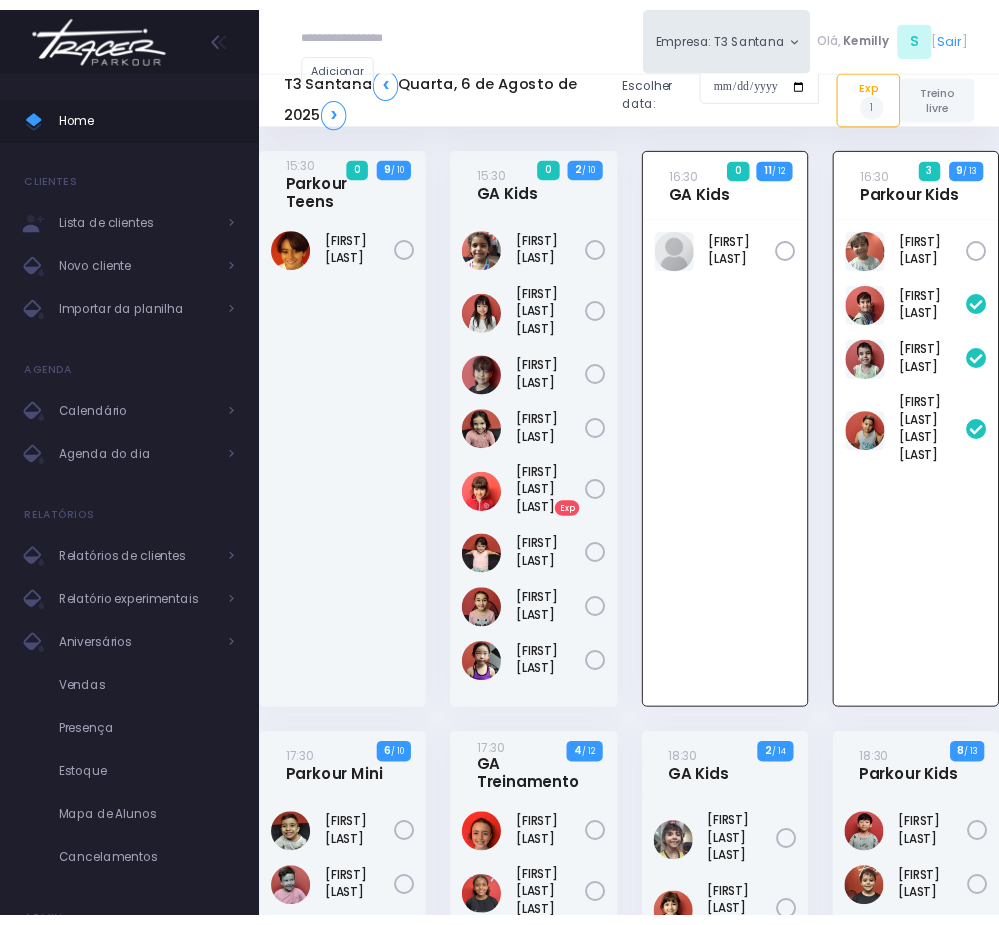 scroll, scrollTop: 144, scrollLeft: 0, axis: vertical 